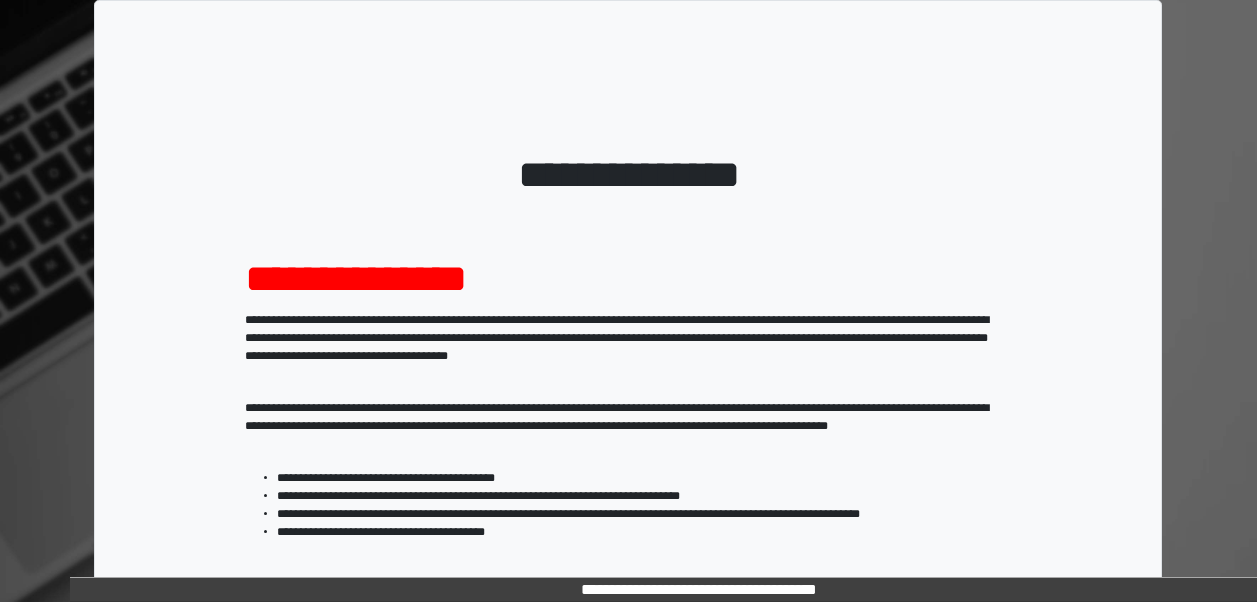 scroll, scrollTop: 0, scrollLeft: 0, axis: both 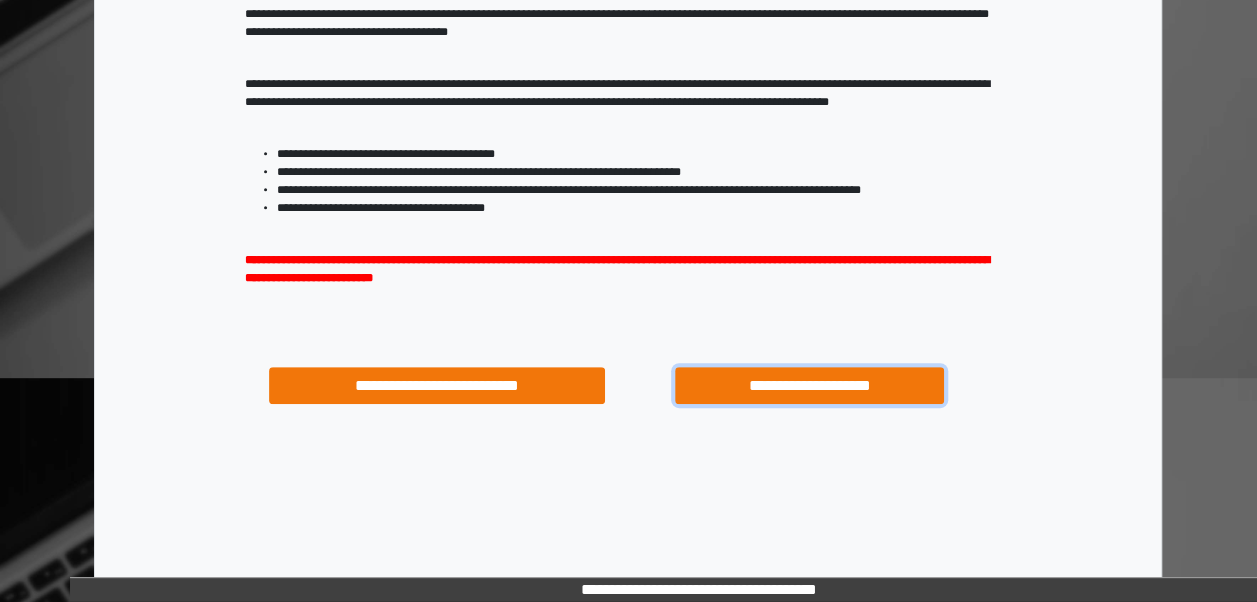click on "**********" at bounding box center [809, 385] 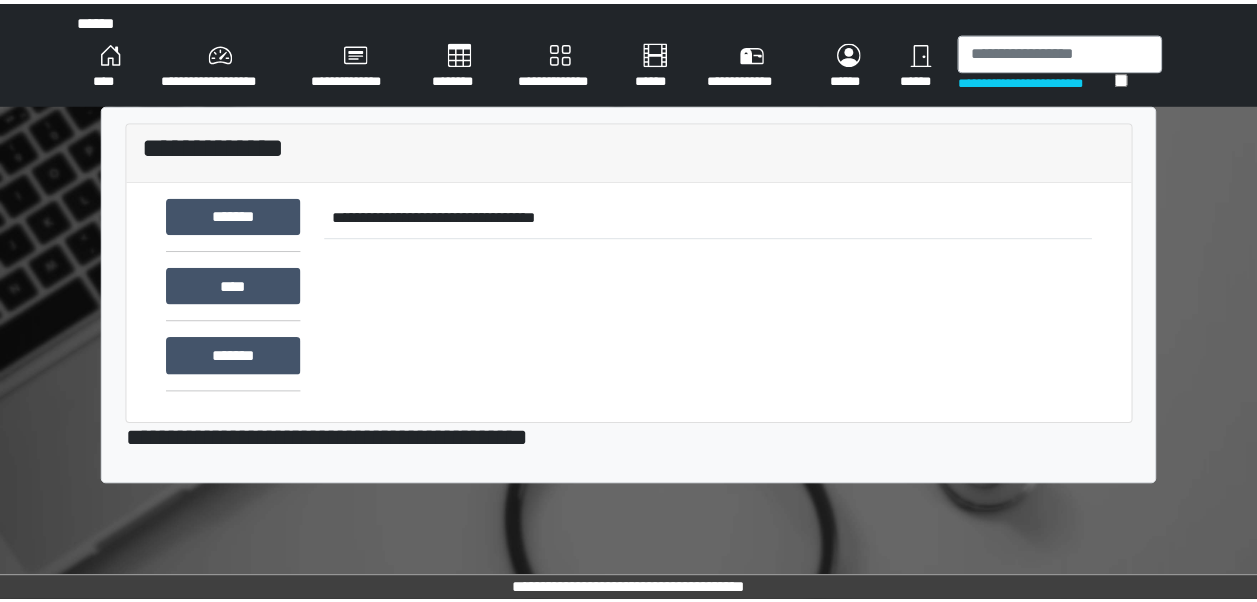 scroll, scrollTop: 0, scrollLeft: 0, axis: both 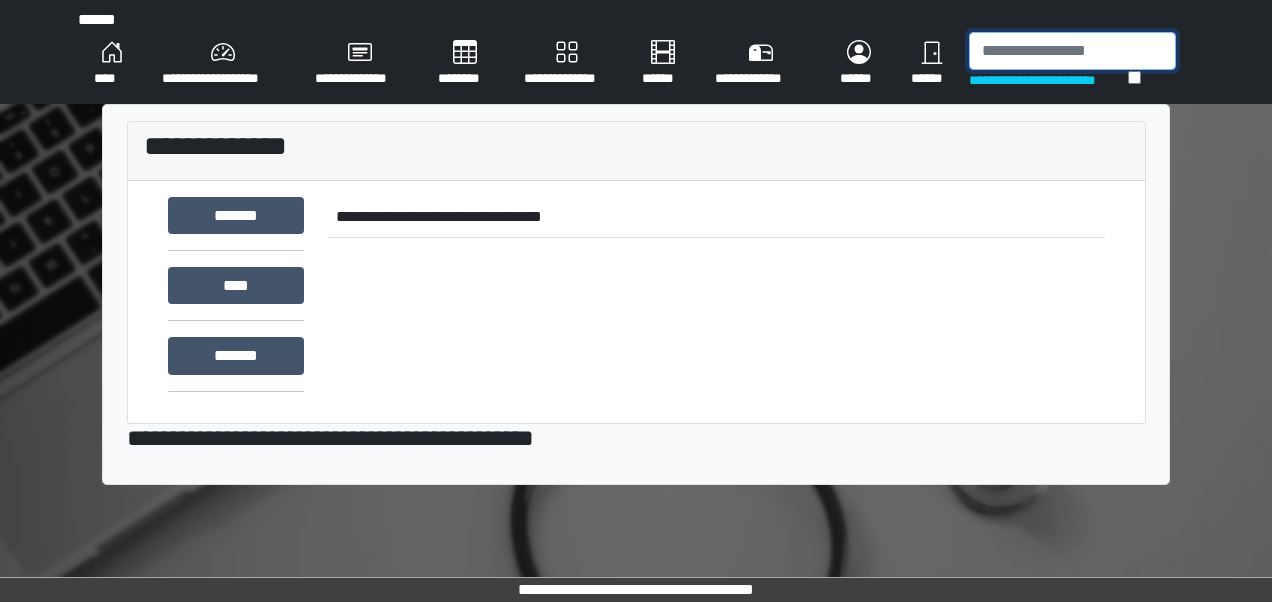 click at bounding box center (1072, 51) 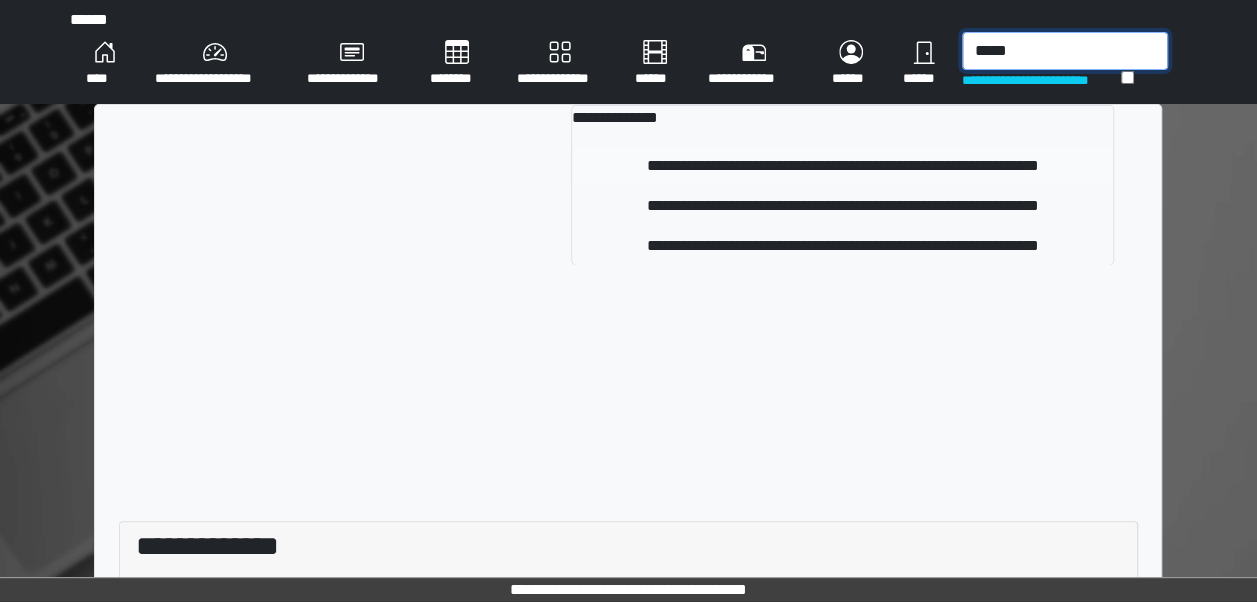 type on "*****" 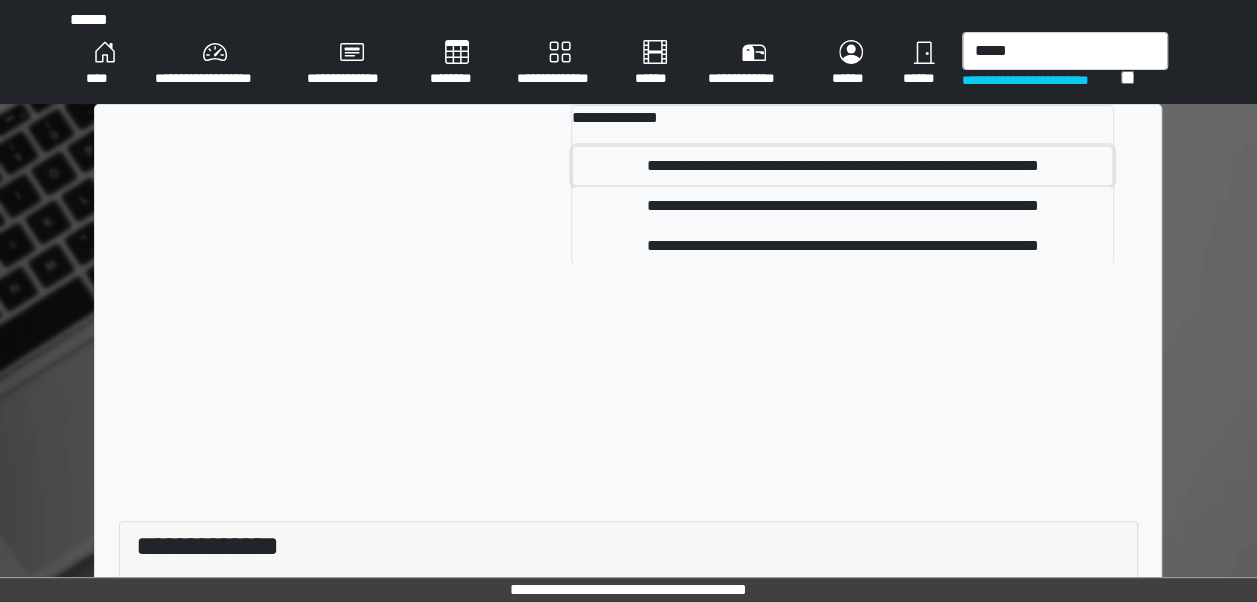 click on "**********" at bounding box center [842, 166] 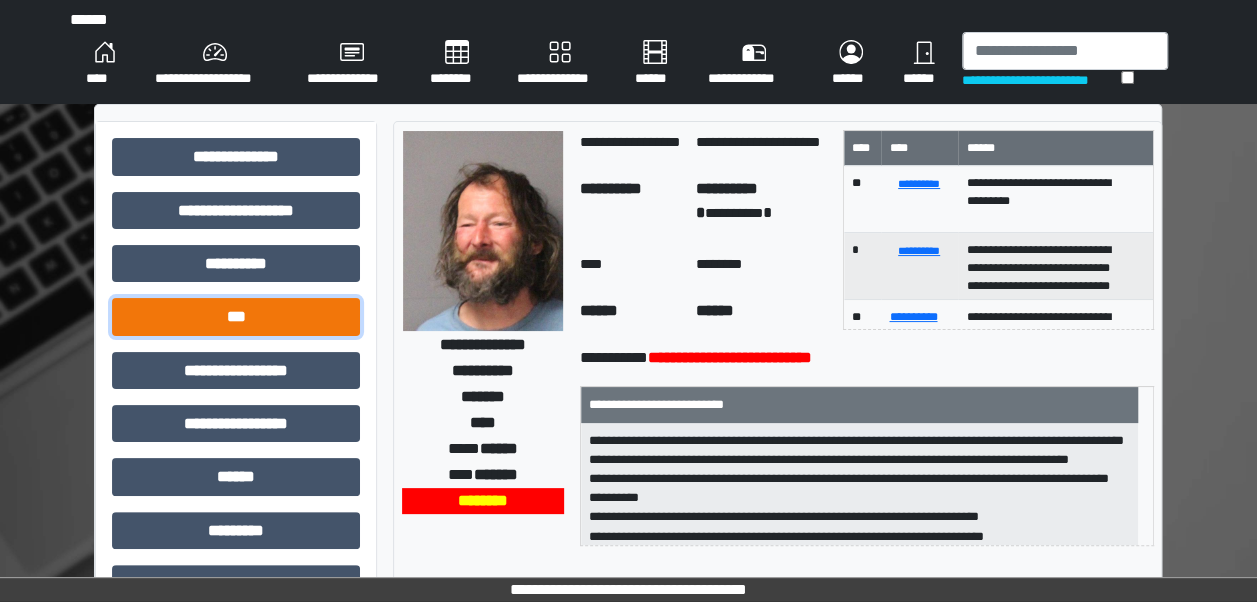 click on "***" at bounding box center (236, 316) 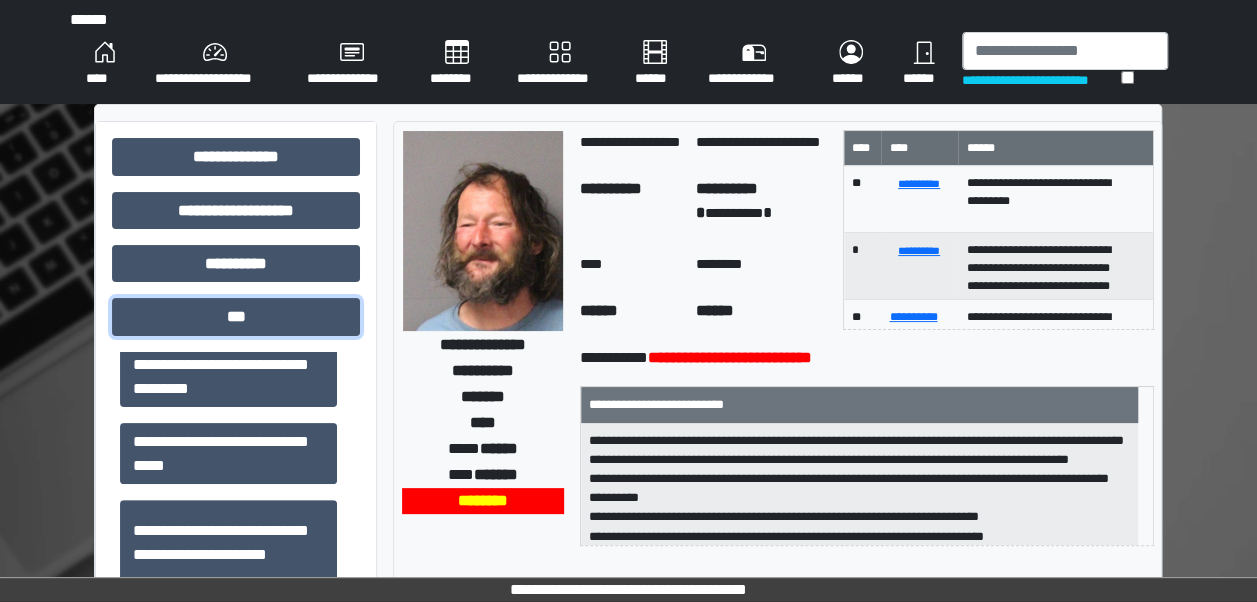 scroll, scrollTop: 456, scrollLeft: 0, axis: vertical 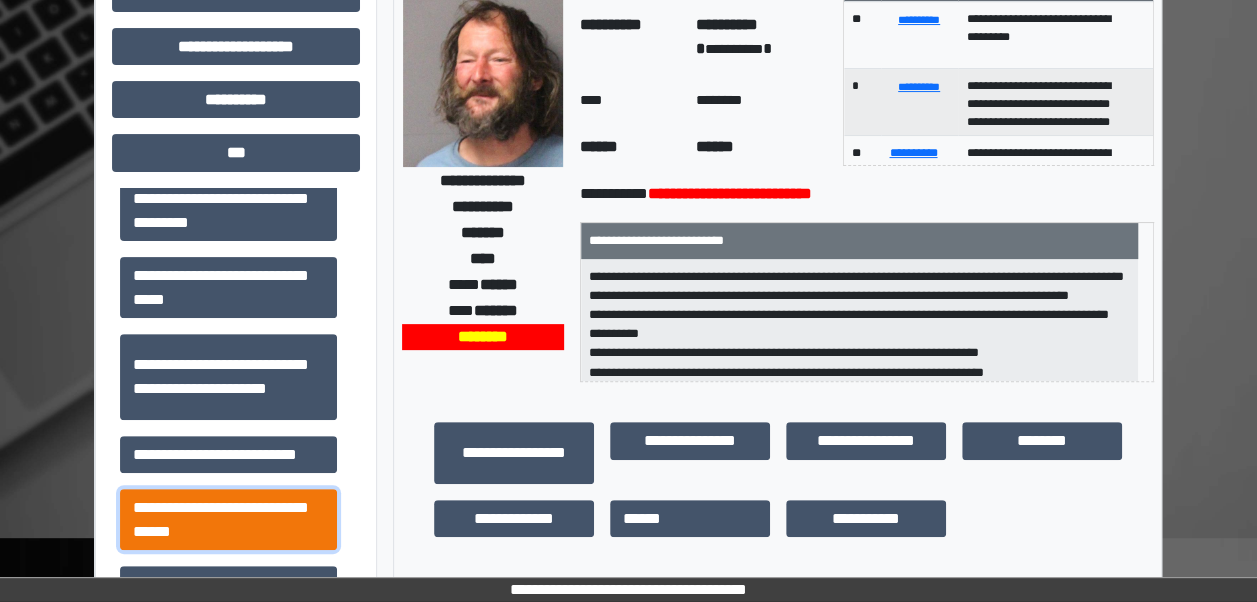 click on "**********" at bounding box center [228, 519] 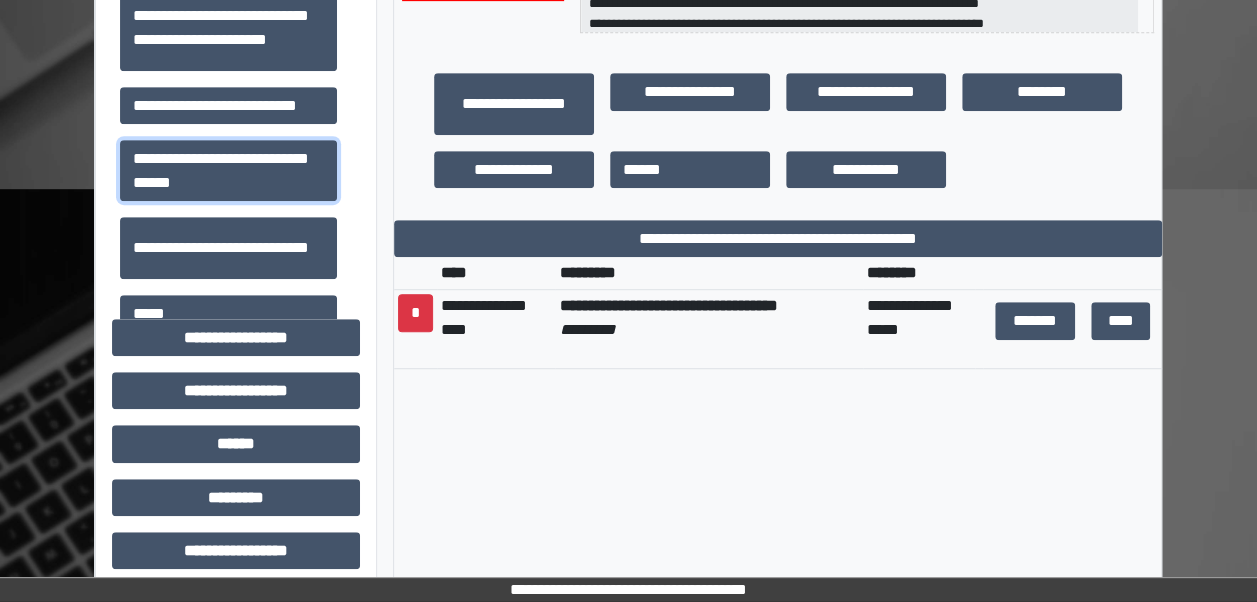 scroll, scrollTop: 515, scrollLeft: 0, axis: vertical 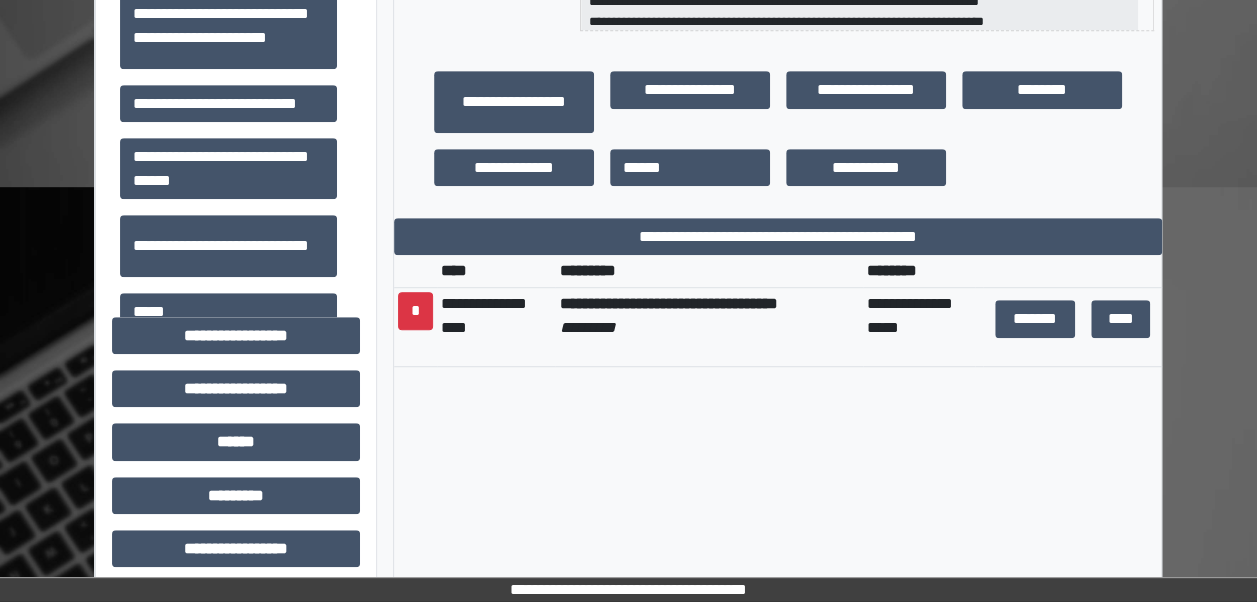click on "**********" at bounding box center [668, 303] 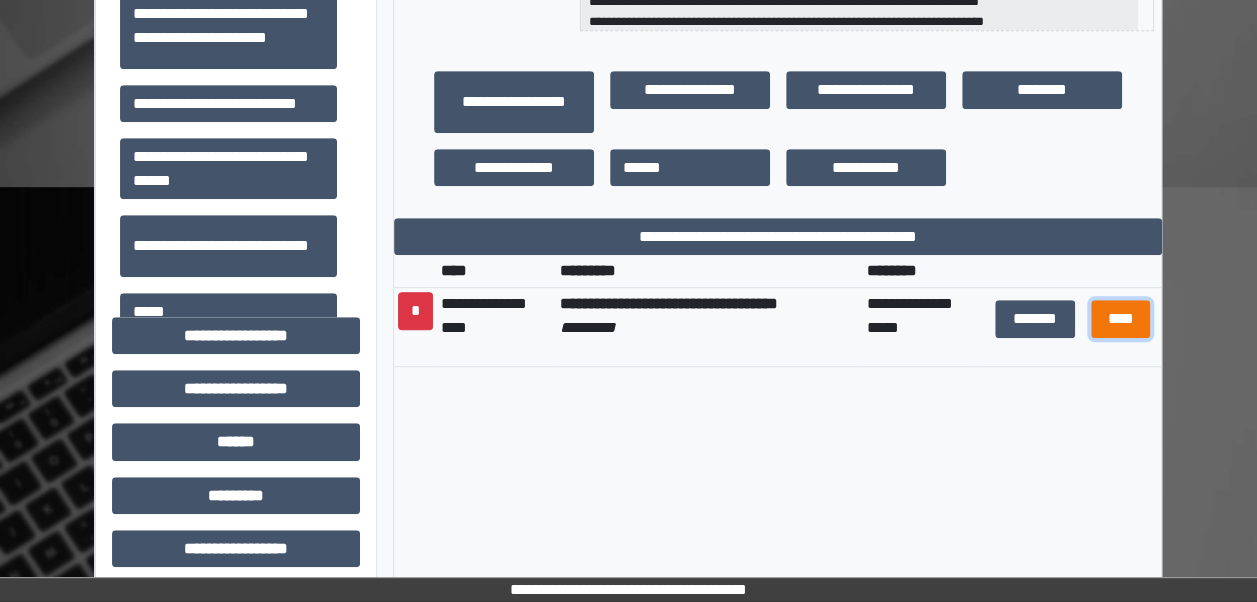 click on "****" at bounding box center [1120, 318] 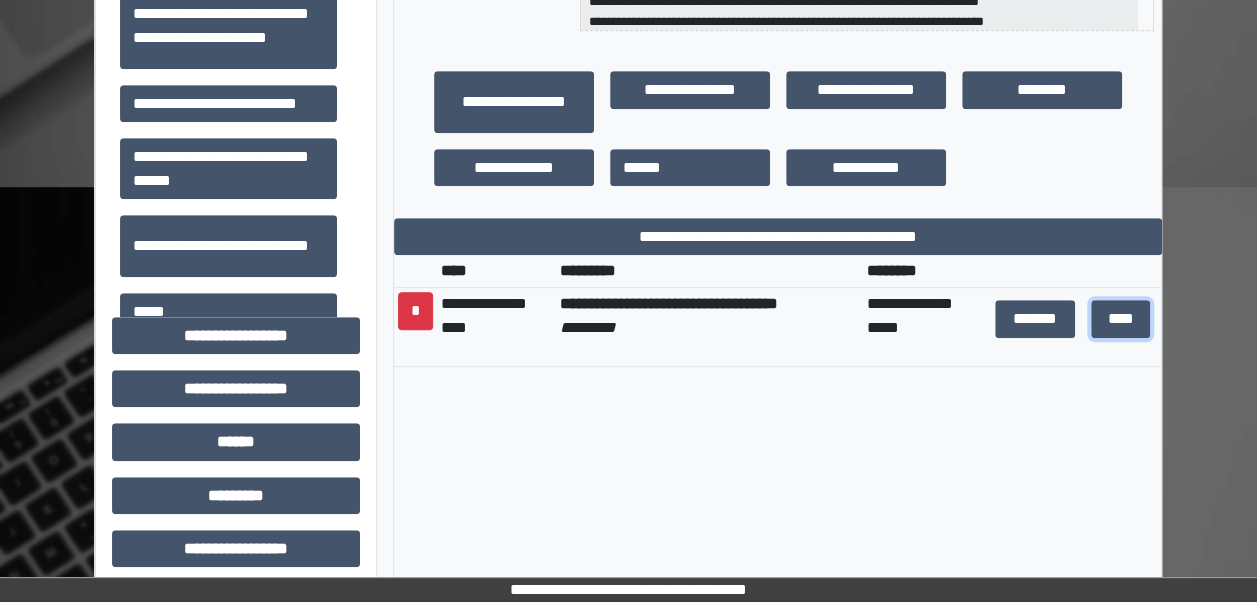 scroll, scrollTop: 0, scrollLeft: 0, axis: both 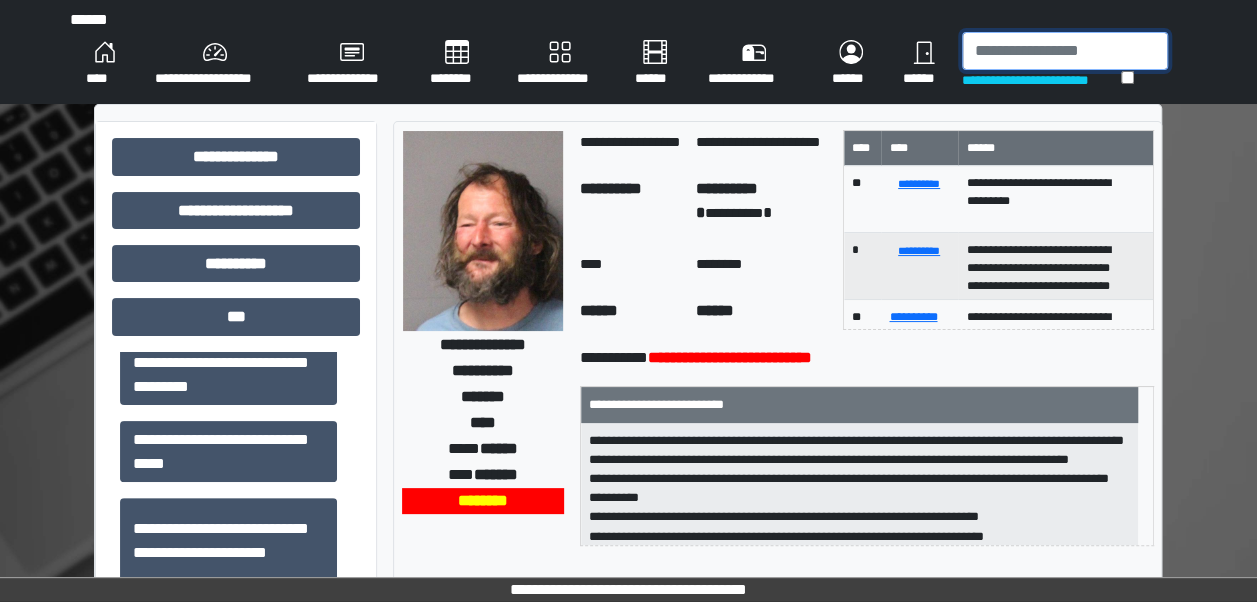 click at bounding box center (1065, 51) 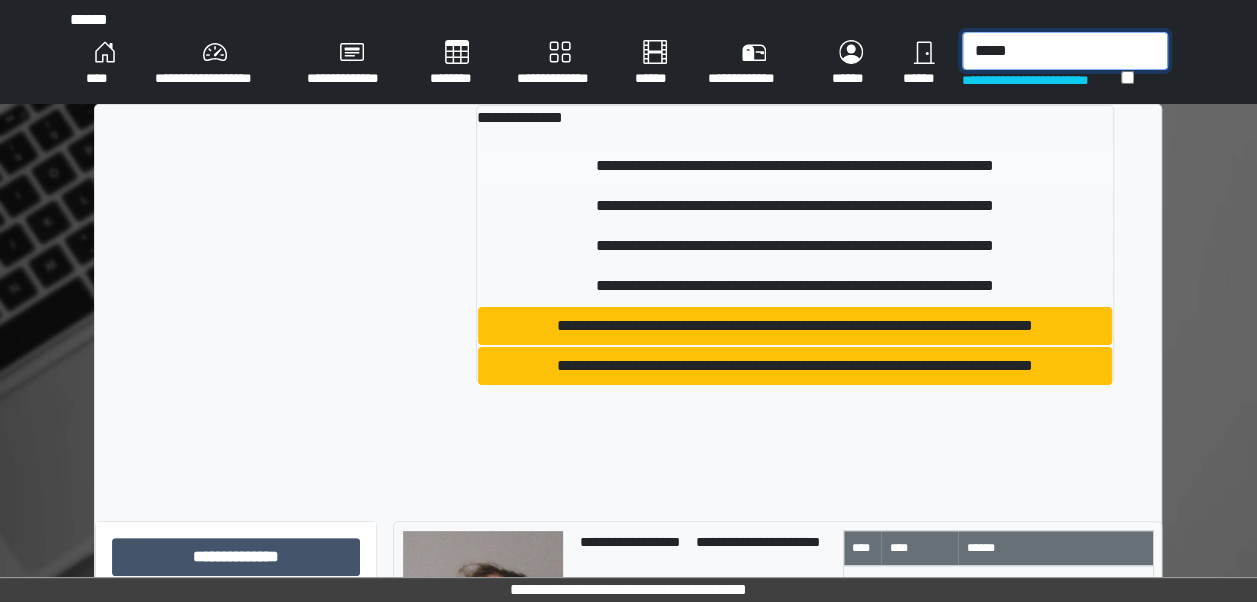 type on "*****" 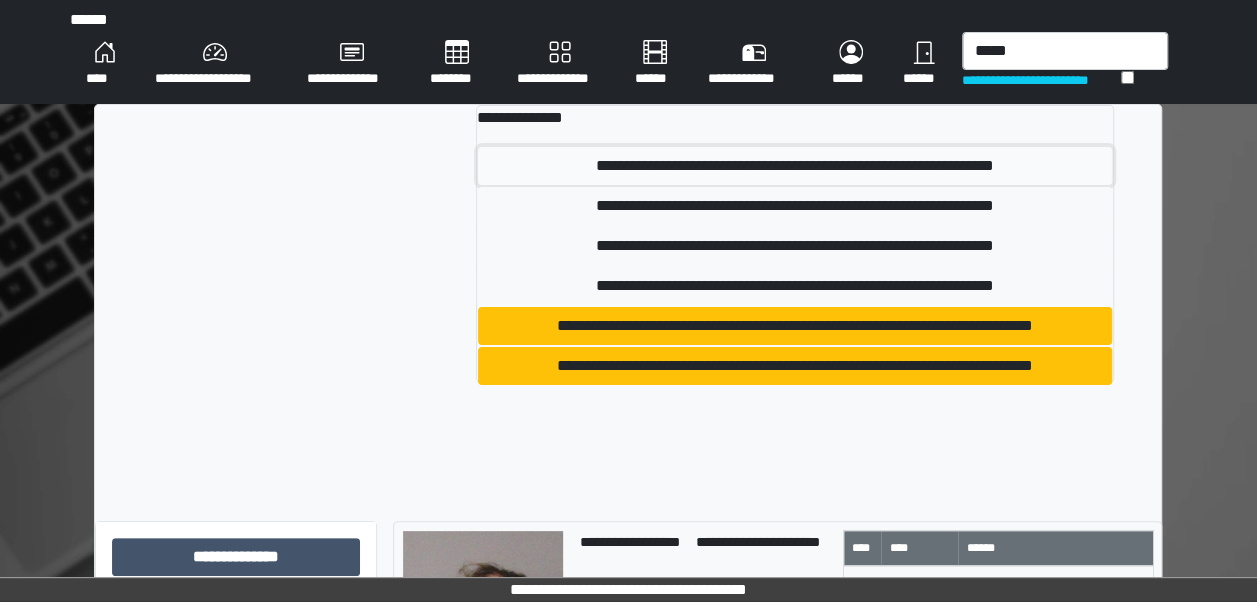 click on "**********" at bounding box center [795, 166] 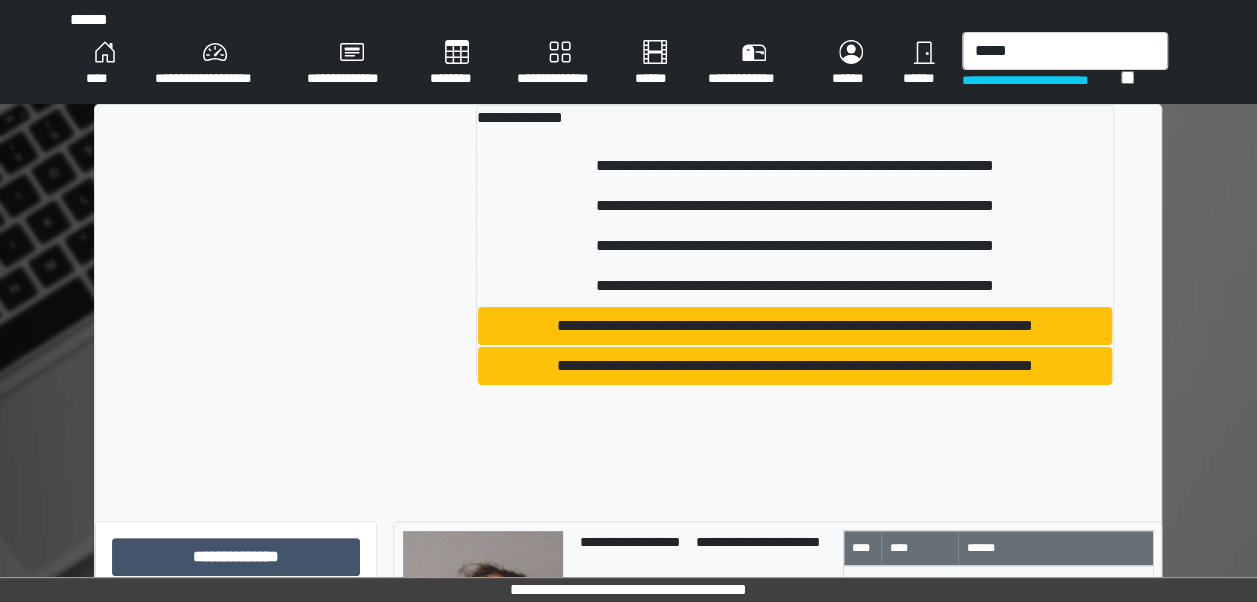 type 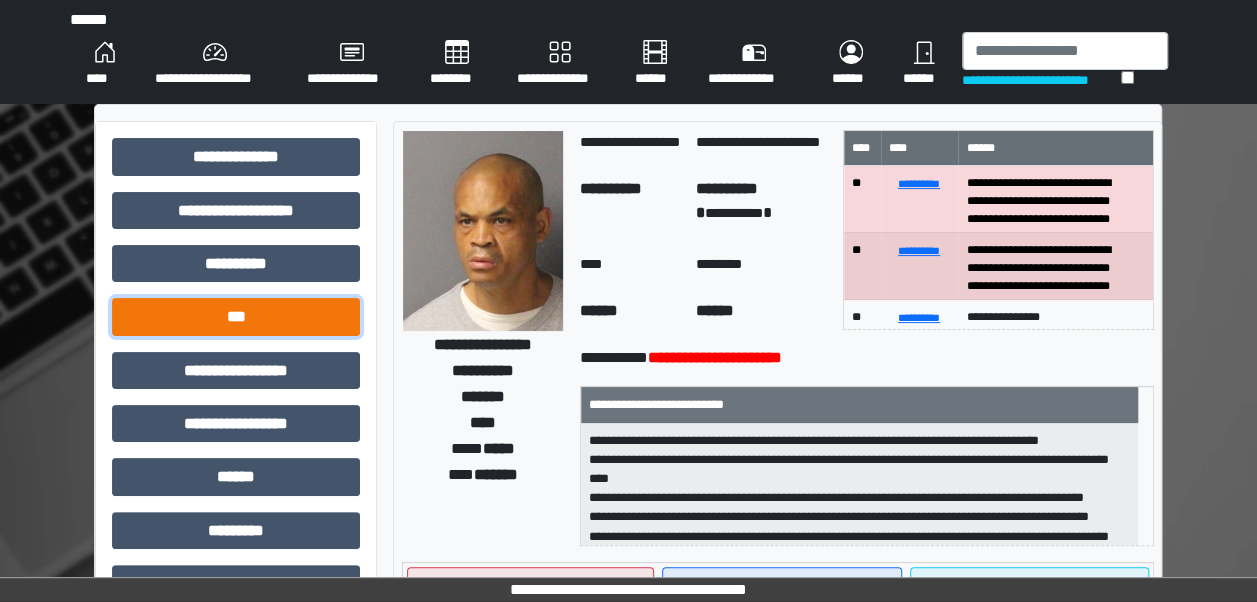 click on "***" at bounding box center (236, 316) 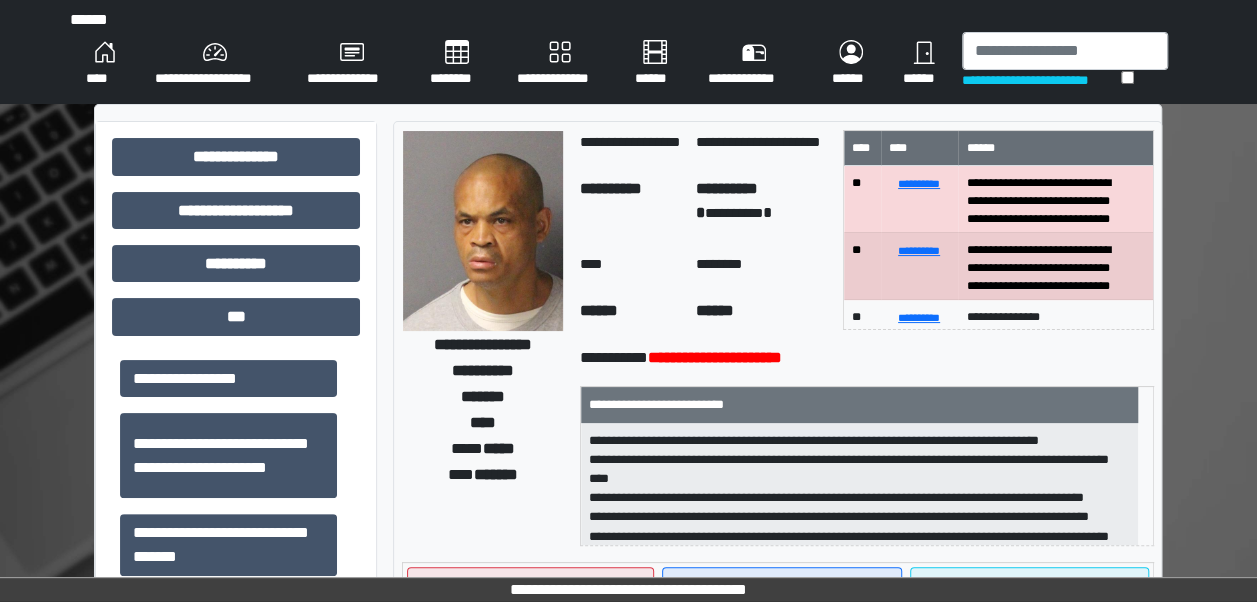 drag, startPoint x: 1254, startPoint y: 157, endPoint x: 1260, endPoint y: 224, distance: 67.26812 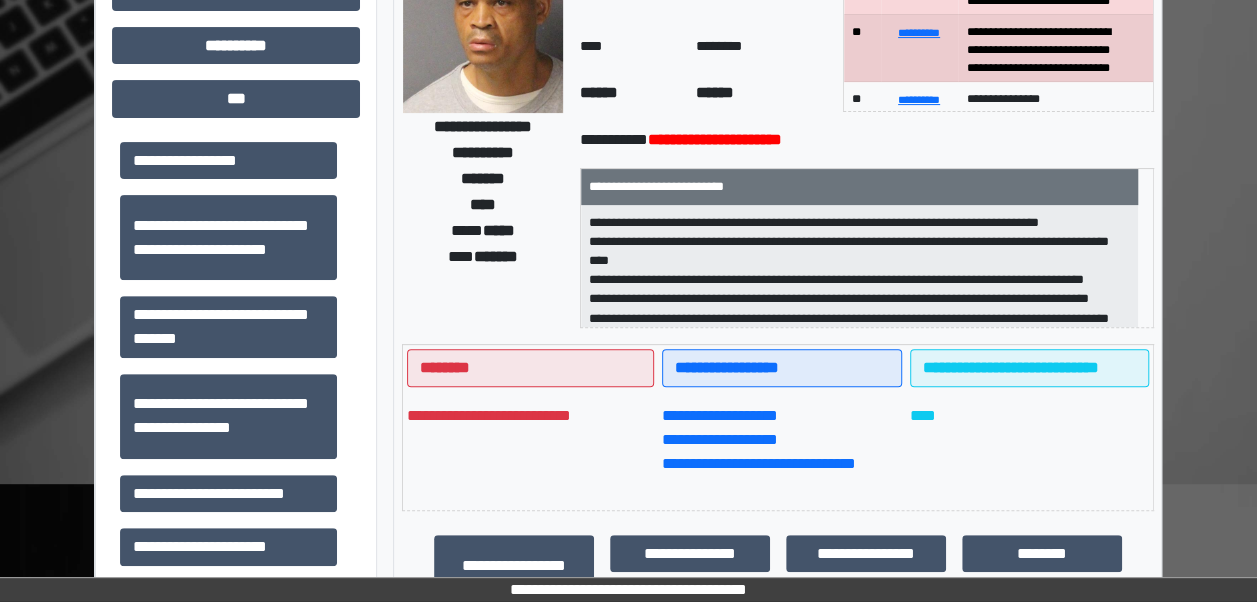 scroll, scrollTop: 254, scrollLeft: 0, axis: vertical 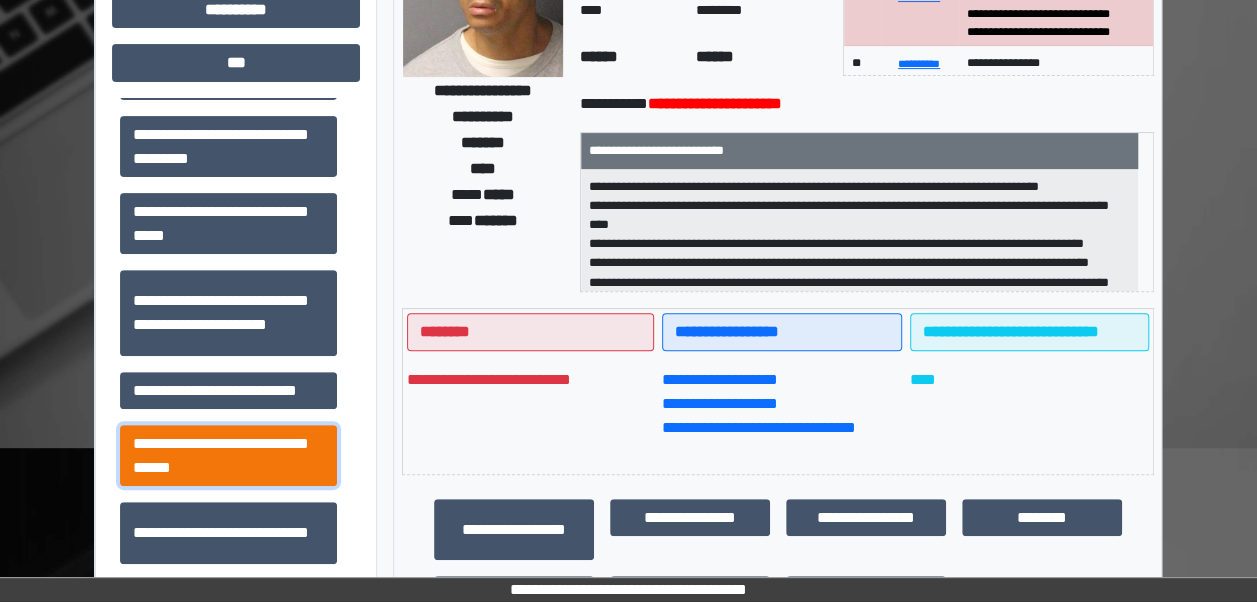 click on "**********" at bounding box center [228, 455] 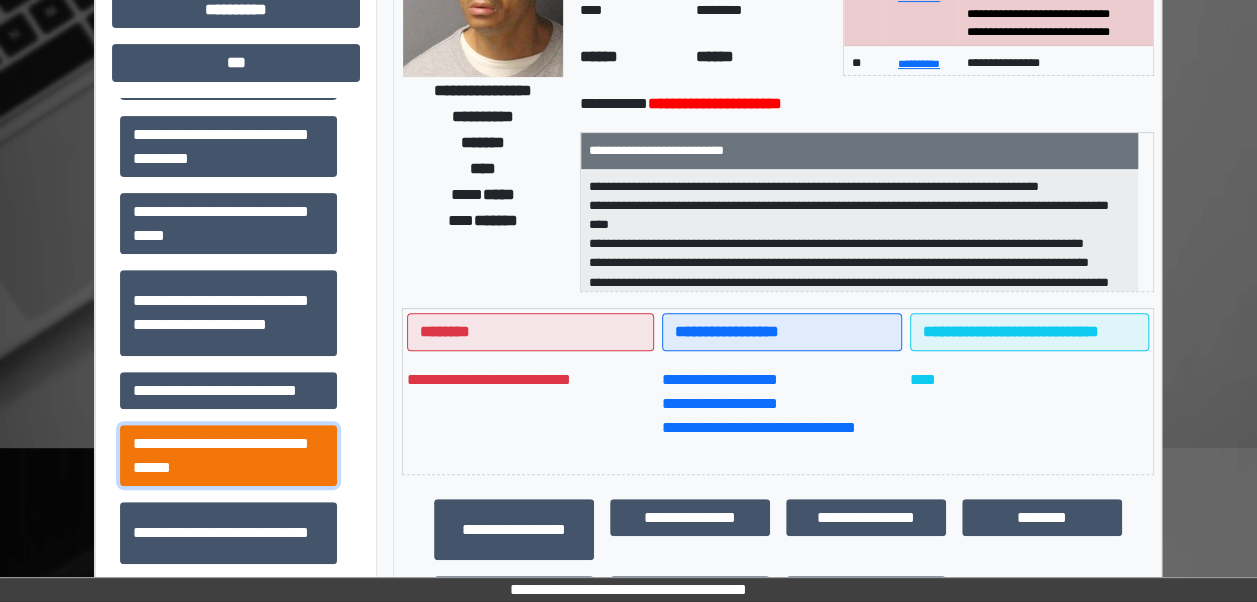 click on "**********" at bounding box center [228, 455] 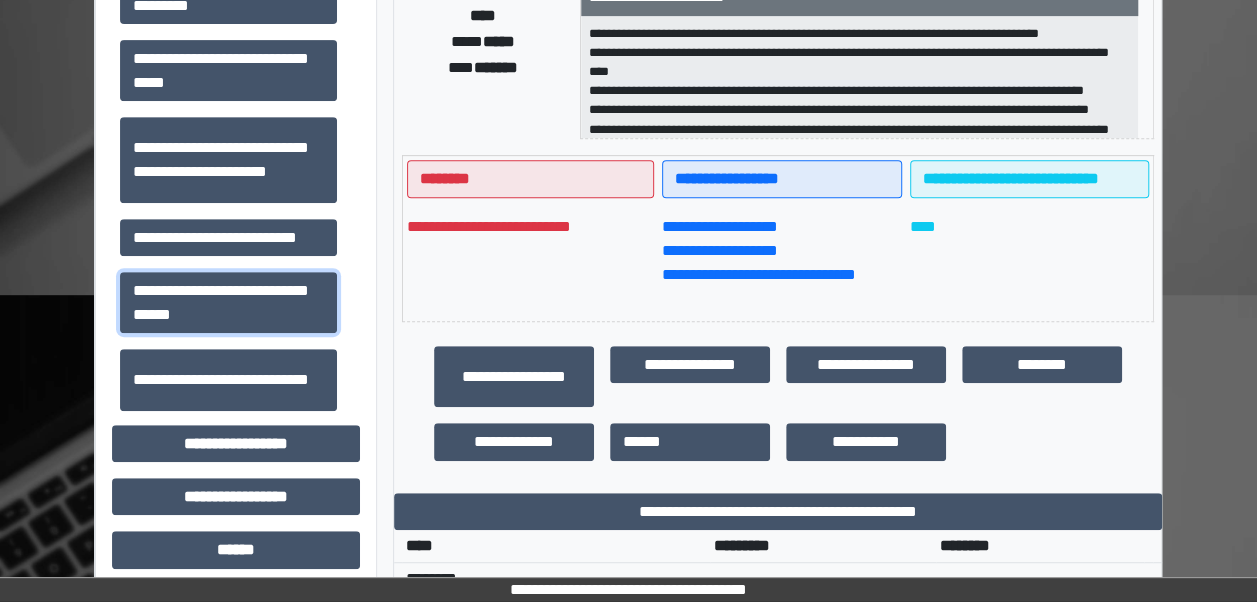 scroll, scrollTop: 449, scrollLeft: 0, axis: vertical 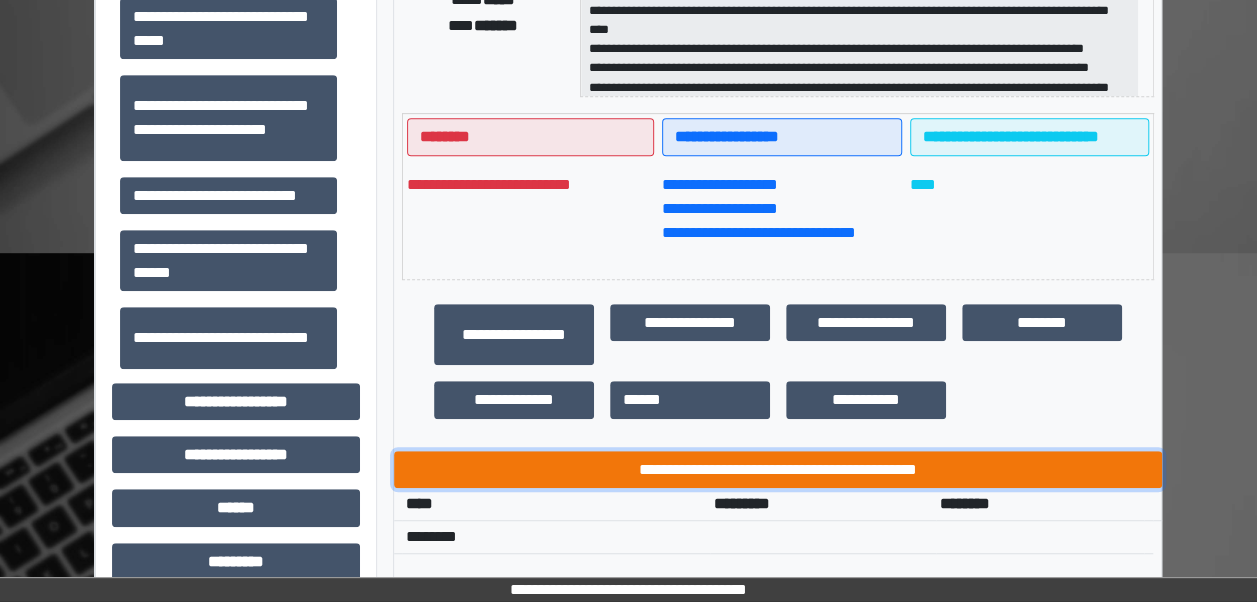 click on "**********" at bounding box center (778, 469) 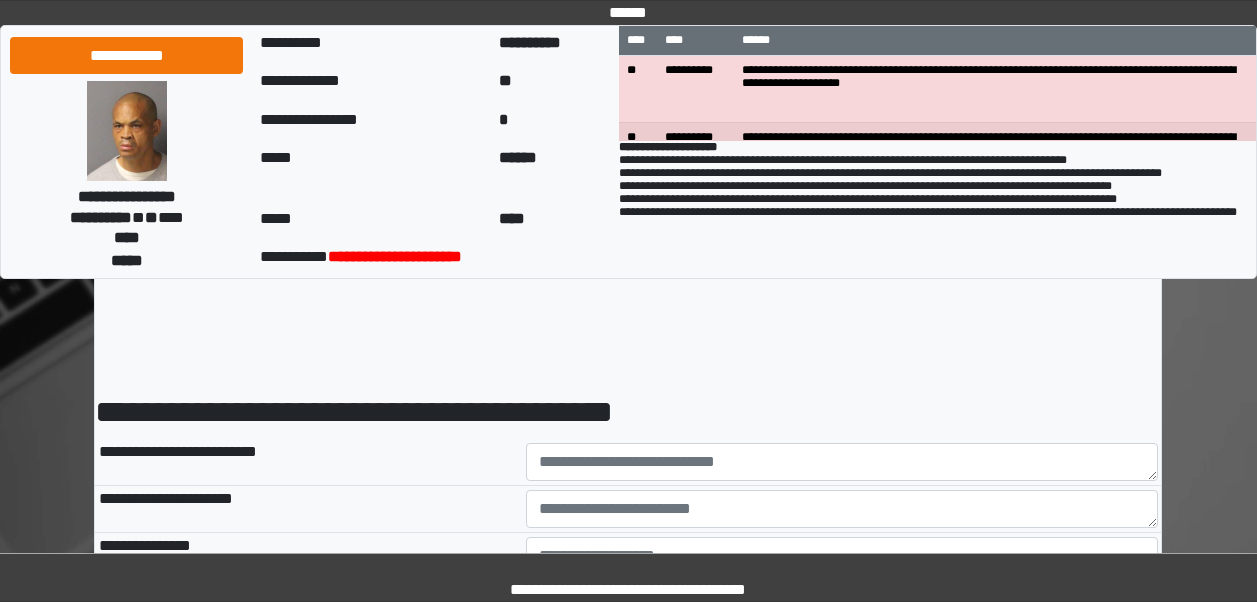 scroll, scrollTop: 0, scrollLeft: 0, axis: both 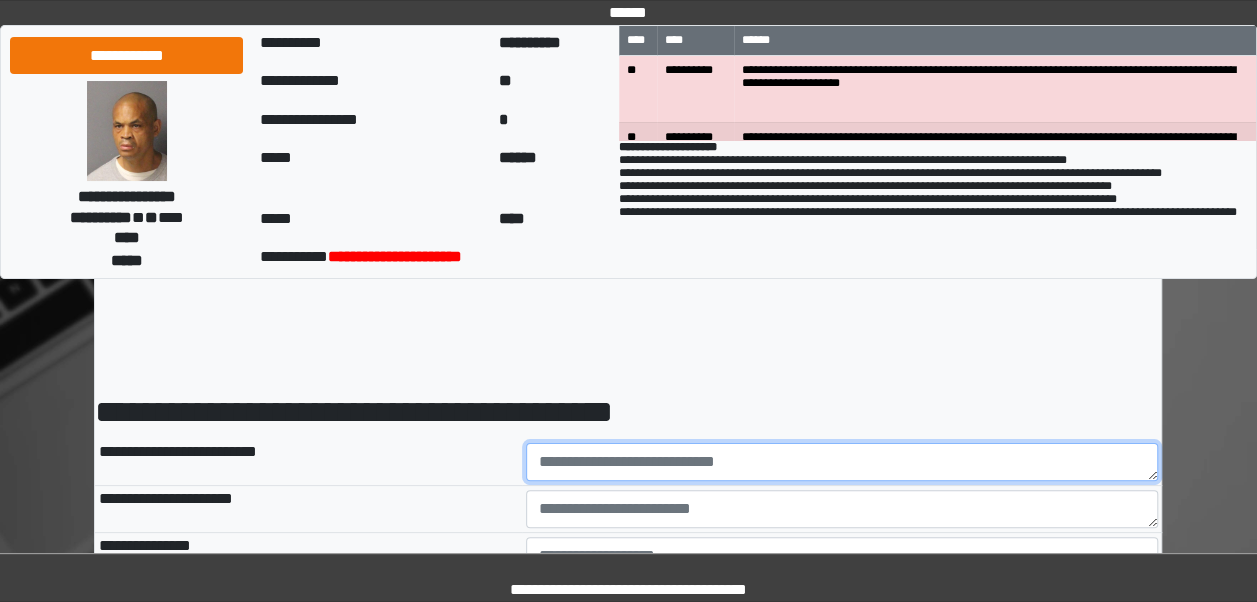 click at bounding box center [842, 462] 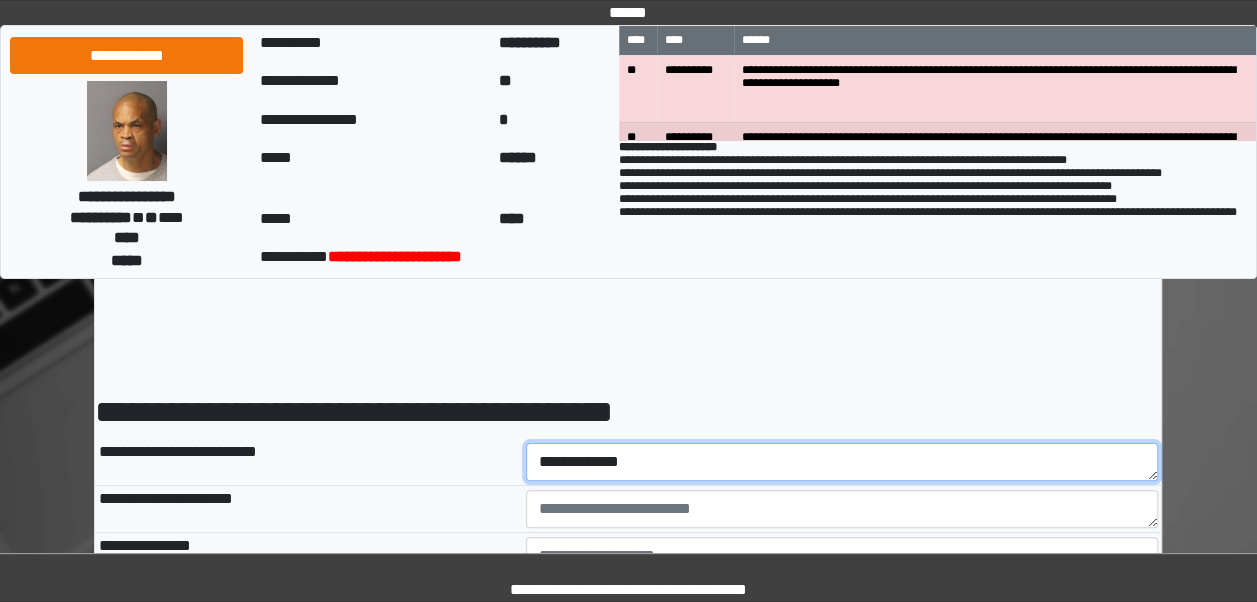 type on "**********" 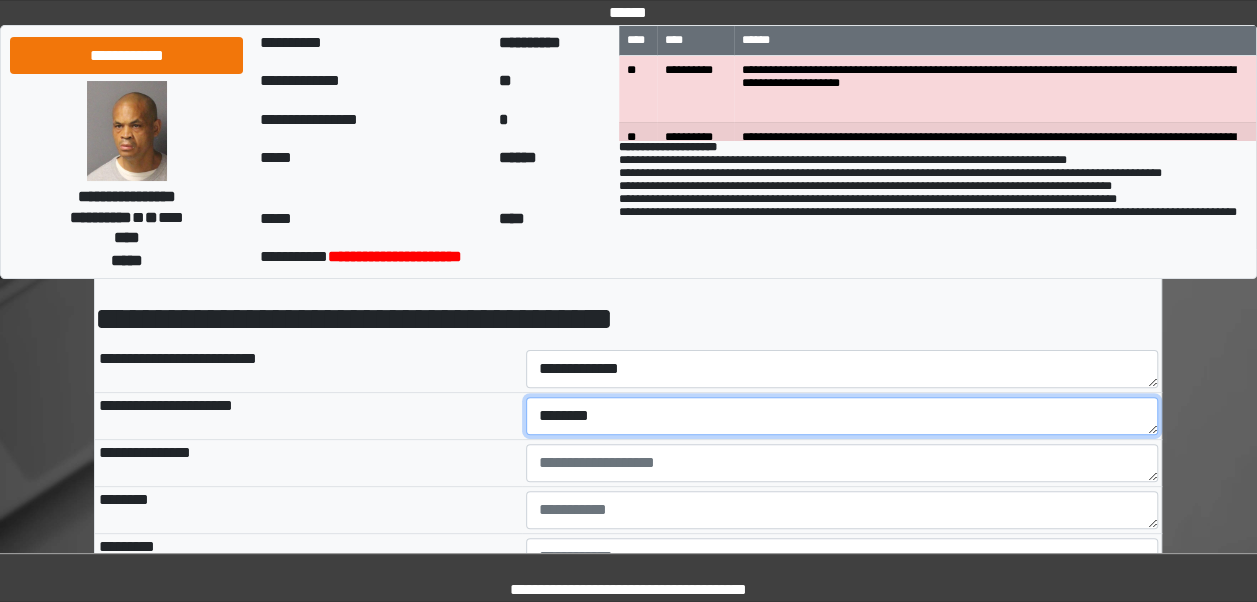 scroll, scrollTop: 147, scrollLeft: 0, axis: vertical 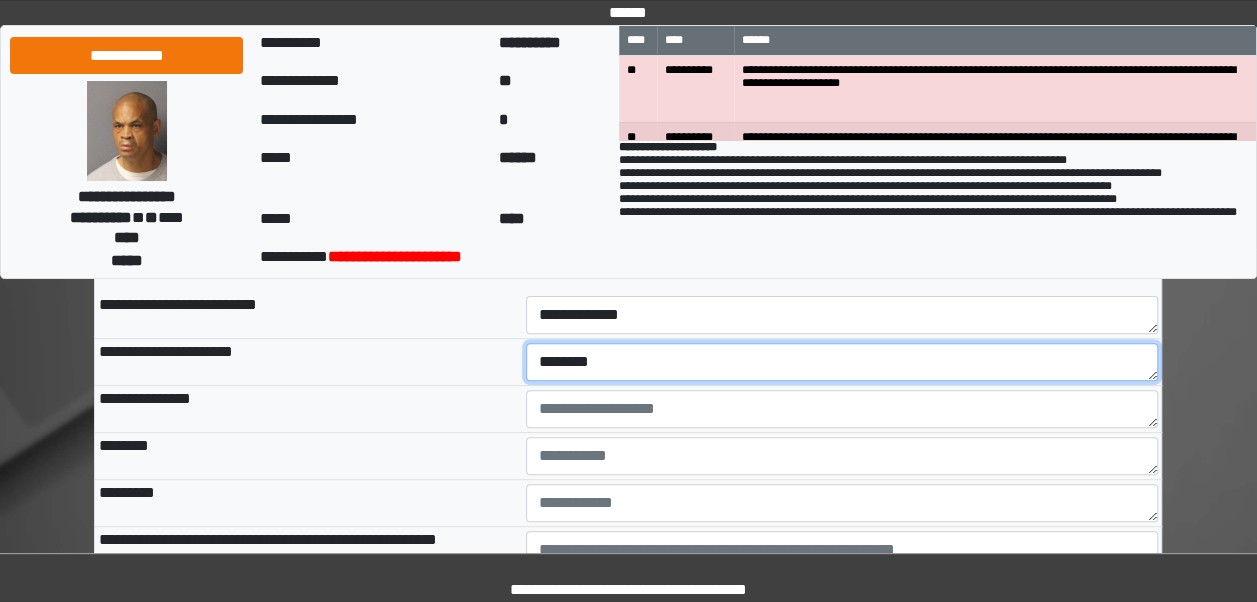 type on "*******" 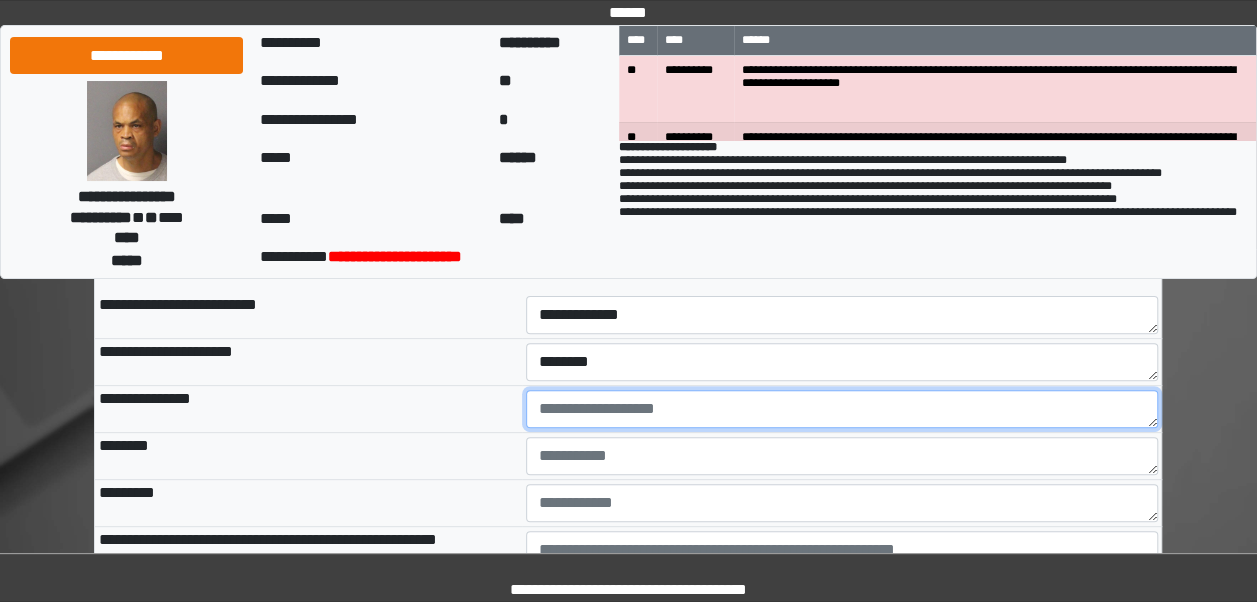 click at bounding box center [842, 409] 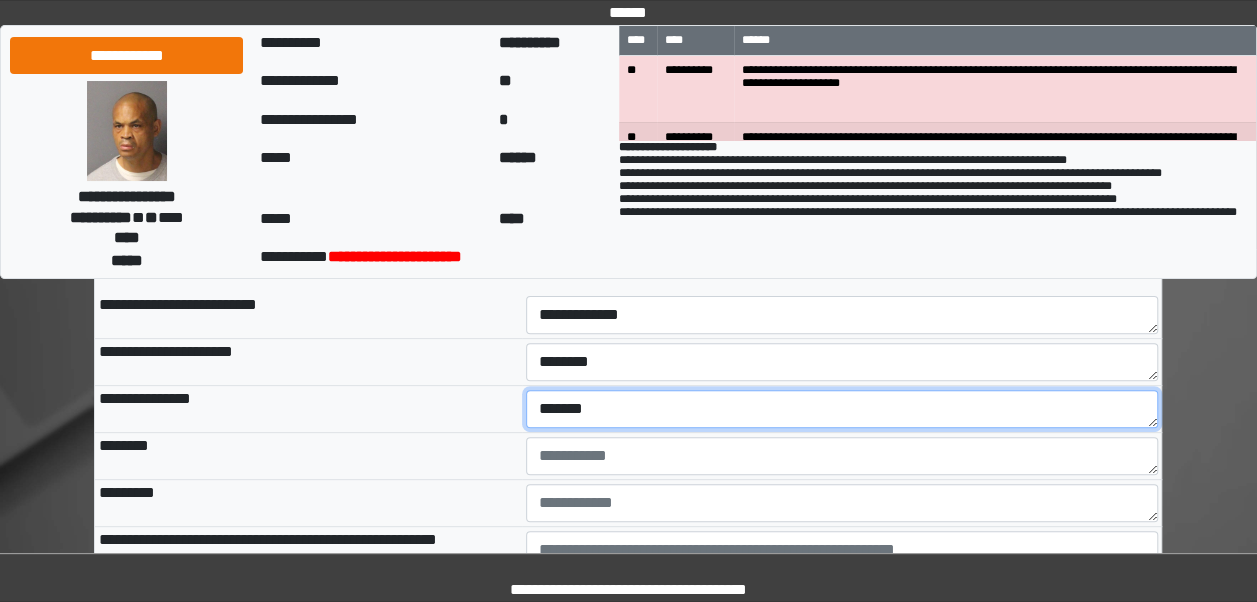 type on "*******" 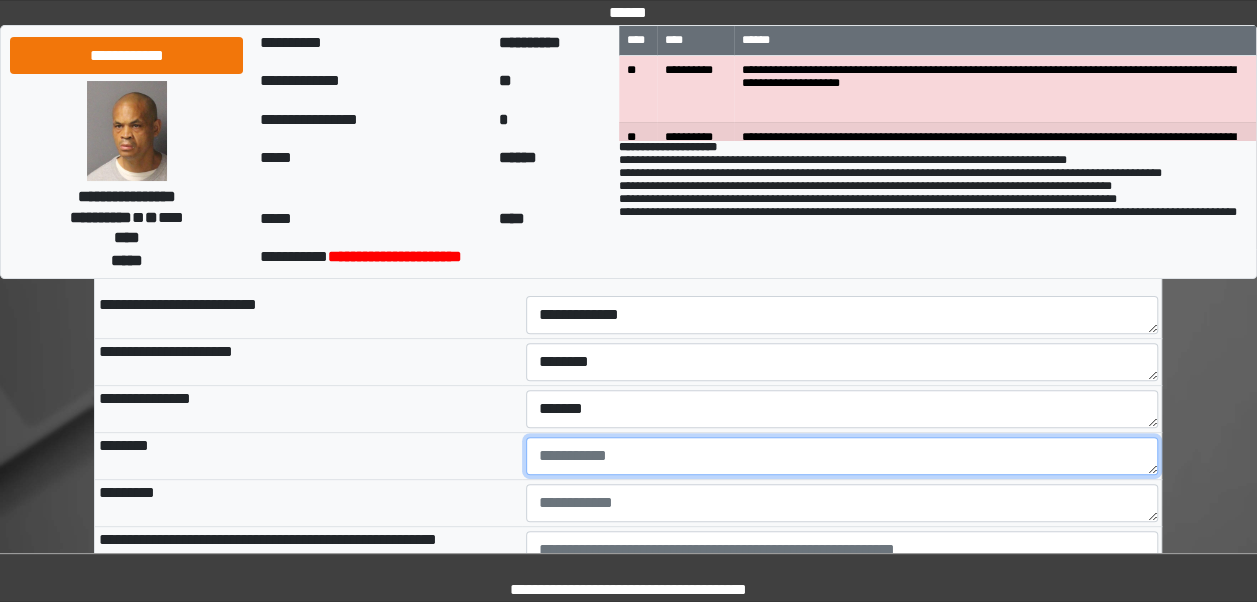 click at bounding box center (842, 456) 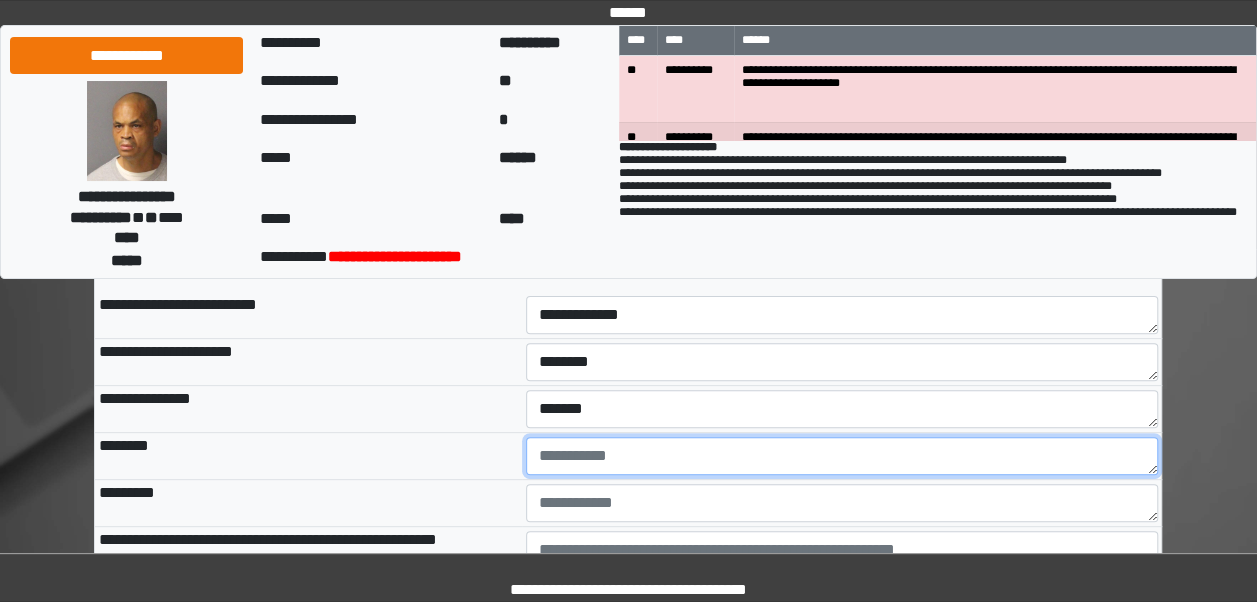 type on "*" 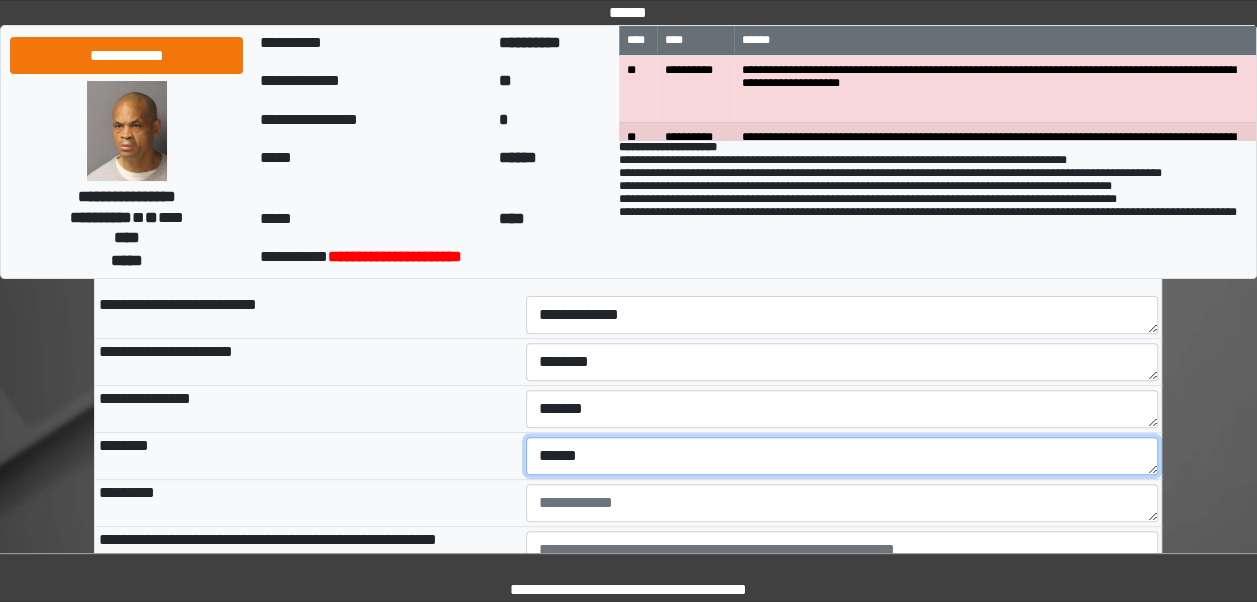 type on "******" 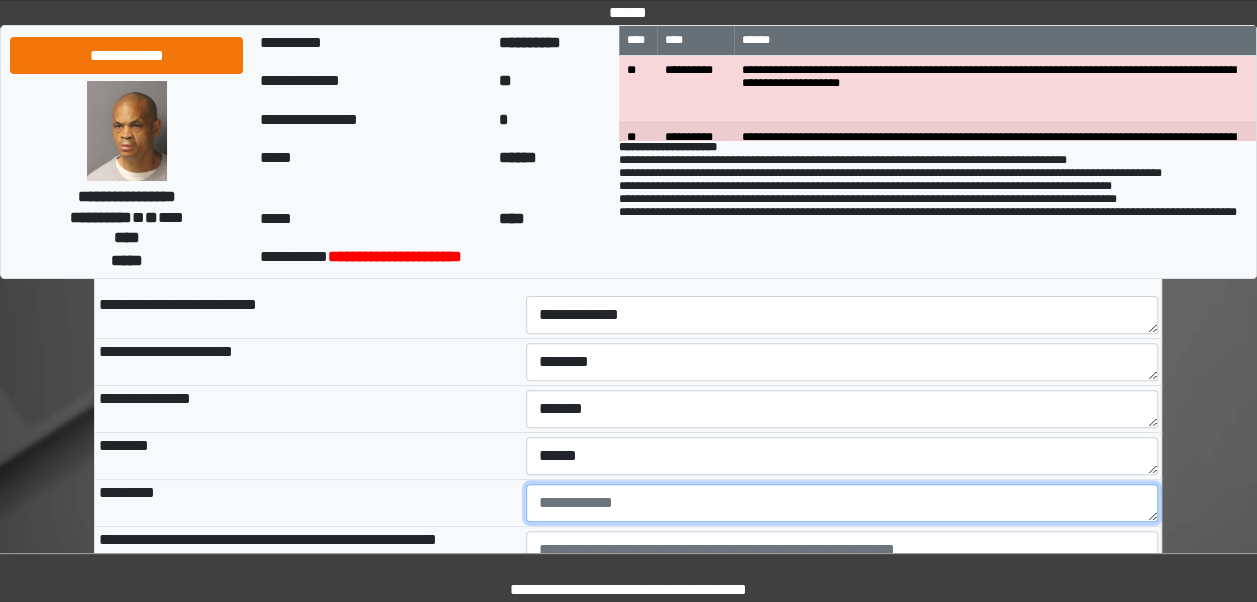 click at bounding box center [842, 503] 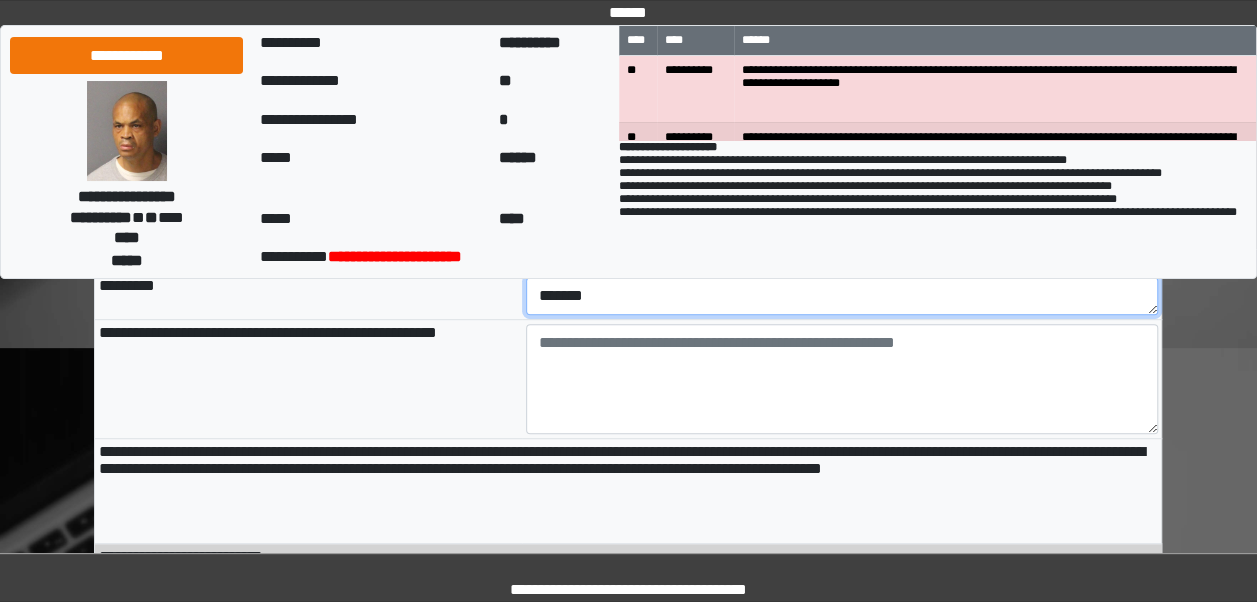 scroll, scrollTop: 359, scrollLeft: 0, axis: vertical 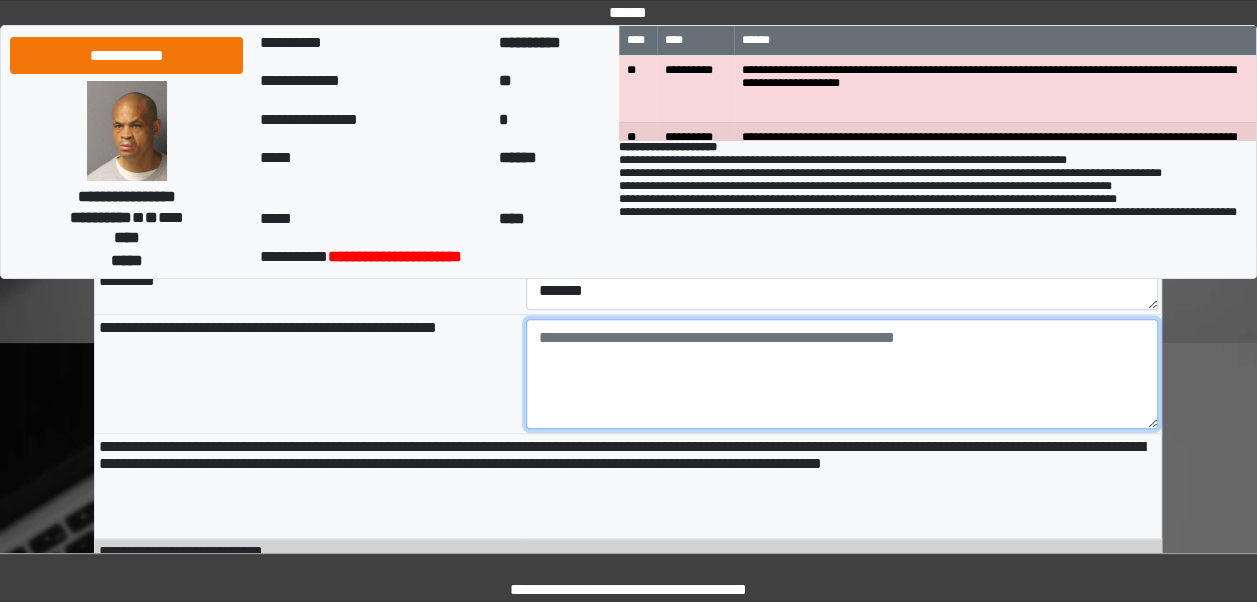 click at bounding box center (842, 374) 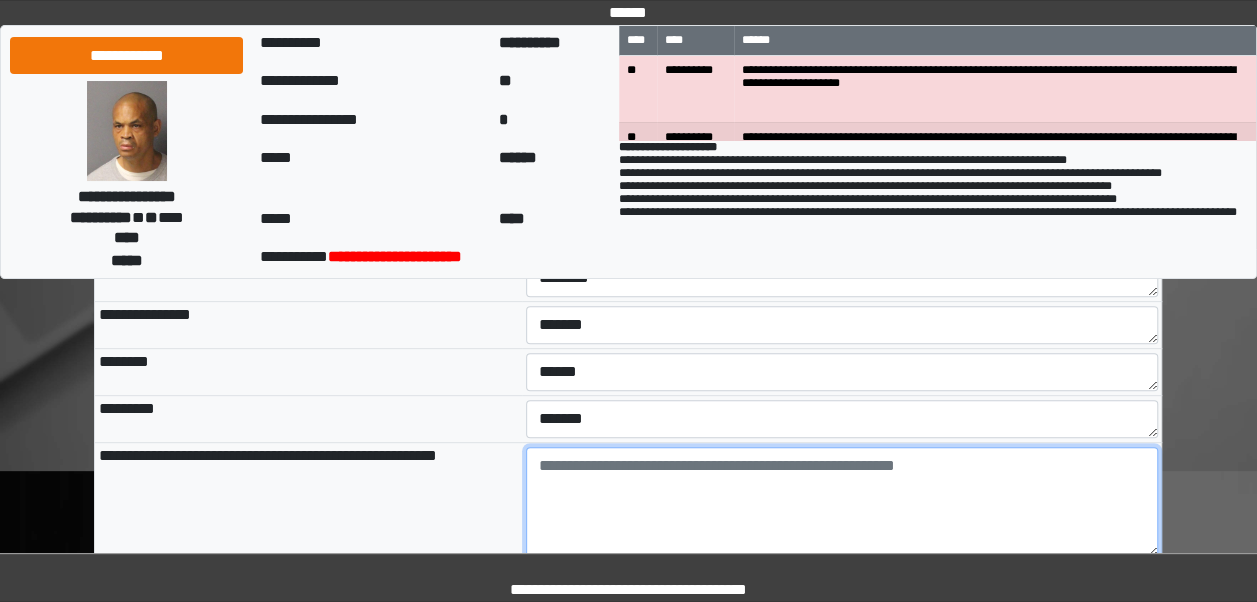 scroll, scrollTop: 226, scrollLeft: 0, axis: vertical 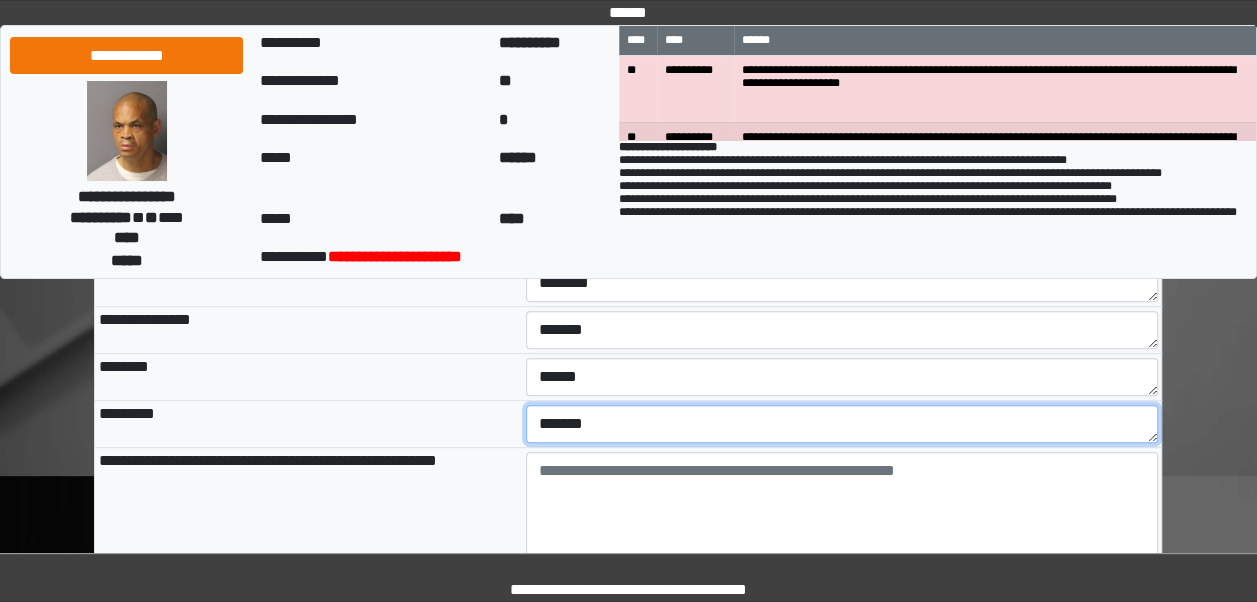 click on "*******" at bounding box center (842, 424) 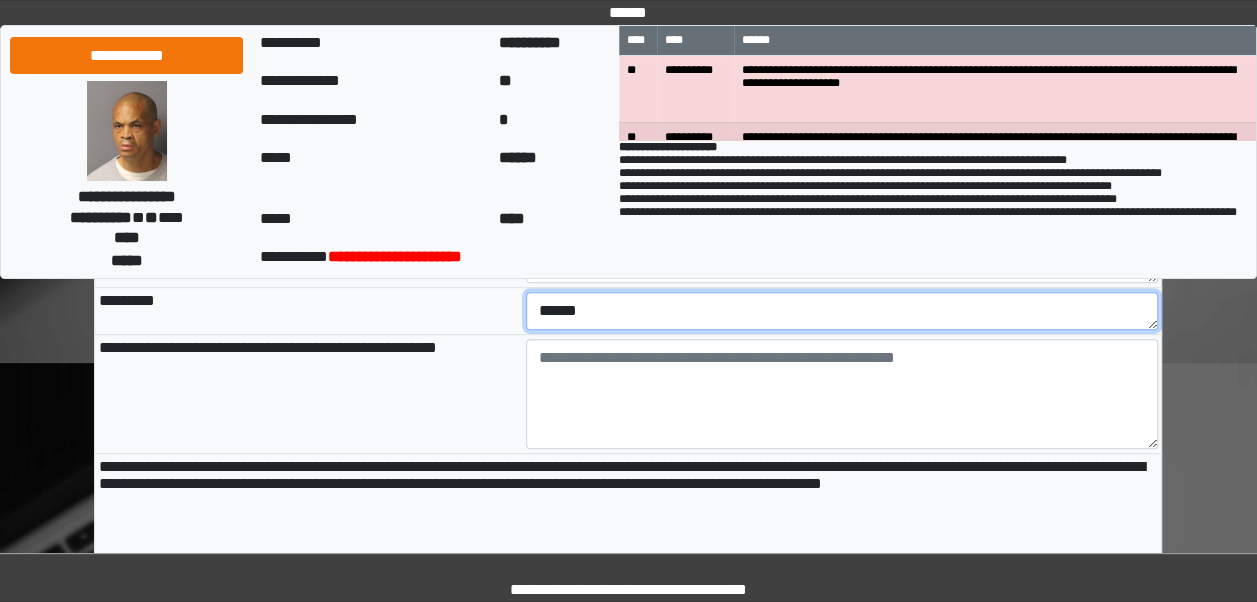 scroll, scrollTop: 349, scrollLeft: 0, axis: vertical 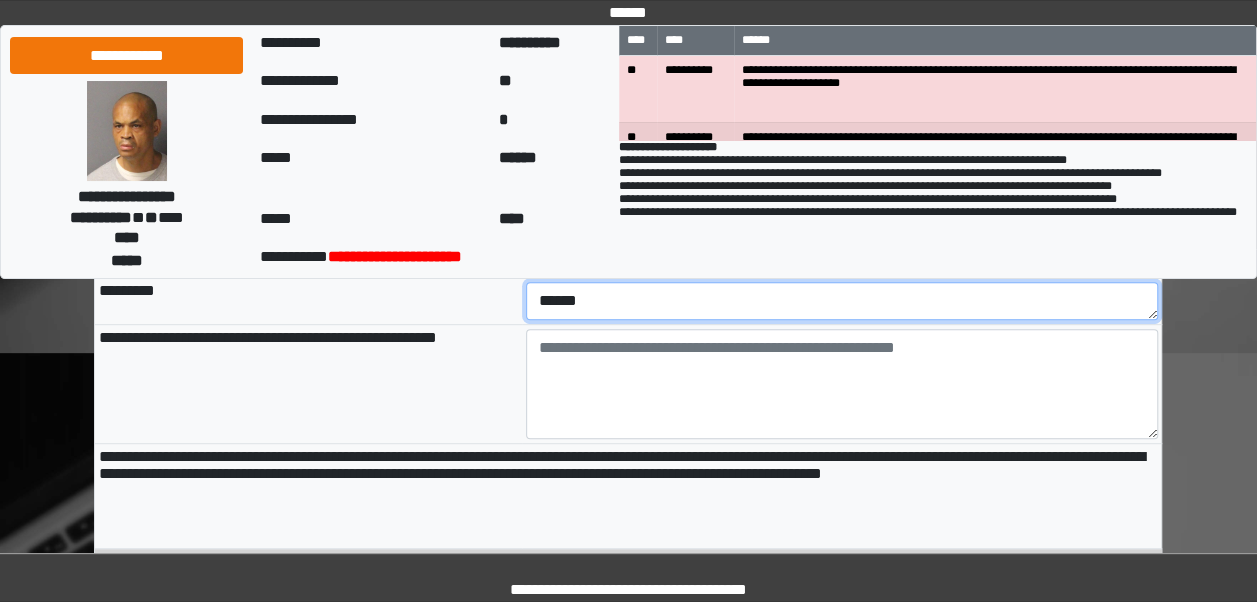 type on "******" 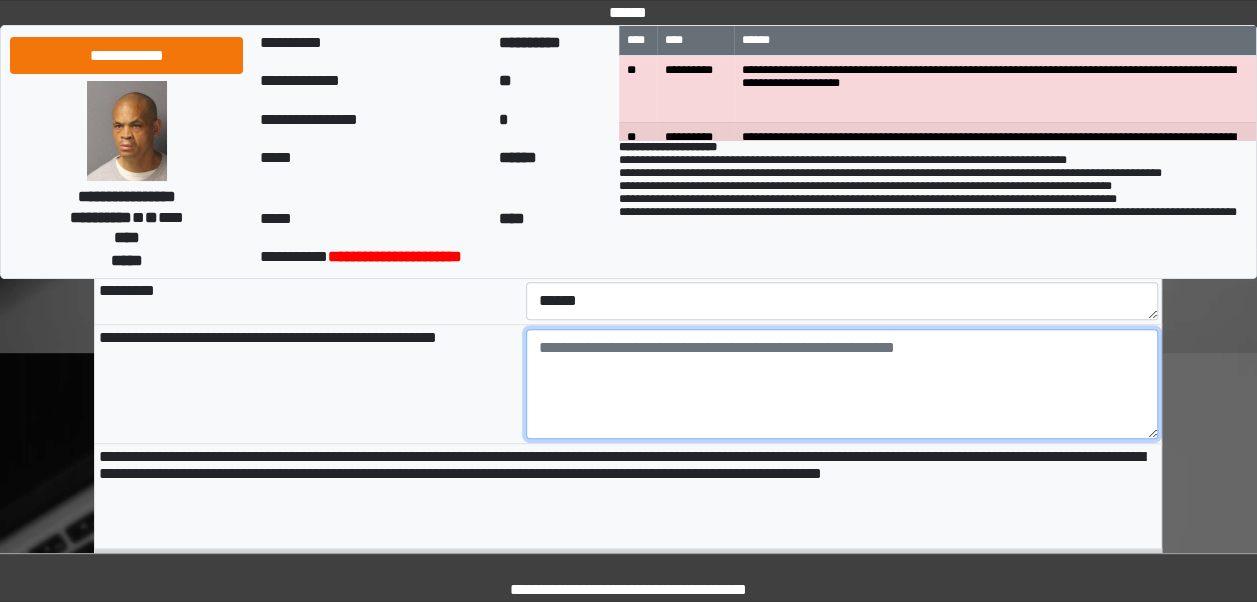 click at bounding box center [842, 384] 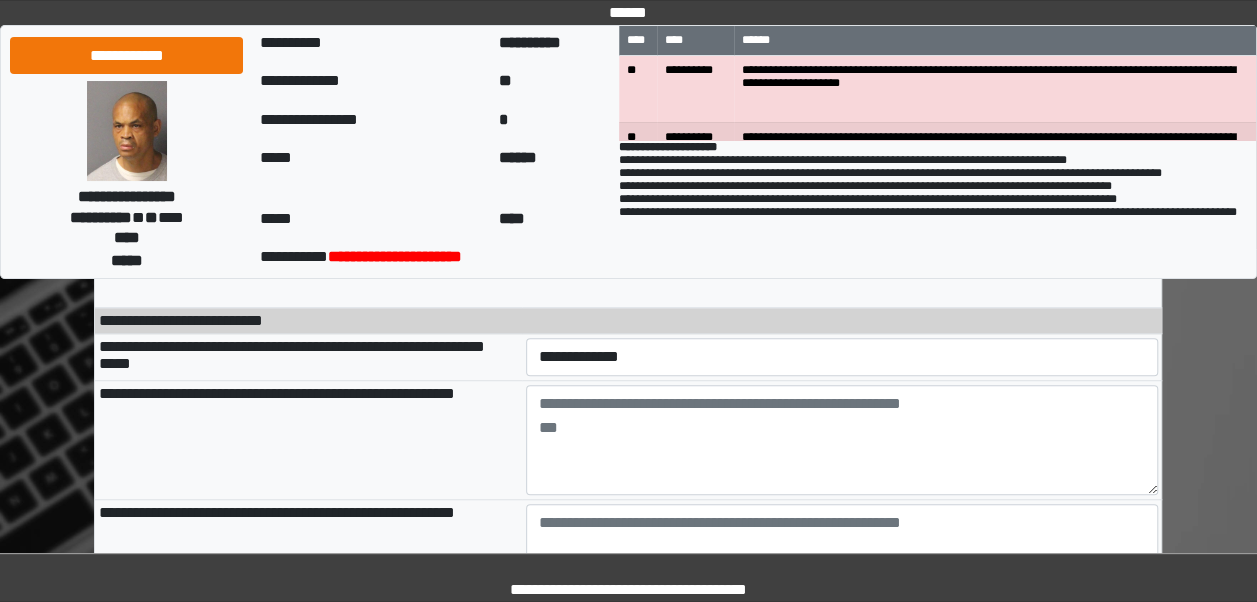 scroll, scrollTop: 585, scrollLeft: 0, axis: vertical 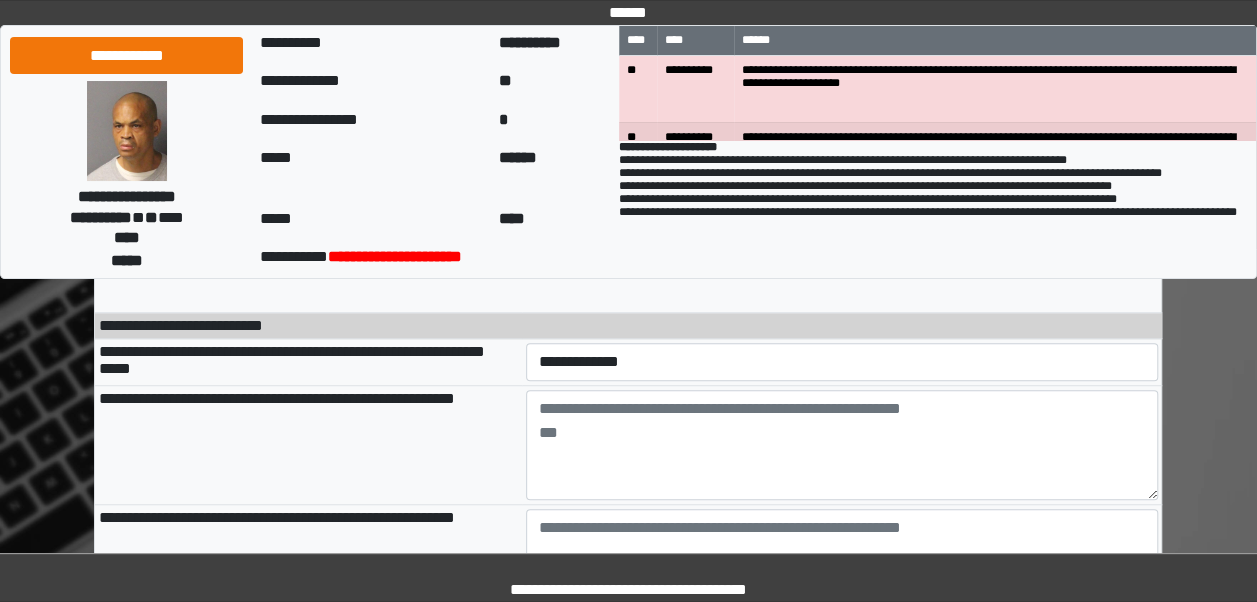 type on "**" 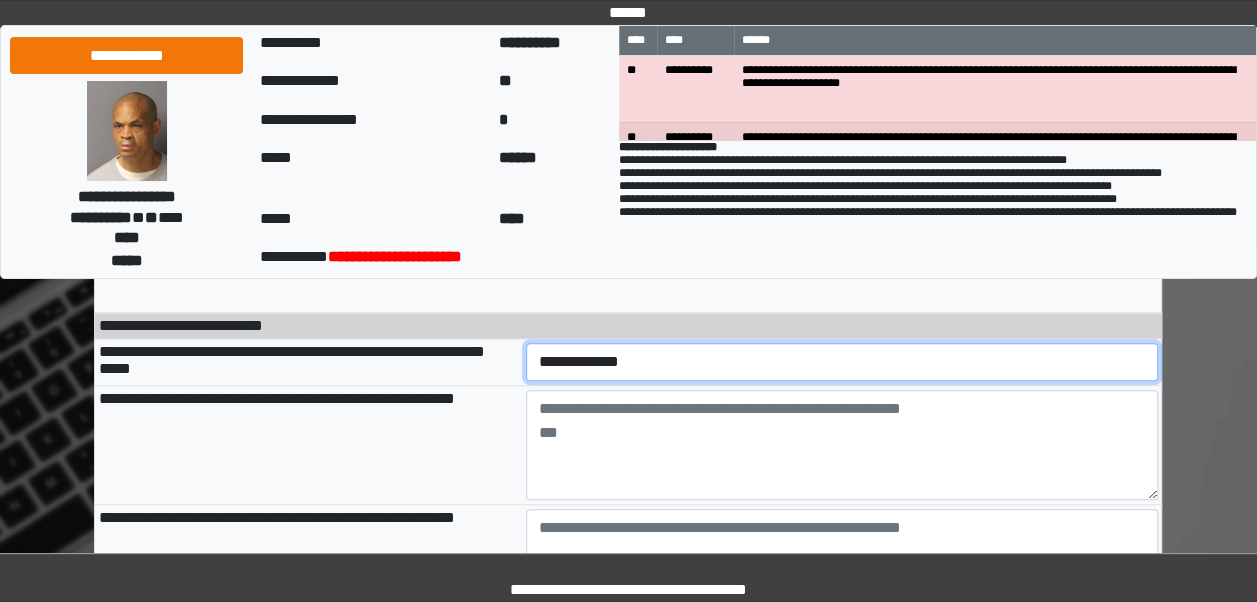 click on "**********" at bounding box center [842, 361] 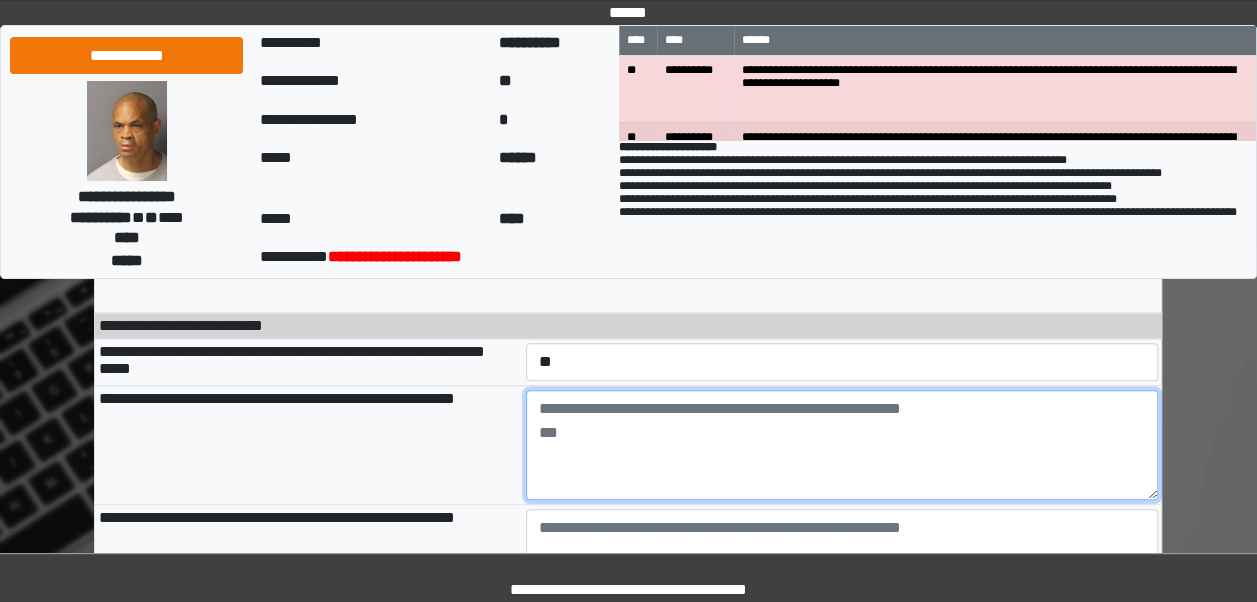 click at bounding box center [842, 445] 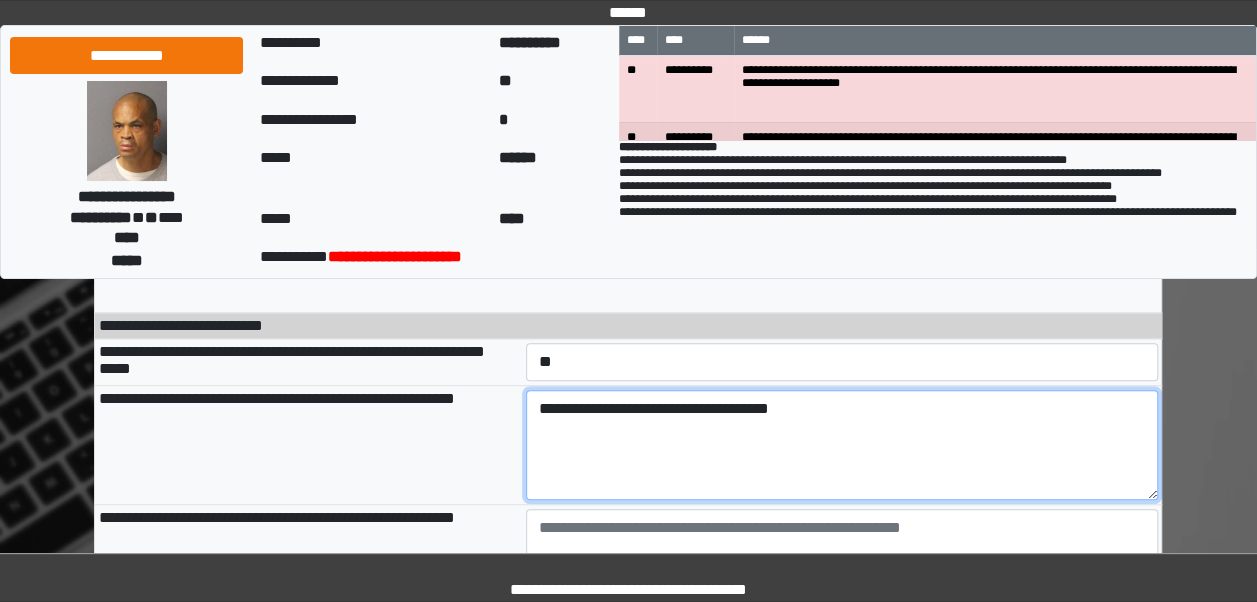 click on "**********" at bounding box center (842, 445) 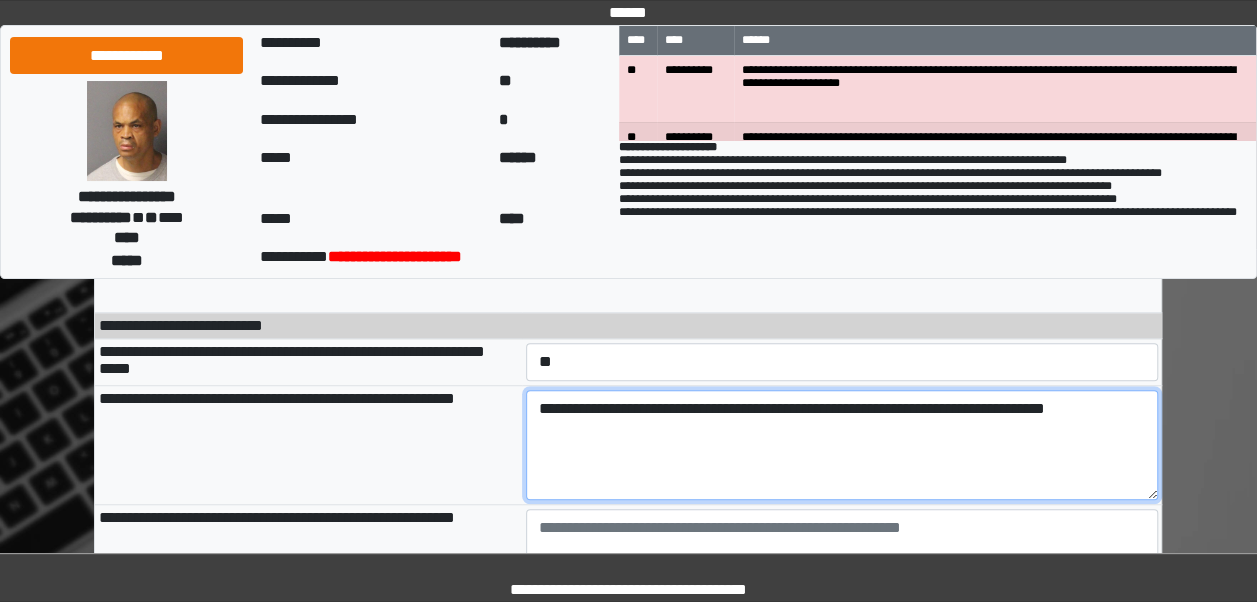 click on "**********" at bounding box center (842, 445) 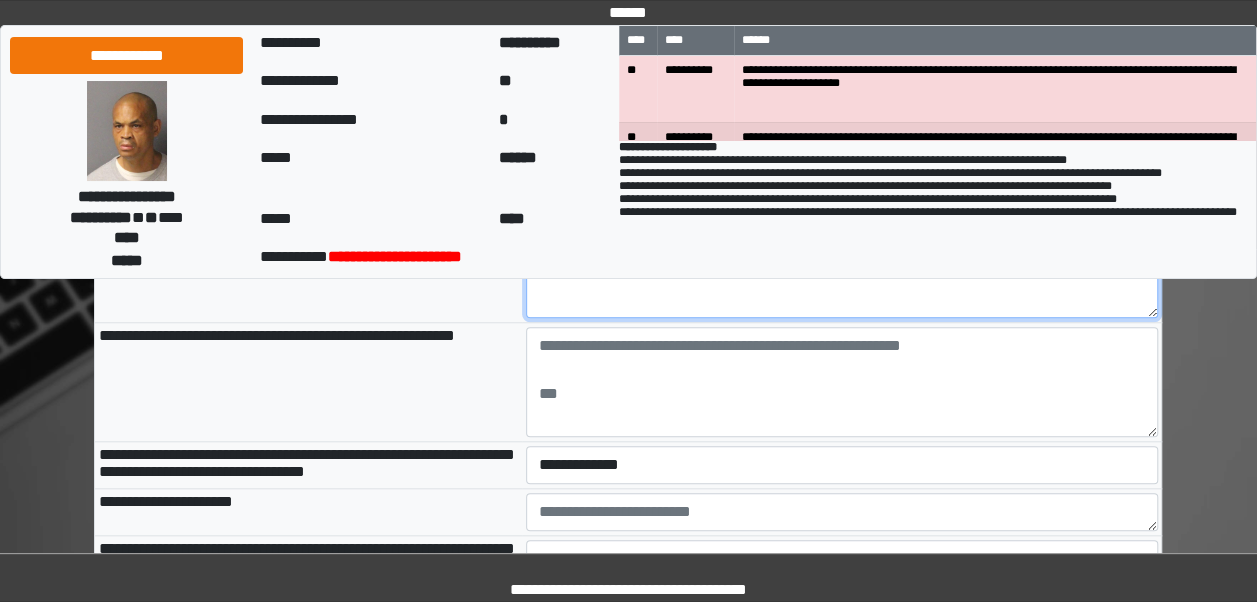 scroll, scrollTop: 787, scrollLeft: 0, axis: vertical 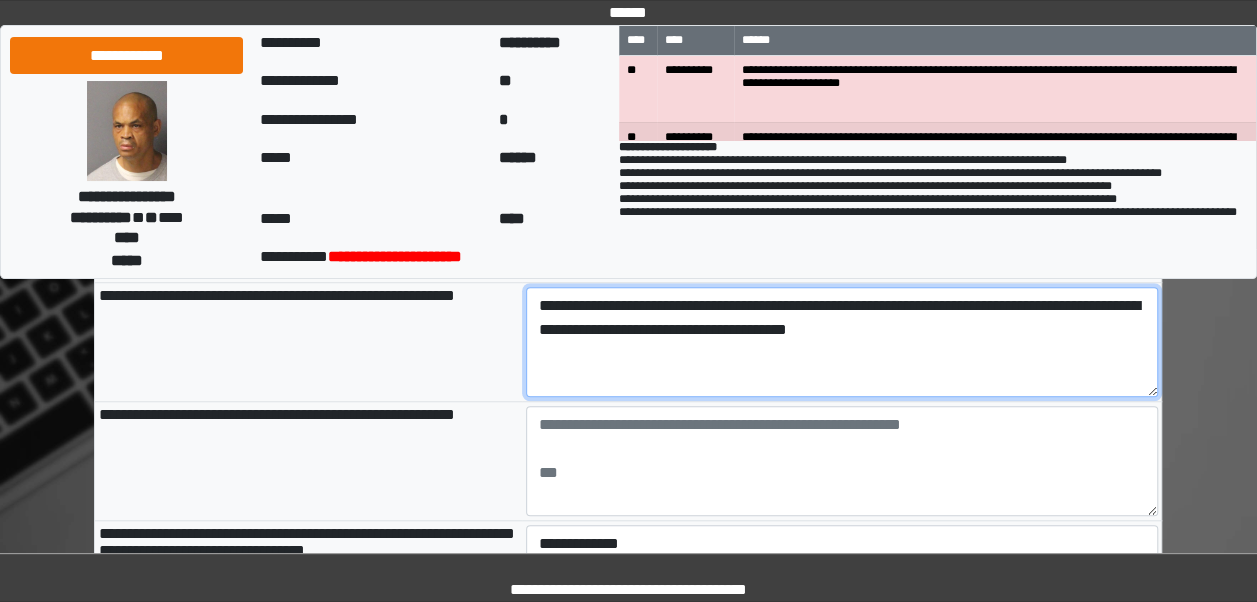 click on "**********" at bounding box center (842, 342) 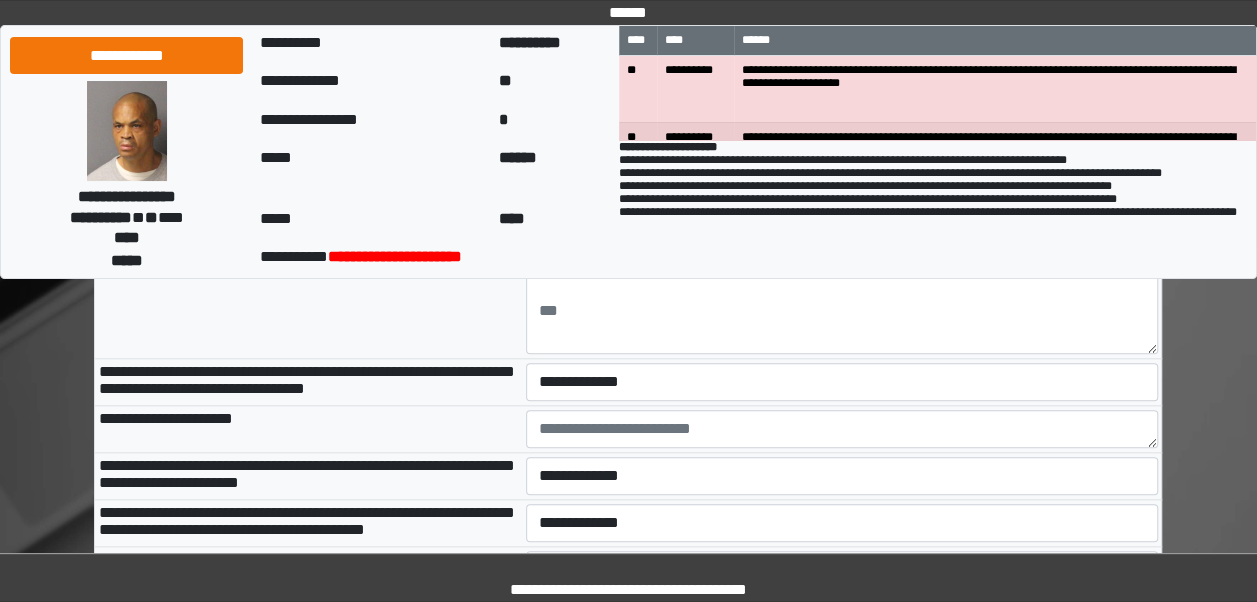 scroll, scrollTop: 895, scrollLeft: 0, axis: vertical 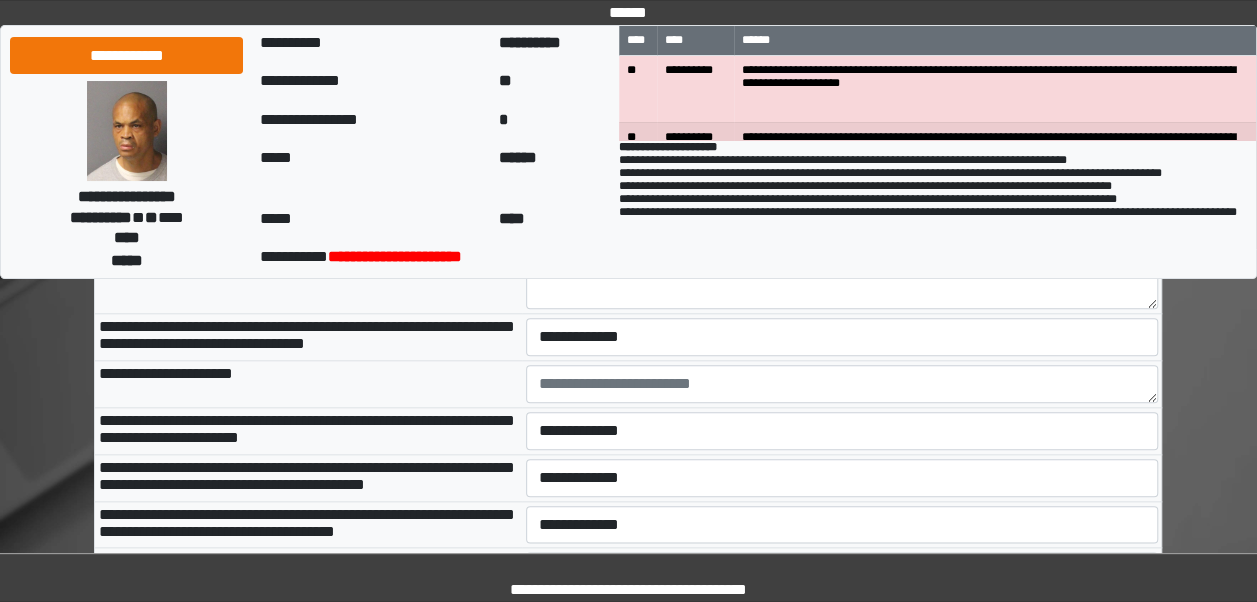 type on "**********" 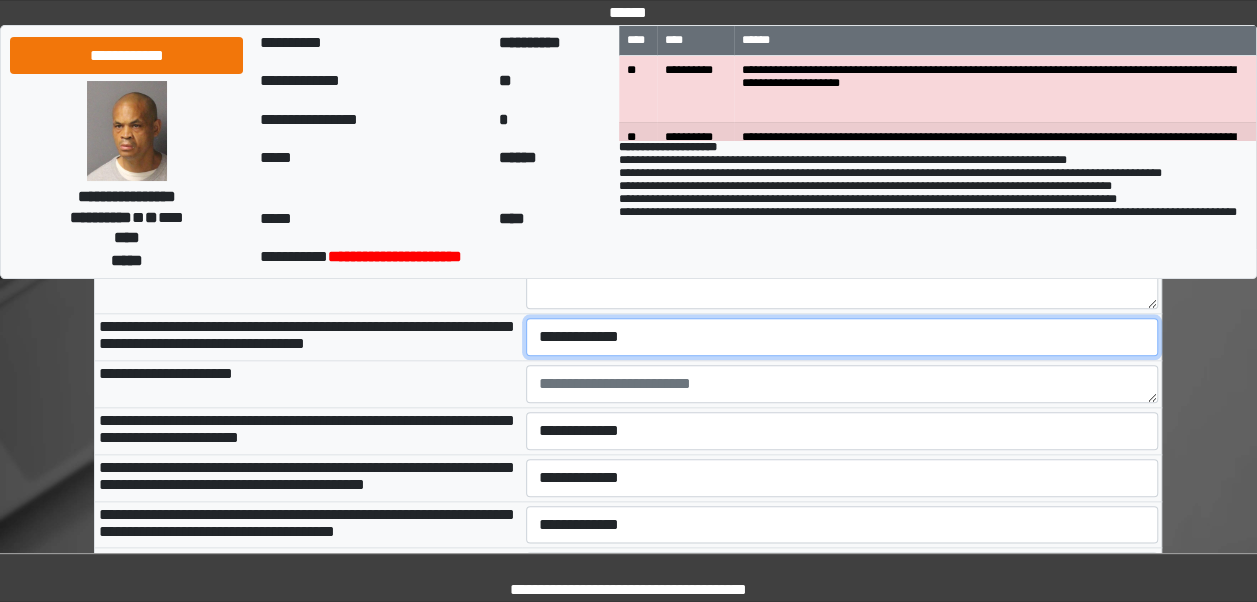 click on "**********" at bounding box center (842, 337) 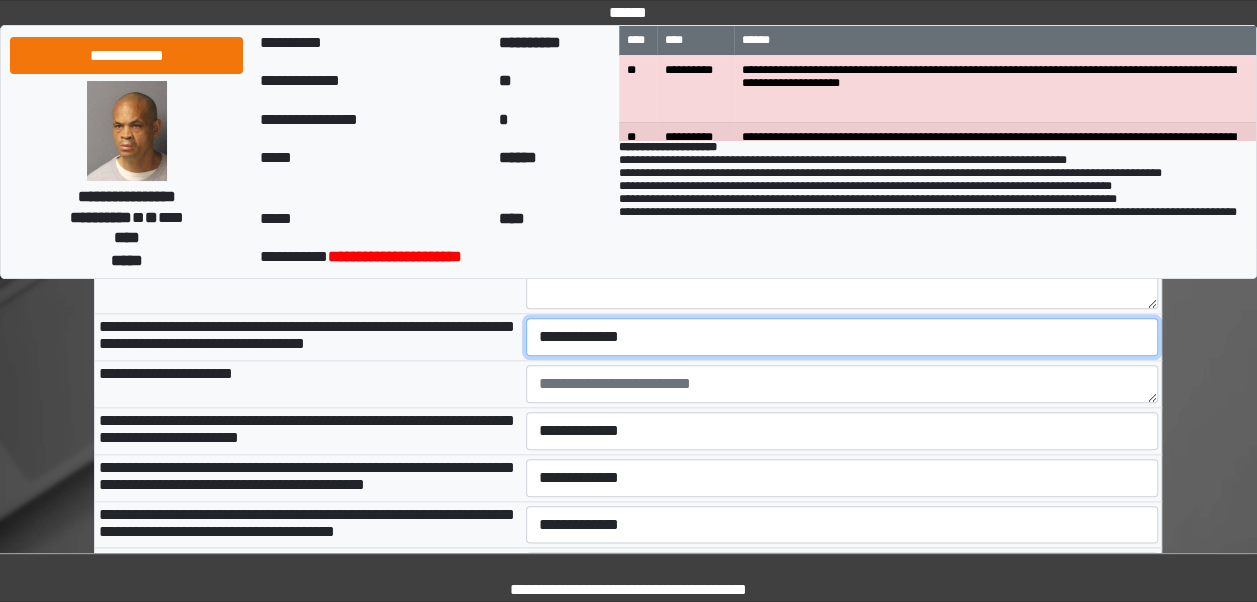 select on "***" 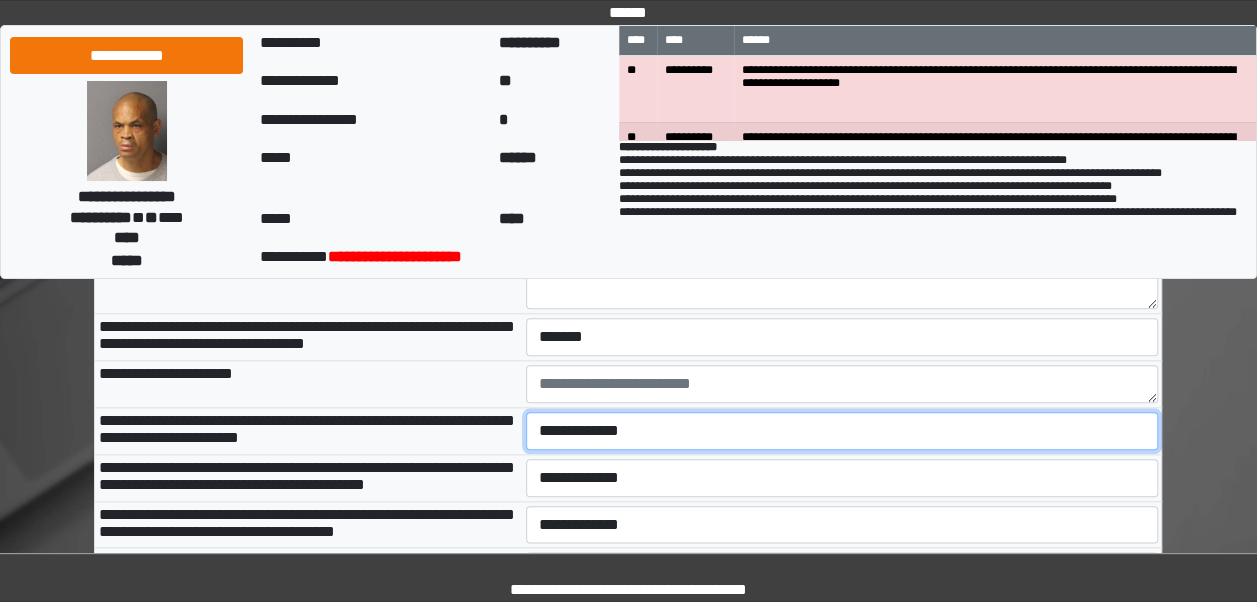 click on "**********" at bounding box center (842, 431) 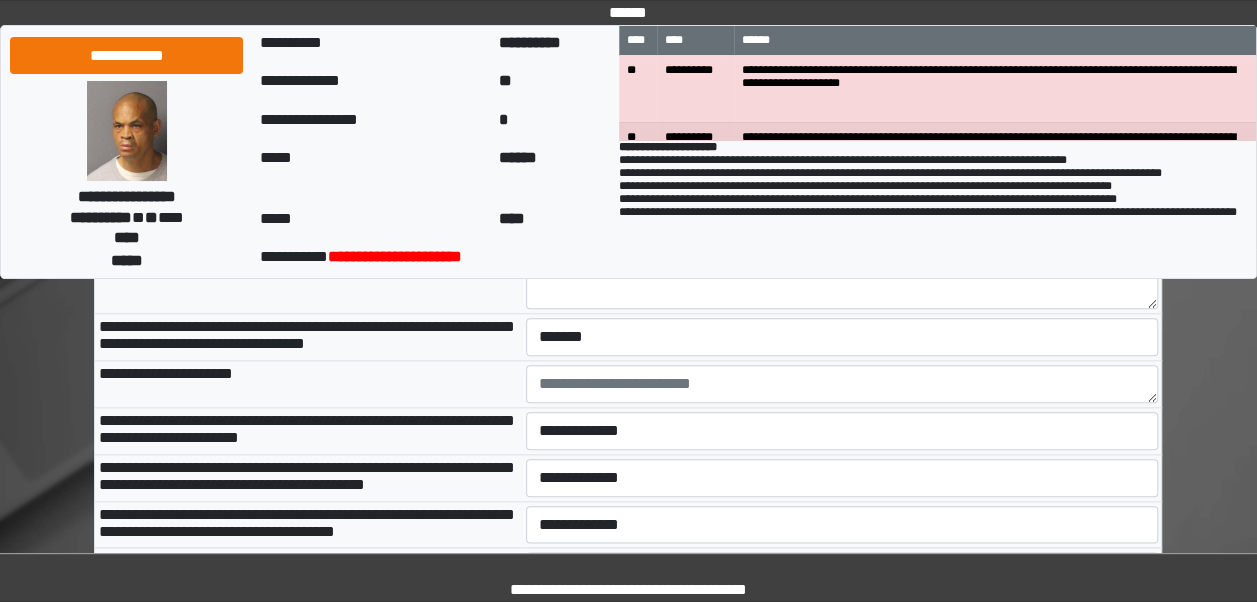 click on "**********" at bounding box center [308, 383] 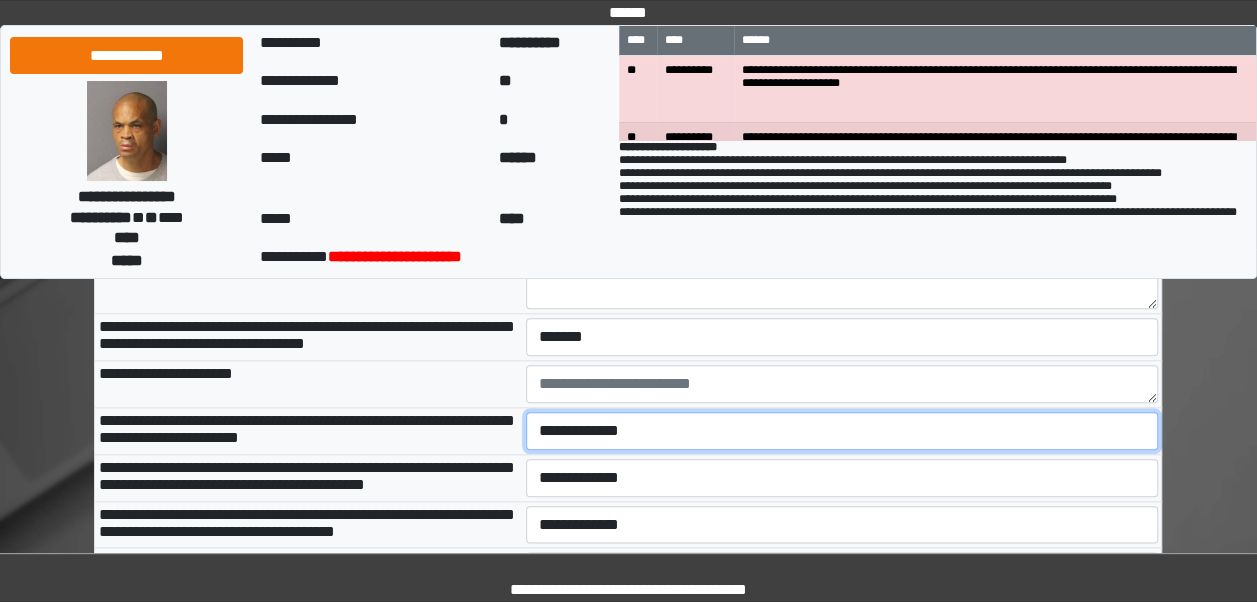 click on "**********" at bounding box center (842, 431) 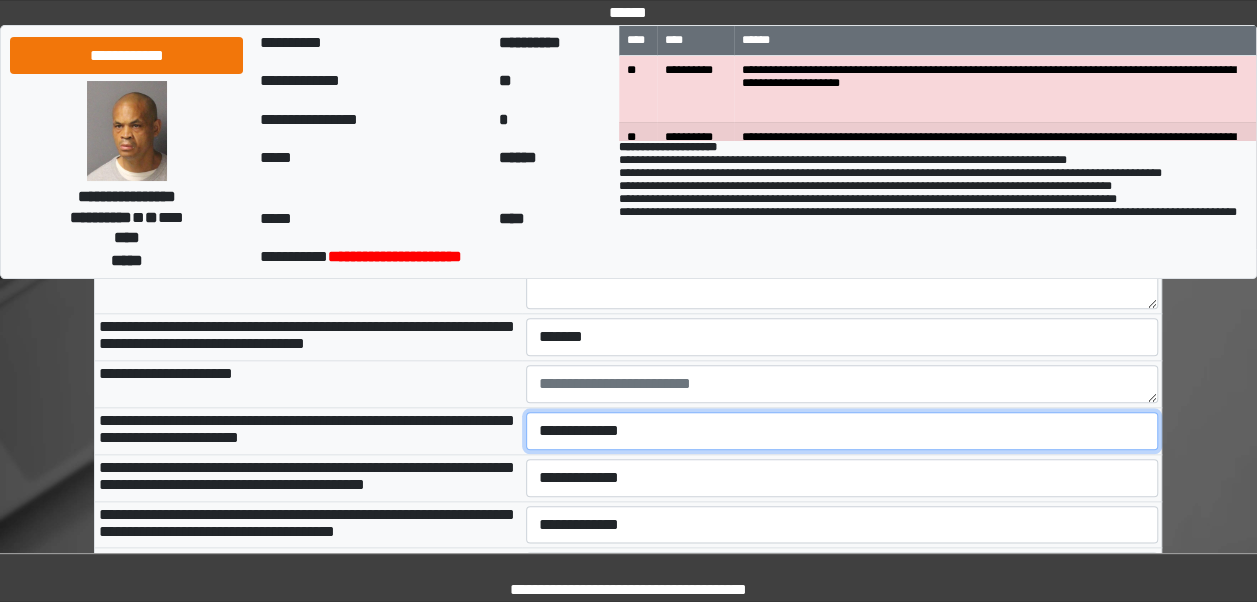 select on "***" 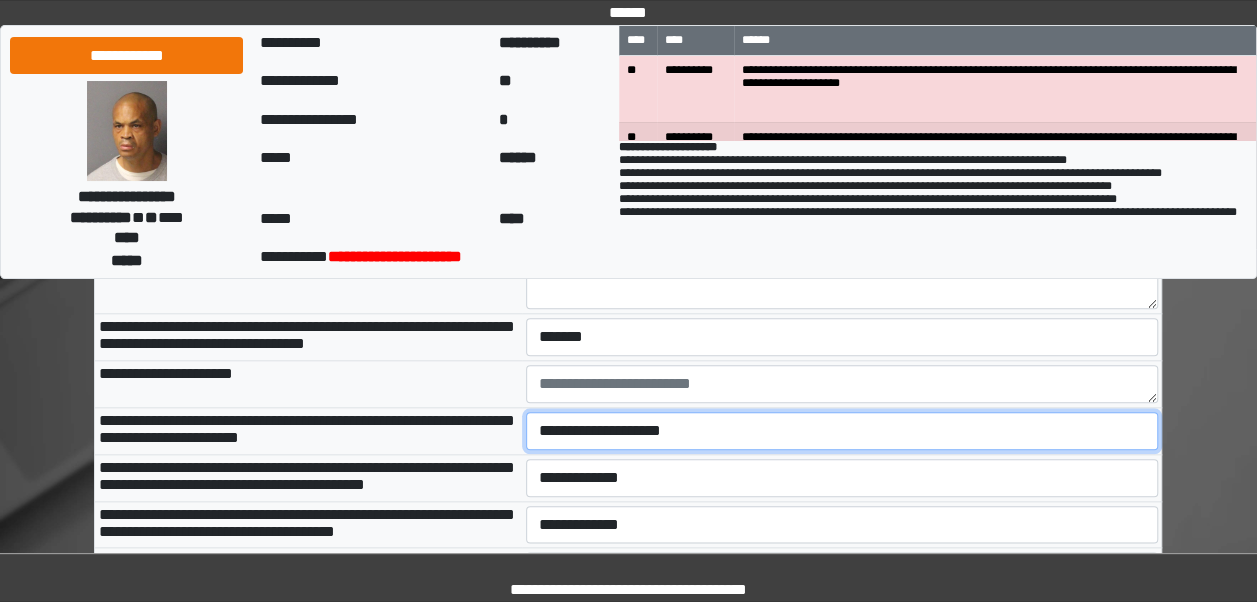 click on "**********" at bounding box center [842, 431] 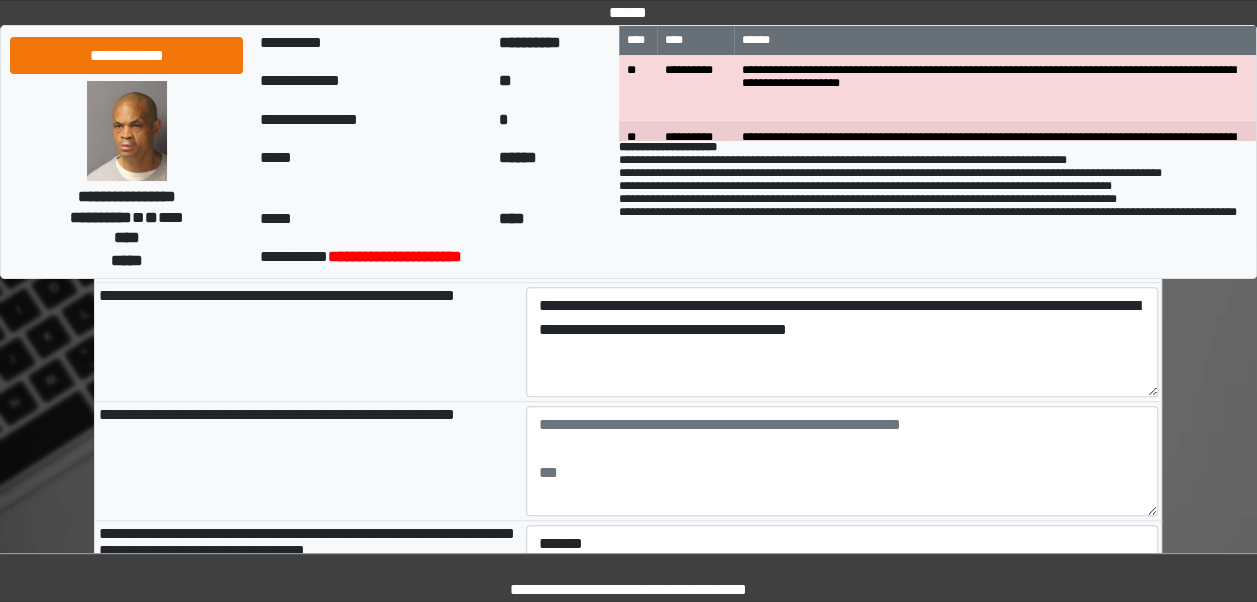 scroll, scrollTop: 674, scrollLeft: 0, axis: vertical 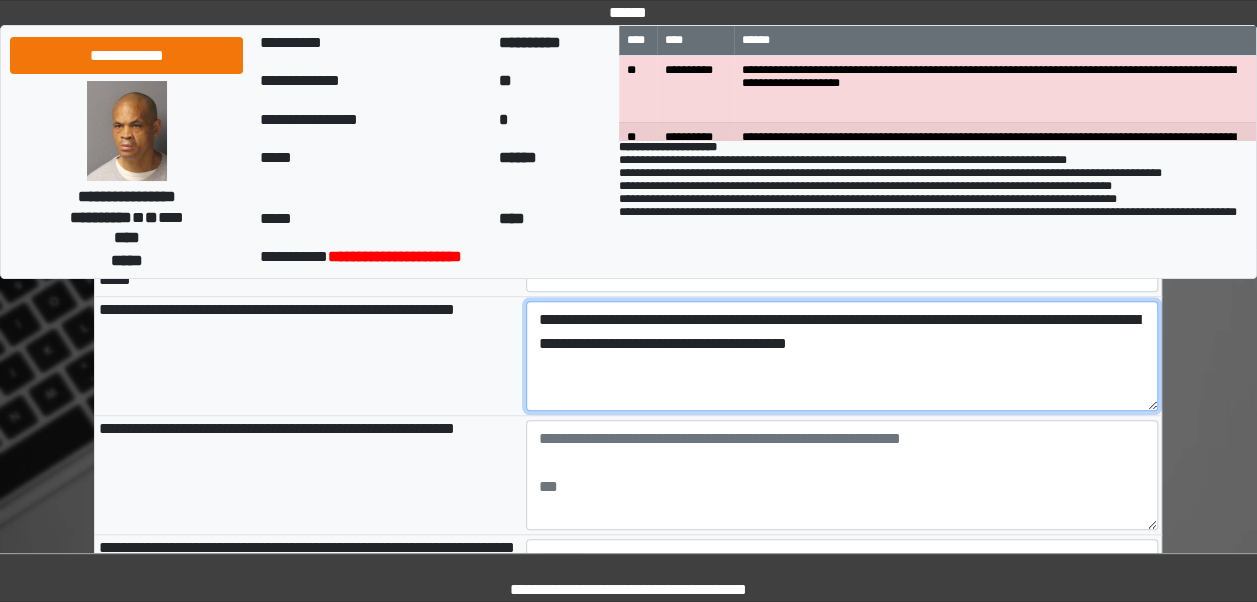 click on "**********" at bounding box center [842, 356] 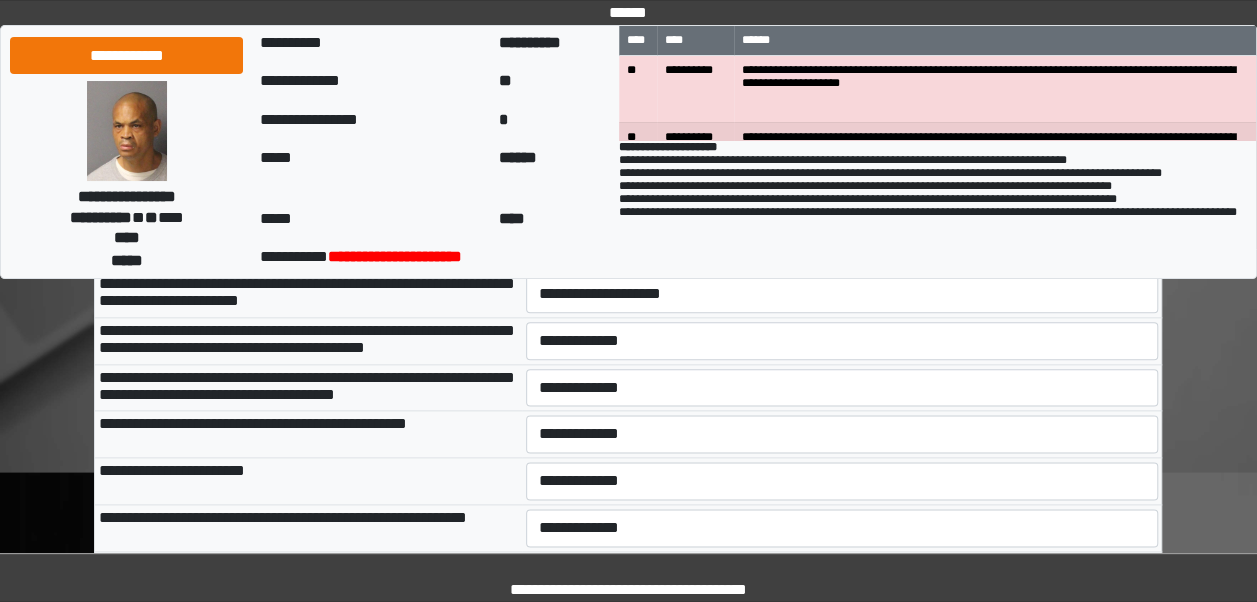 scroll, scrollTop: 988, scrollLeft: 0, axis: vertical 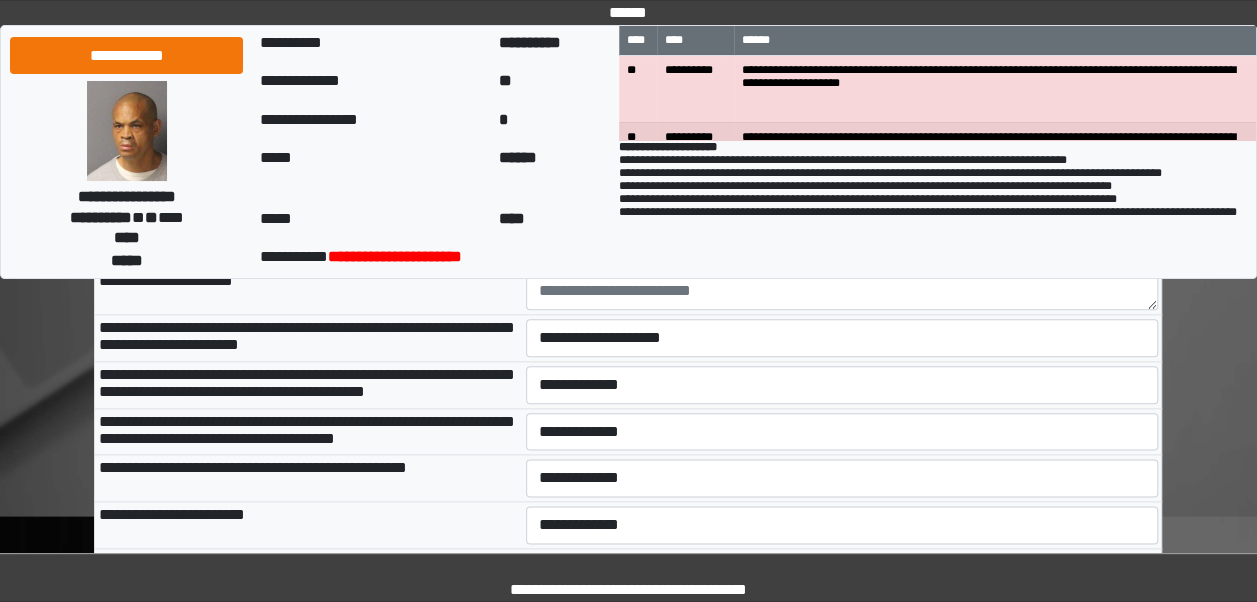 type on "**********" 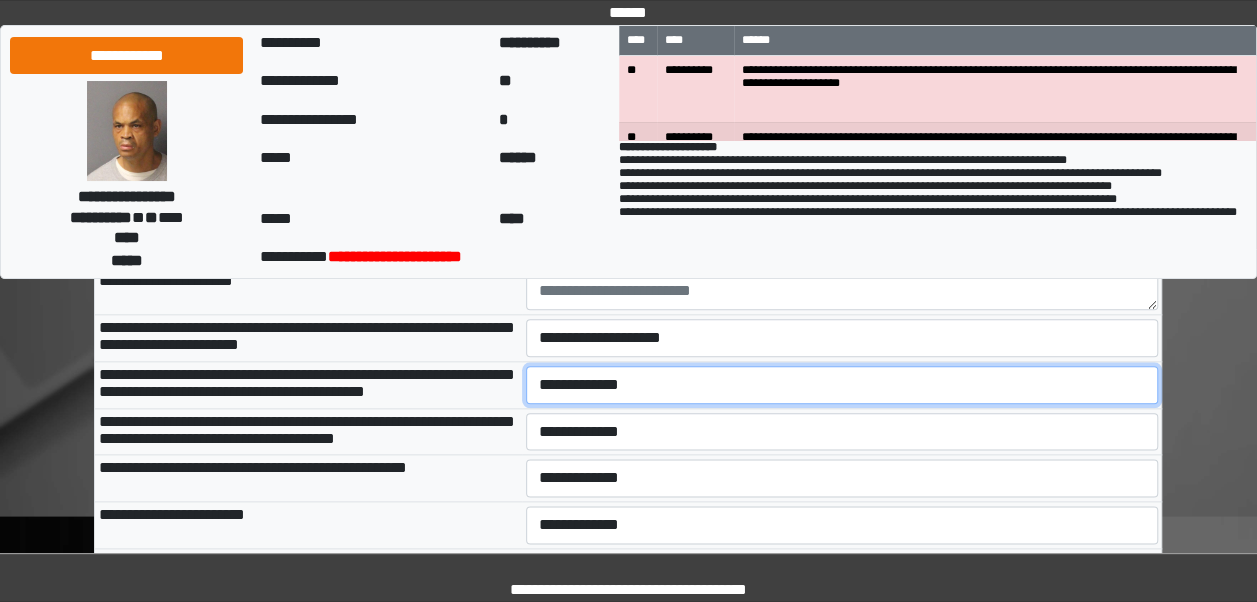 click on "**********" at bounding box center [842, 385] 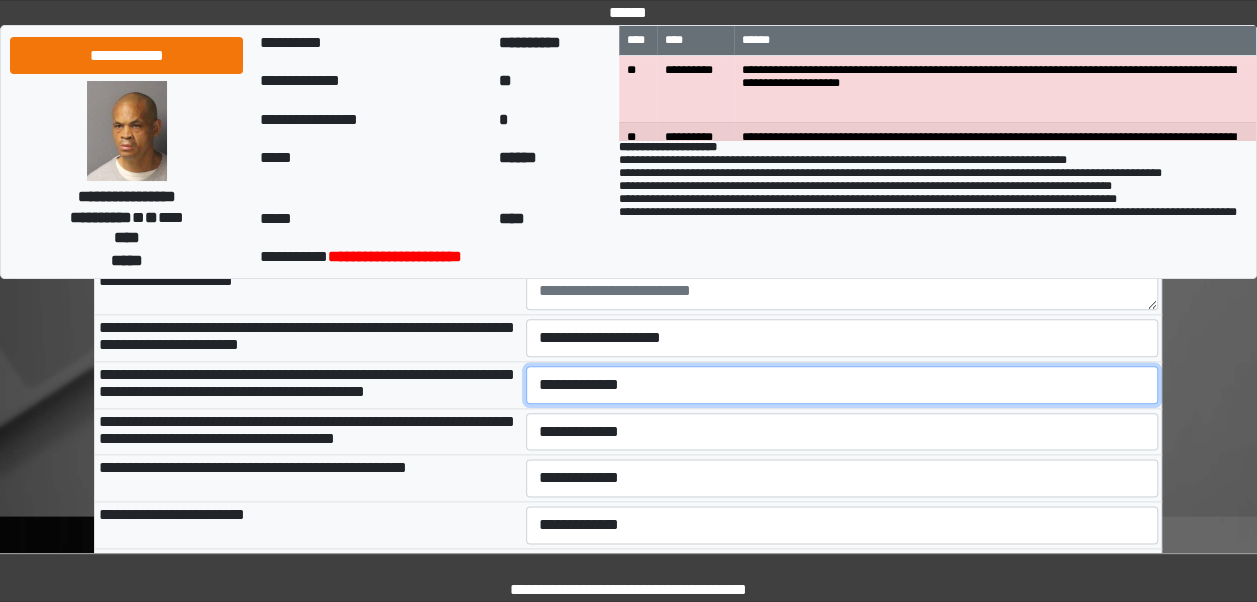 select on "***" 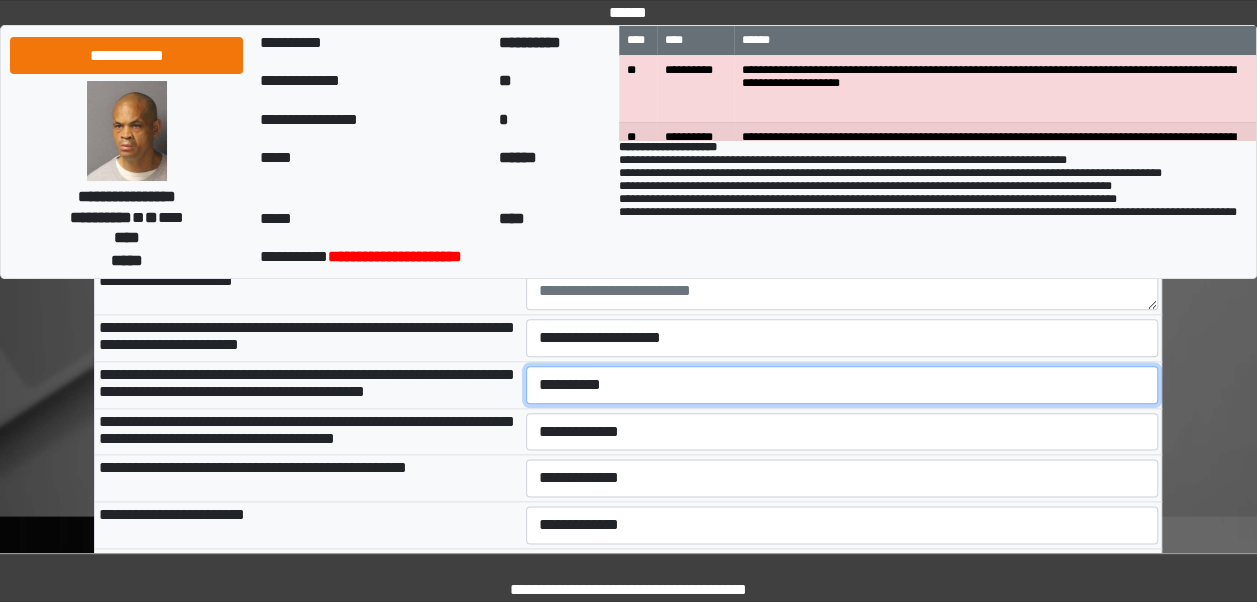 click on "**********" at bounding box center (842, 385) 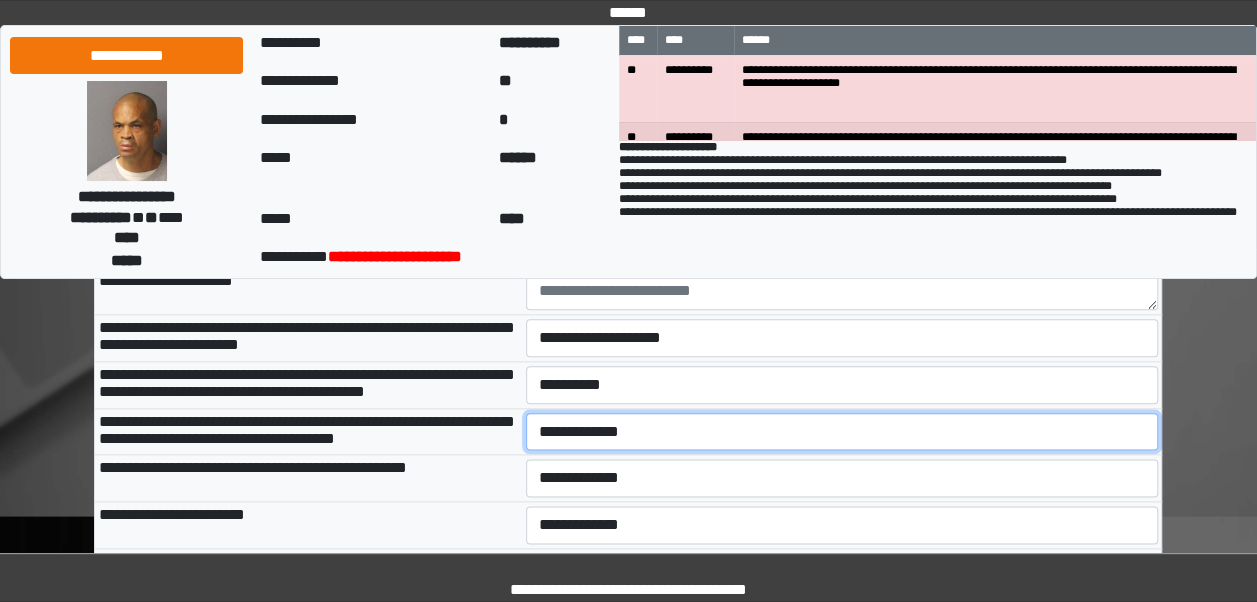 click on "**********" at bounding box center [842, 431] 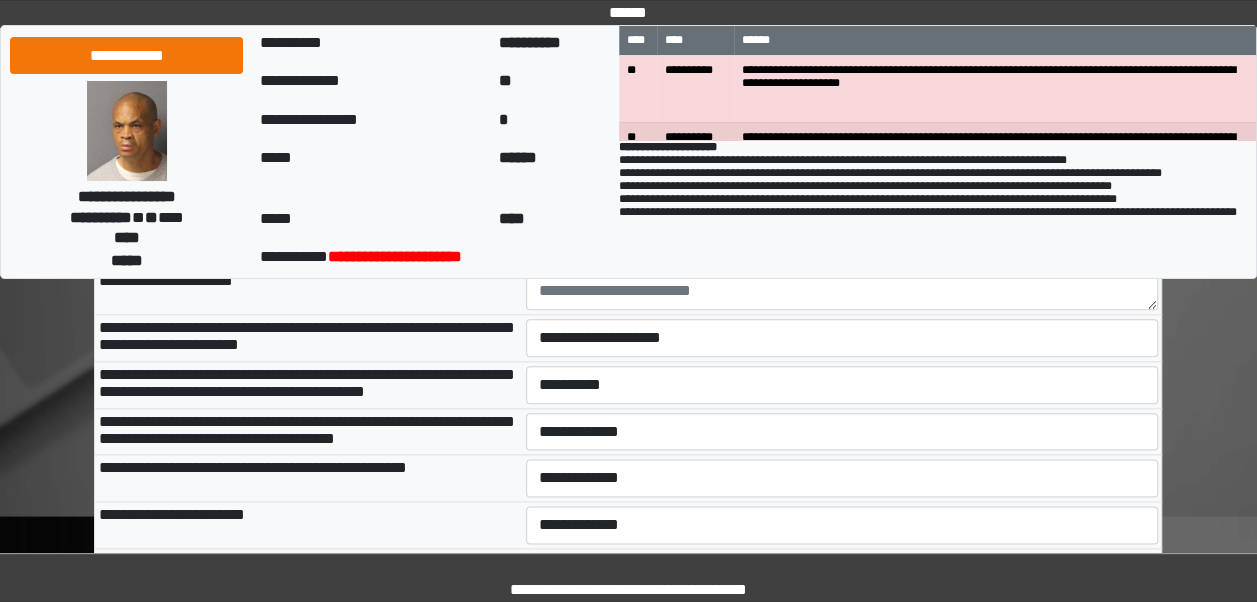 click on "**********" at bounding box center (628, 1049) 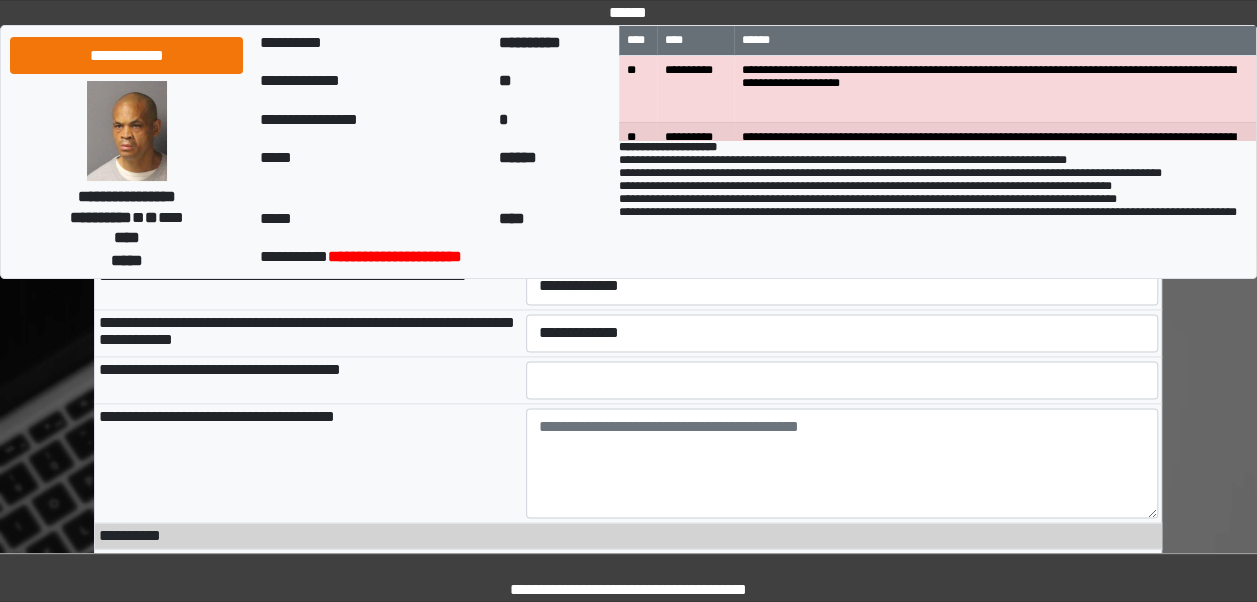 scroll, scrollTop: 1318, scrollLeft: 0, axis: vertical 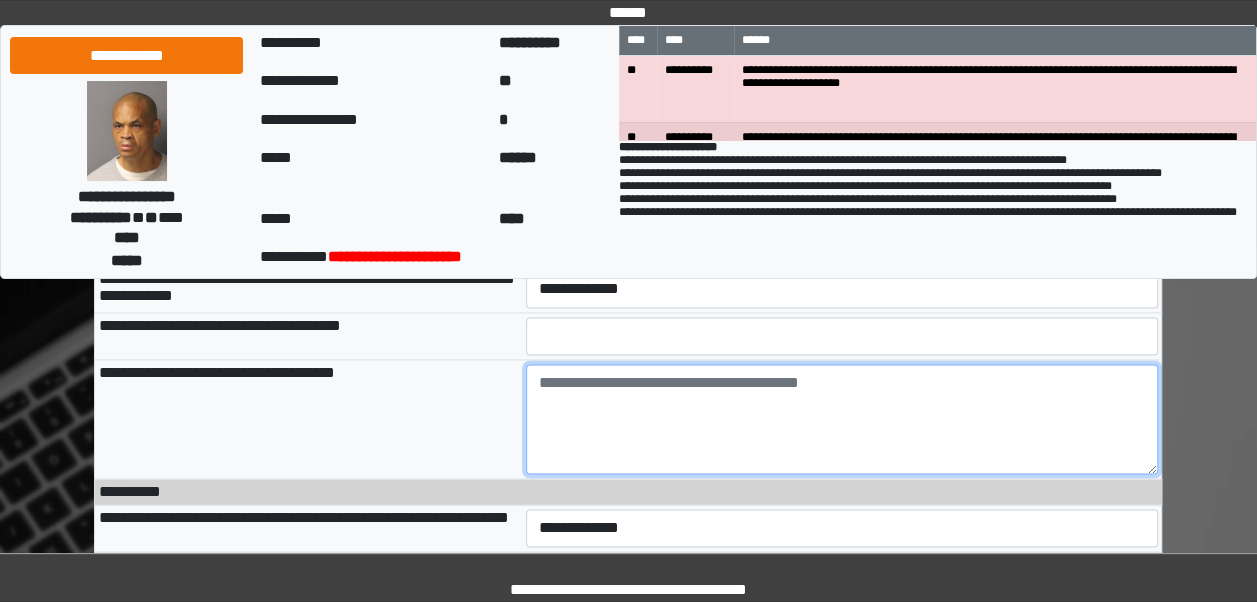 click at bounding box center (842, 419) 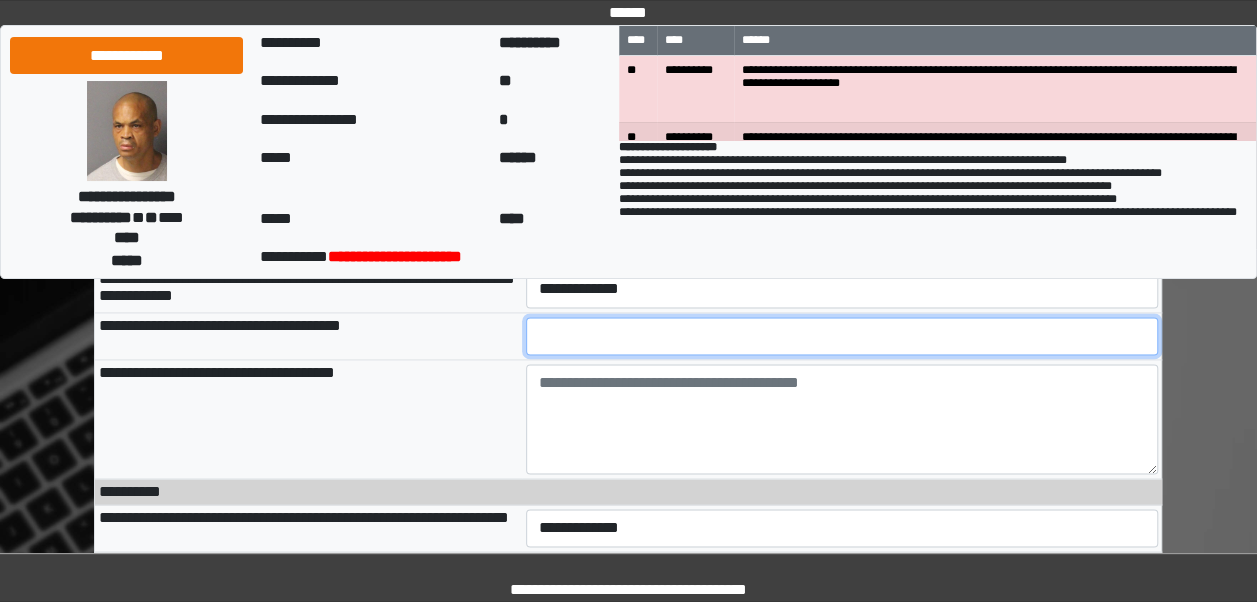 click at bounding box center (842, 336) 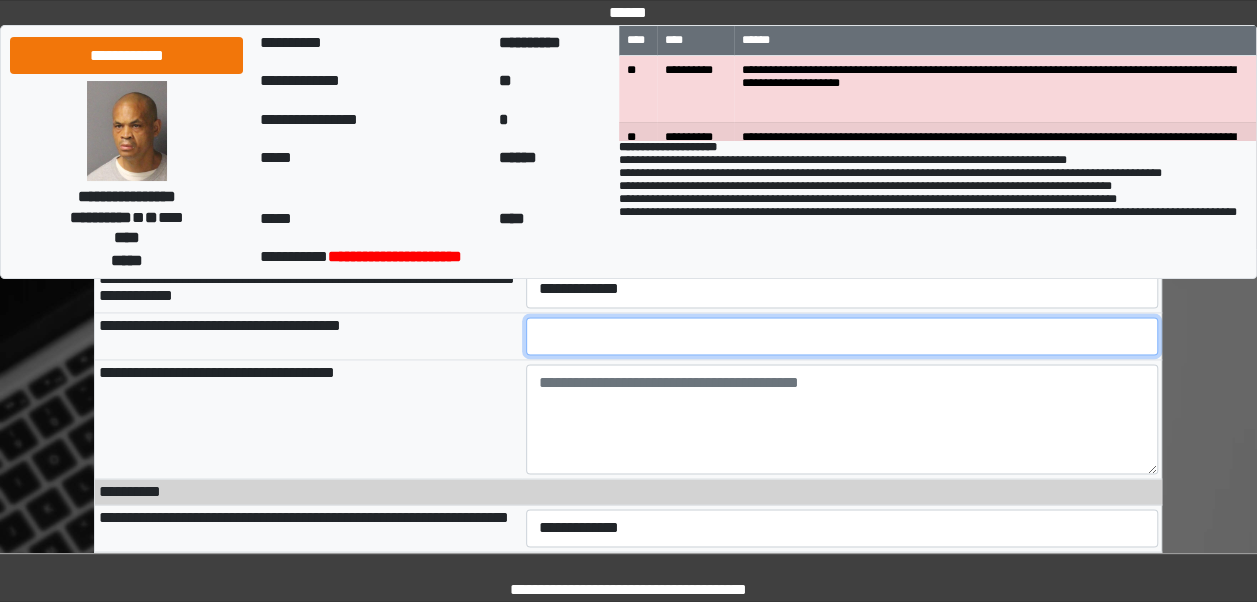 type on "*" 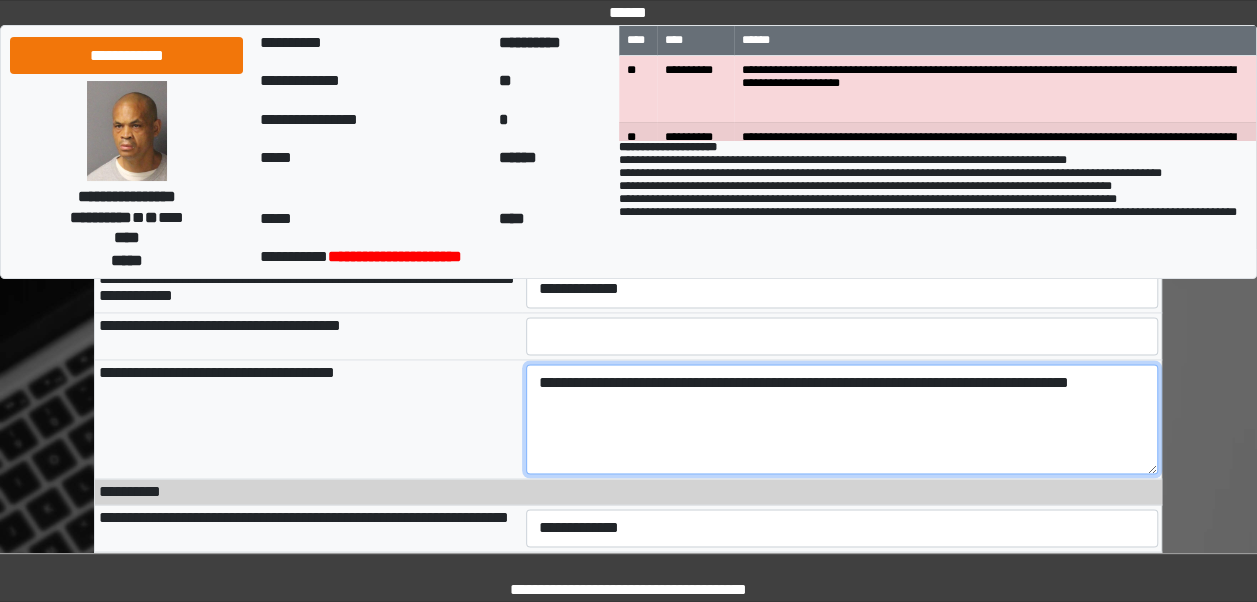 click on "**********" at bounding box center [842, 419] 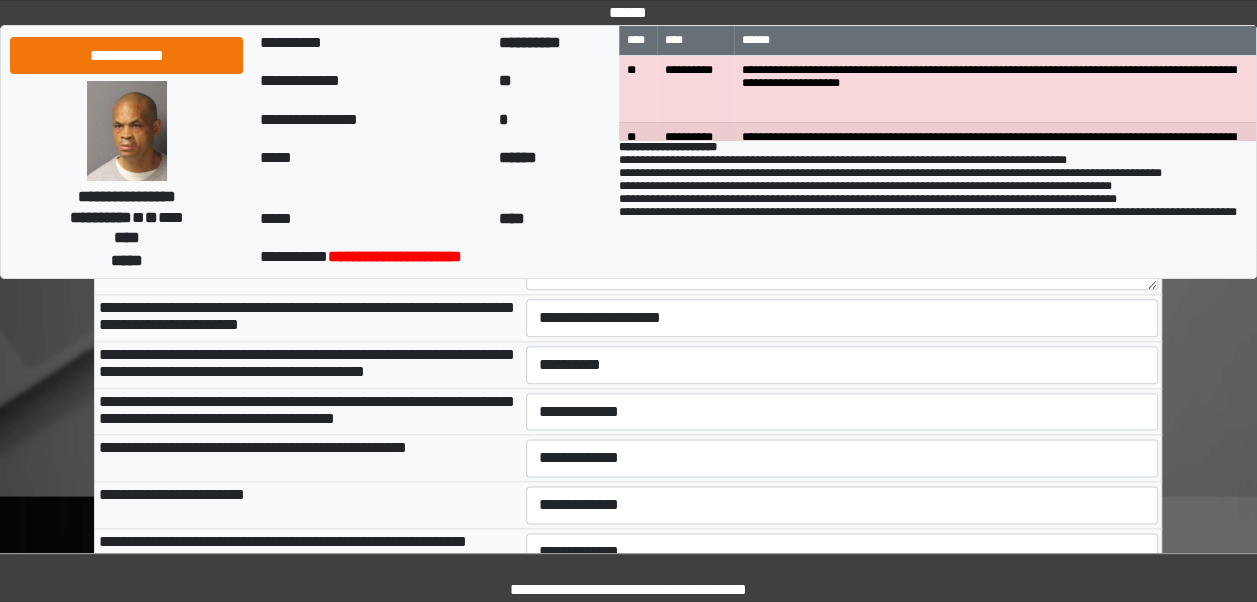 scroll, scrollTop: 1023, scrollLeft: 0, axis: vertical 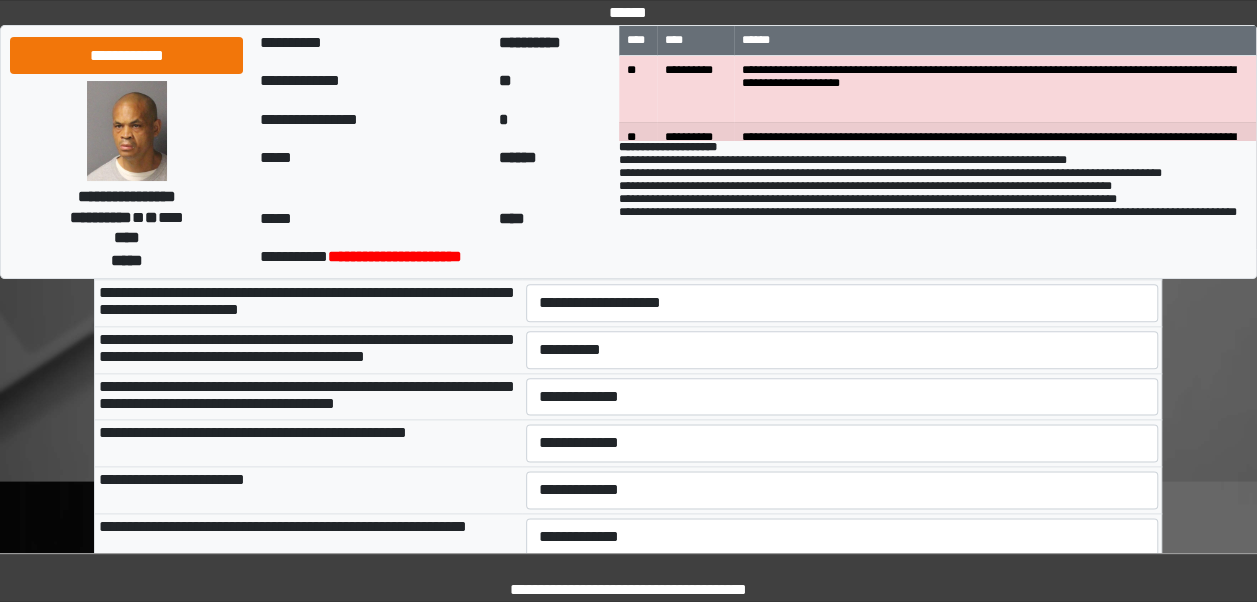 type on "**********" 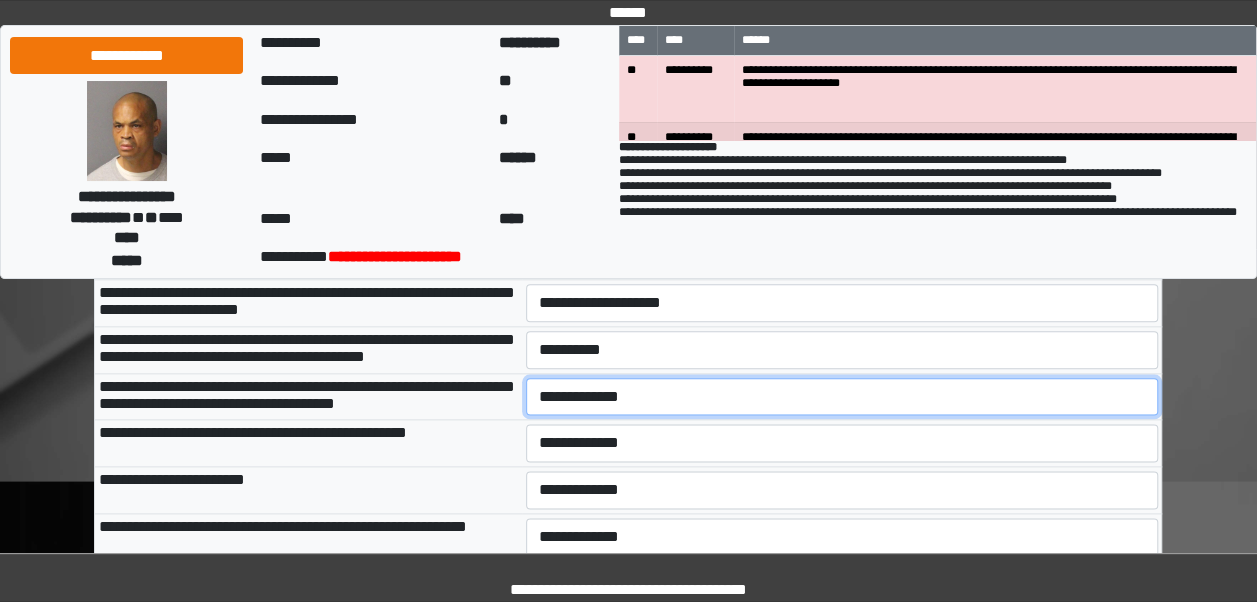 click on "**********" at bounding box center [842, 396] 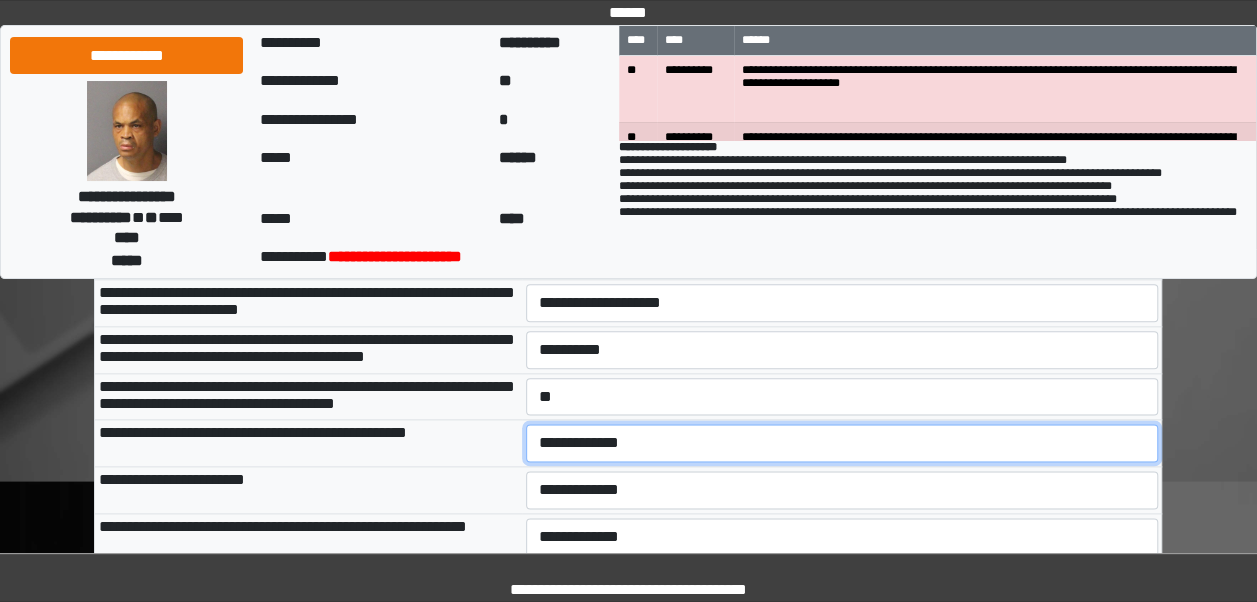 click on "**********" at bounding box center (842, 443) 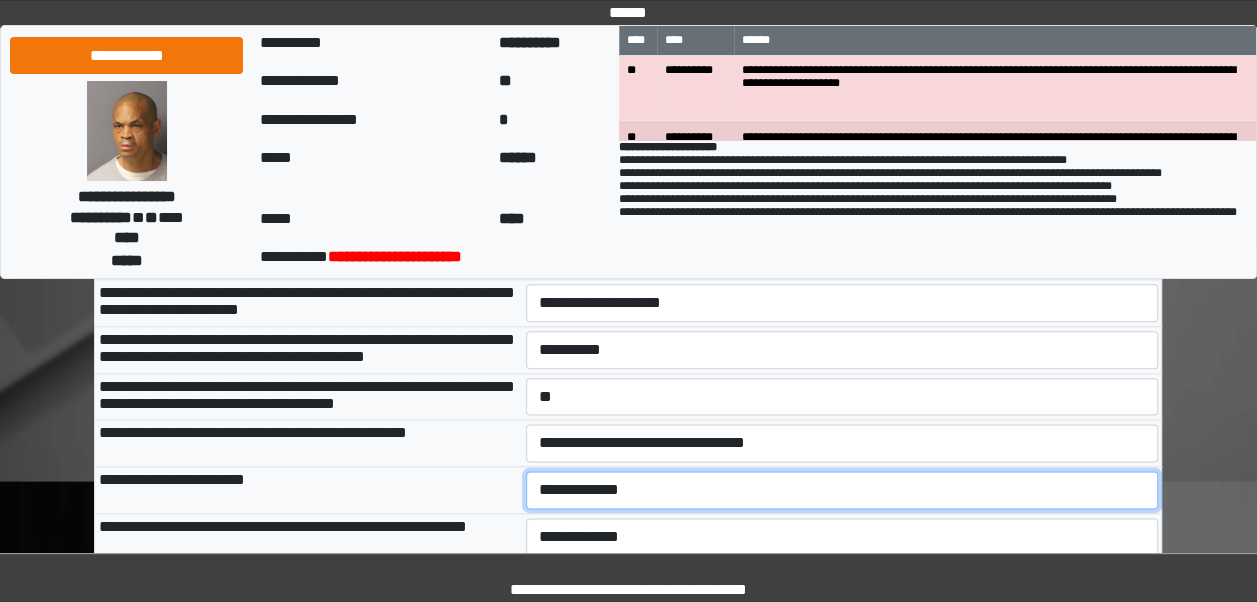 click on "**********" at bounding box center (842, 490) 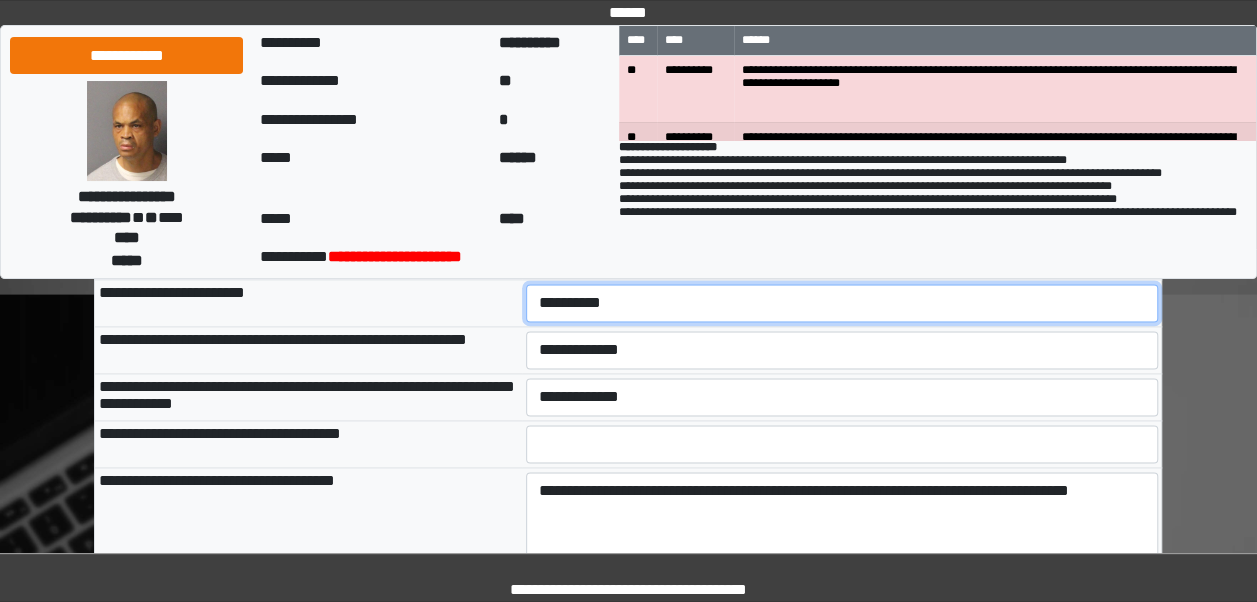 scroll, scrollTop: 1230, scrollLeft: 0, axis: vertical 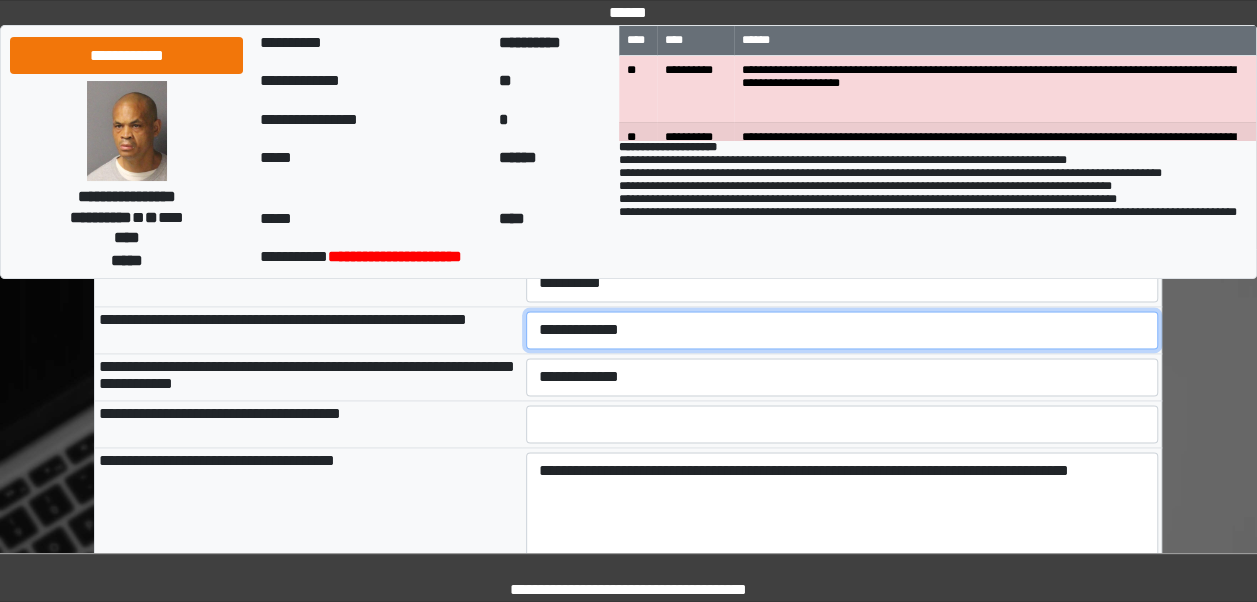 click on "**********" at bounding box center (842, 330) 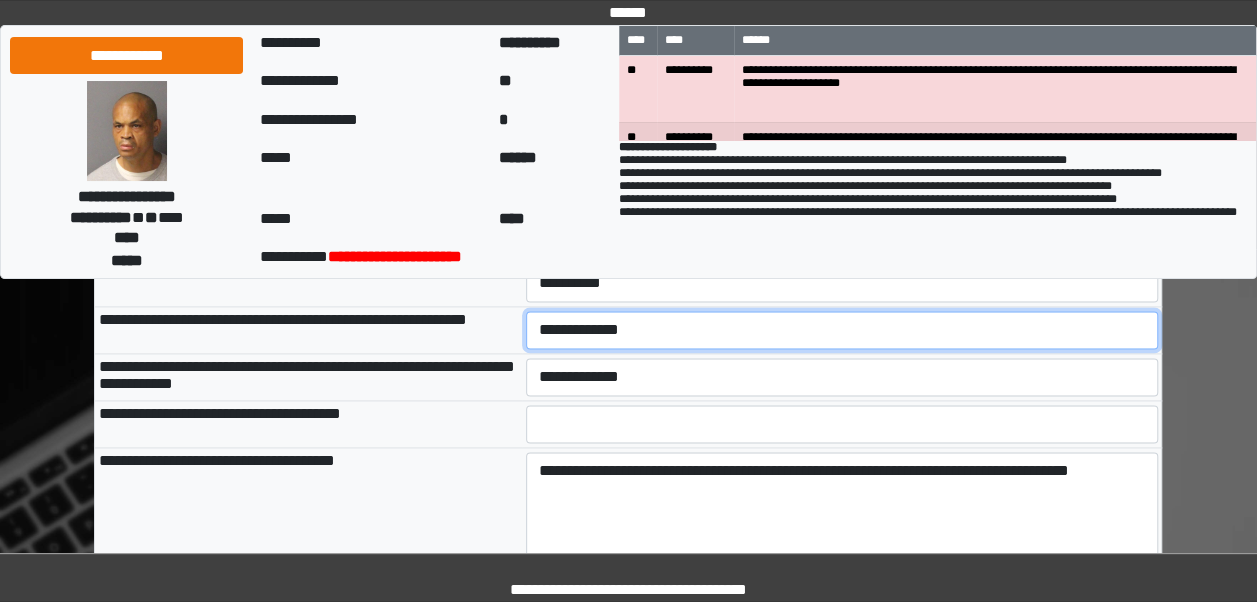 select on "***" 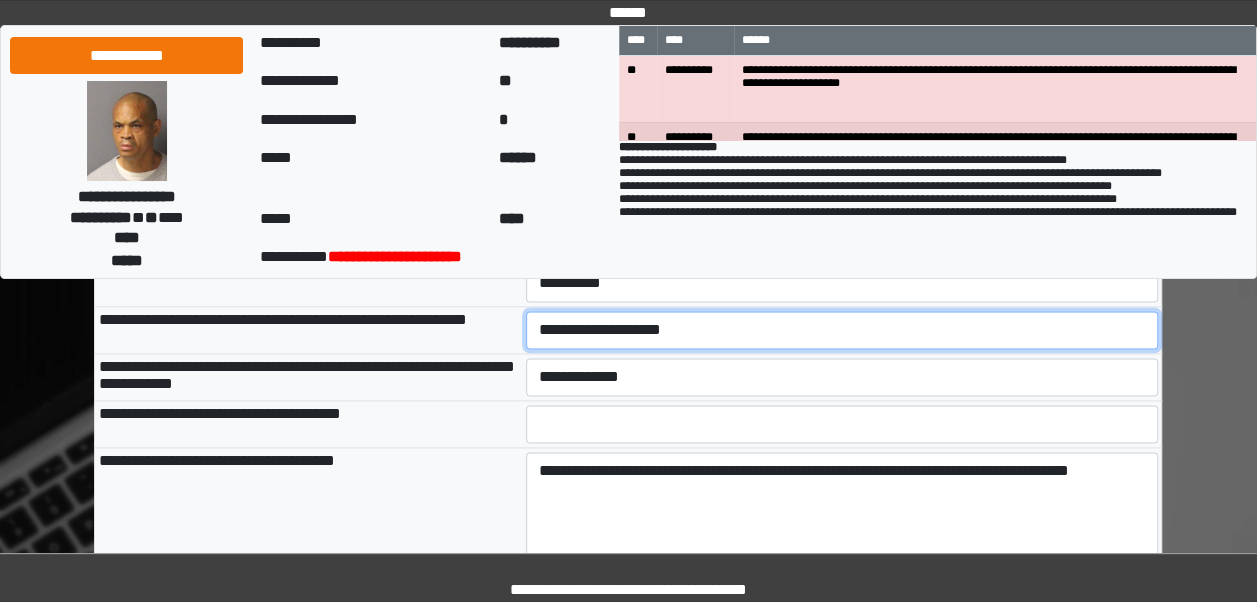 click on "**********" at bounding box center (842, 330) 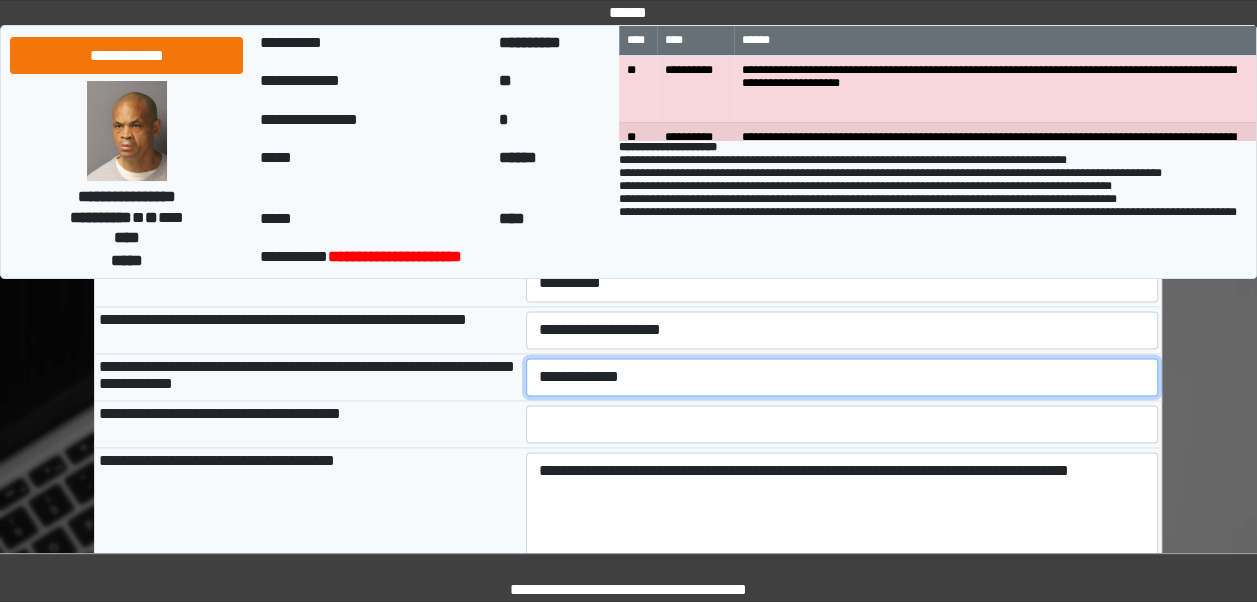 click on "**********" at bounding box center (842, 377) 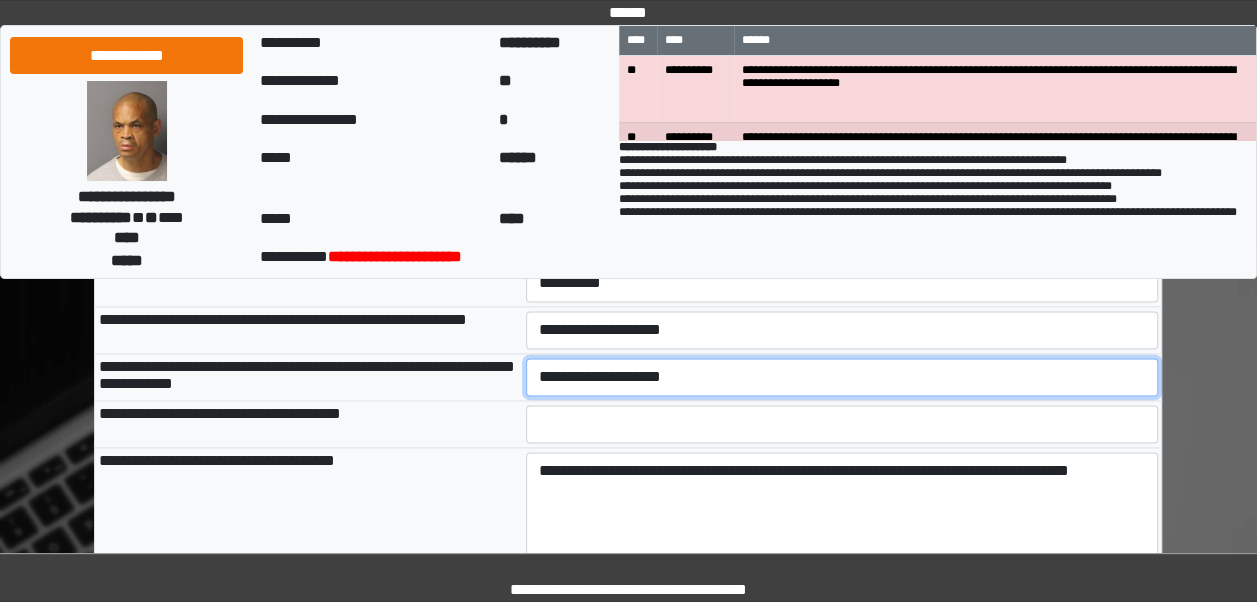 click on "**********" at bounding box center (842, 377) 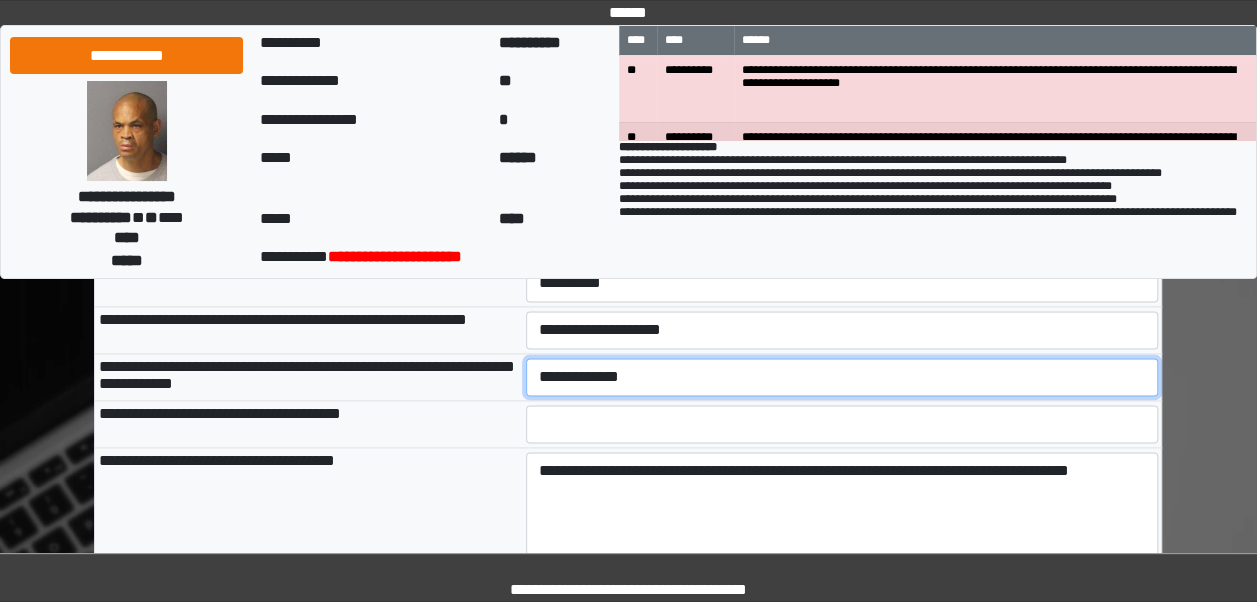 click on "**********" at bounding box center (842, 377) 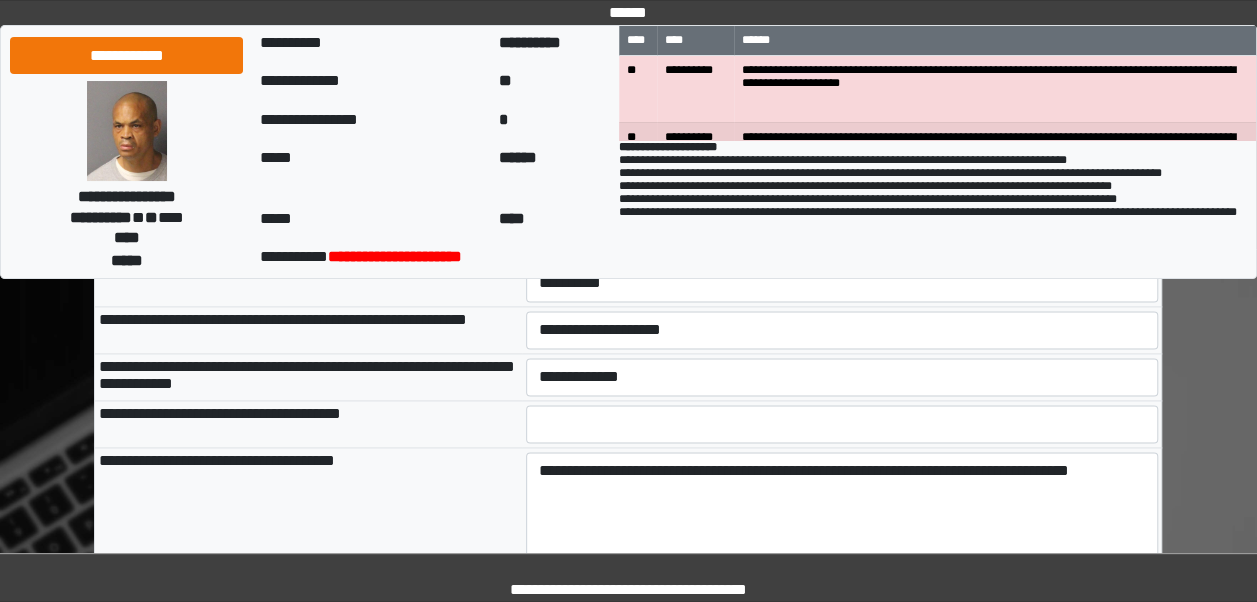 click on "**********" at bounding box center [308, 424] 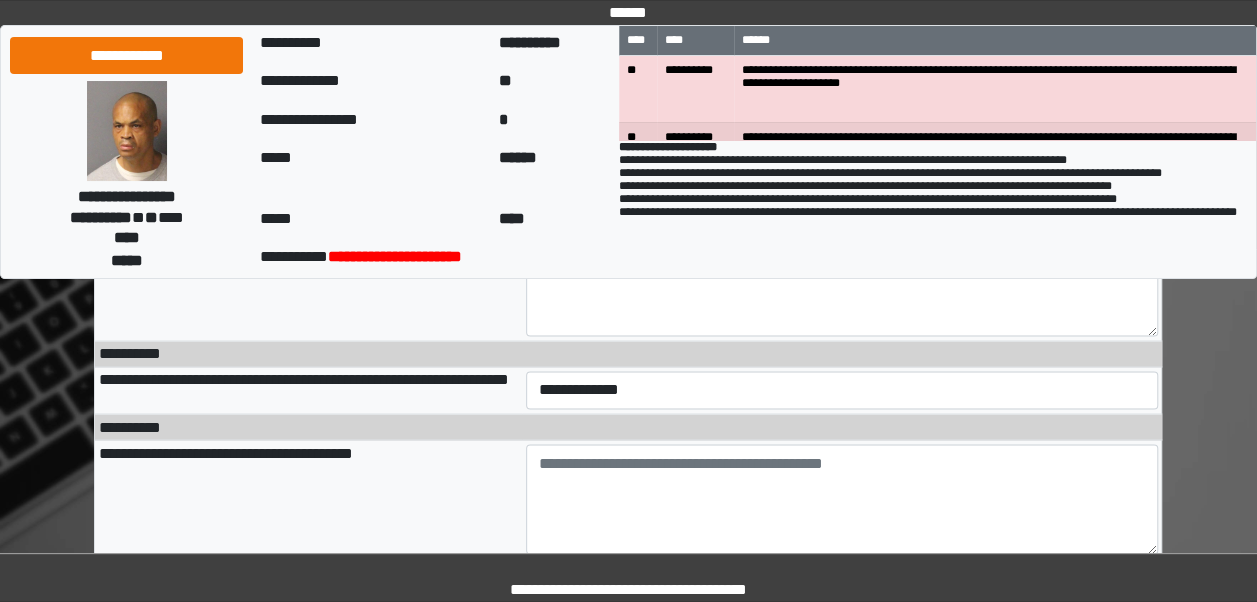 scroll, scrollTop: 1431, scrollLeft: 0, axis: vertical 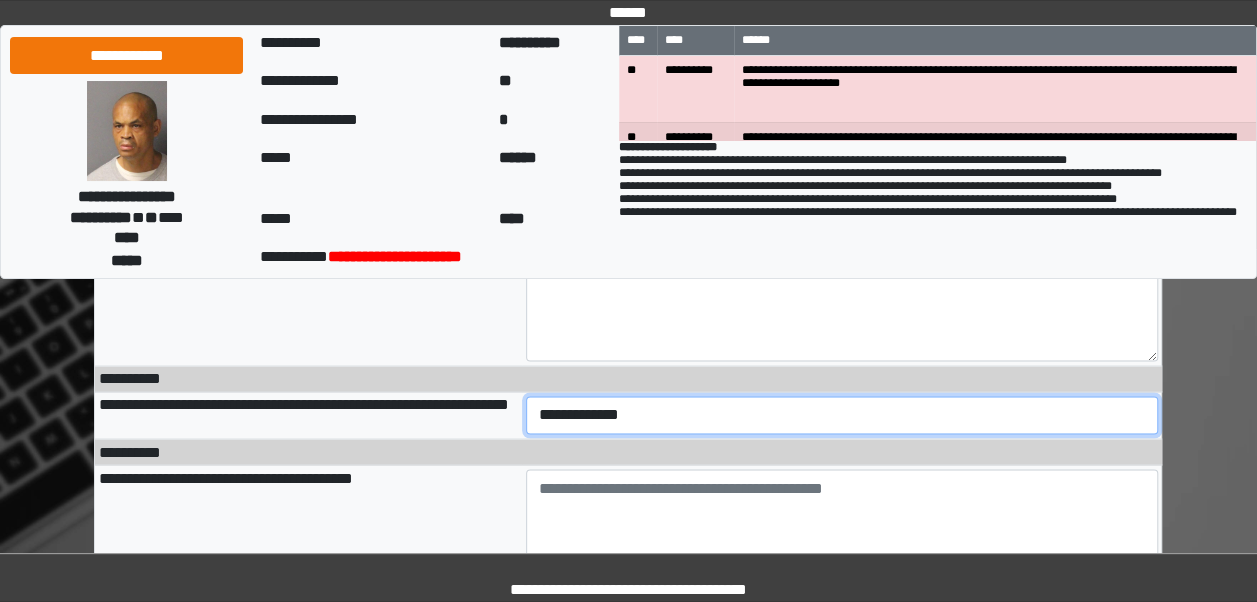 click on "**********" at bounding box center (842, 415) 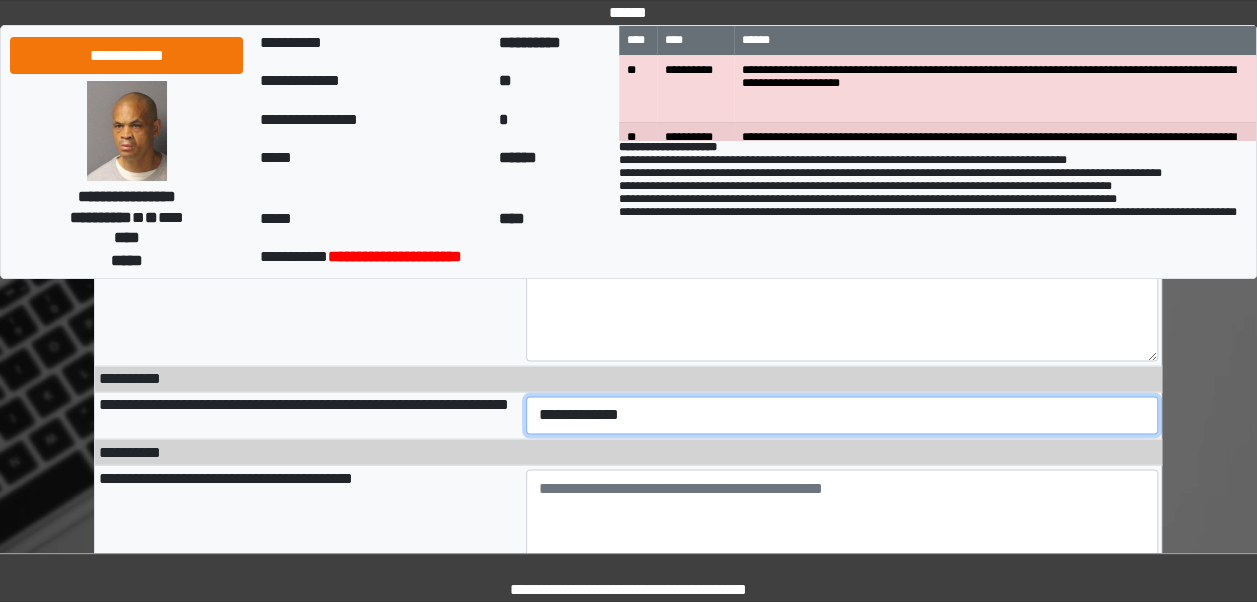 click on "**********" at bounding box center (842, 415) 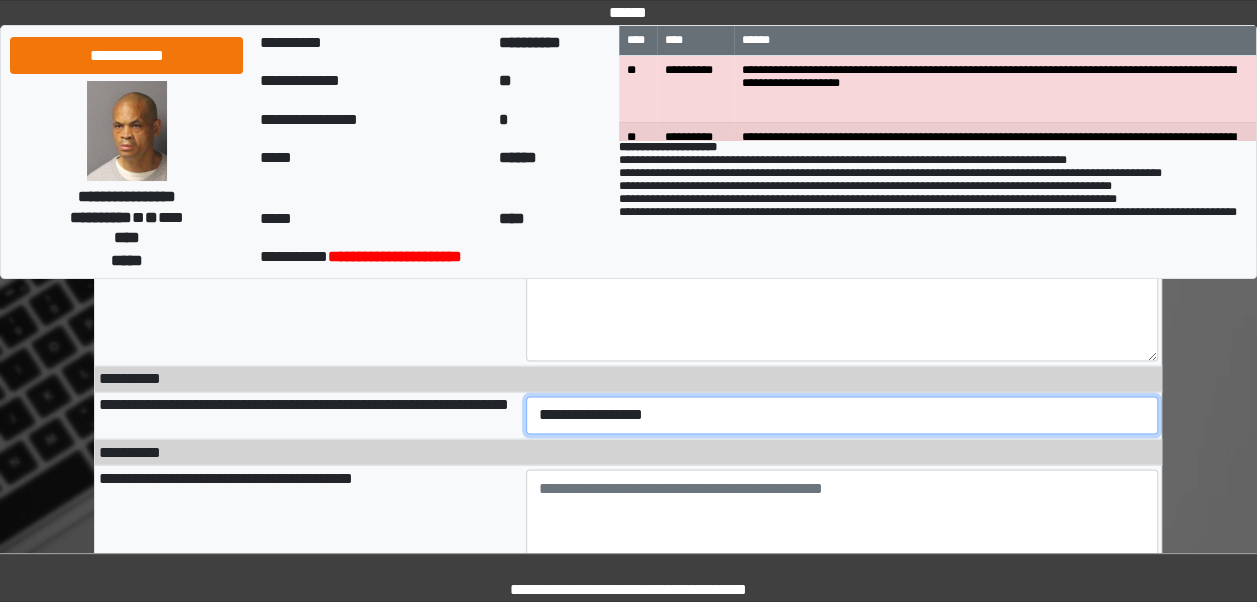 click on "**********" at bounding box center (842, 415) 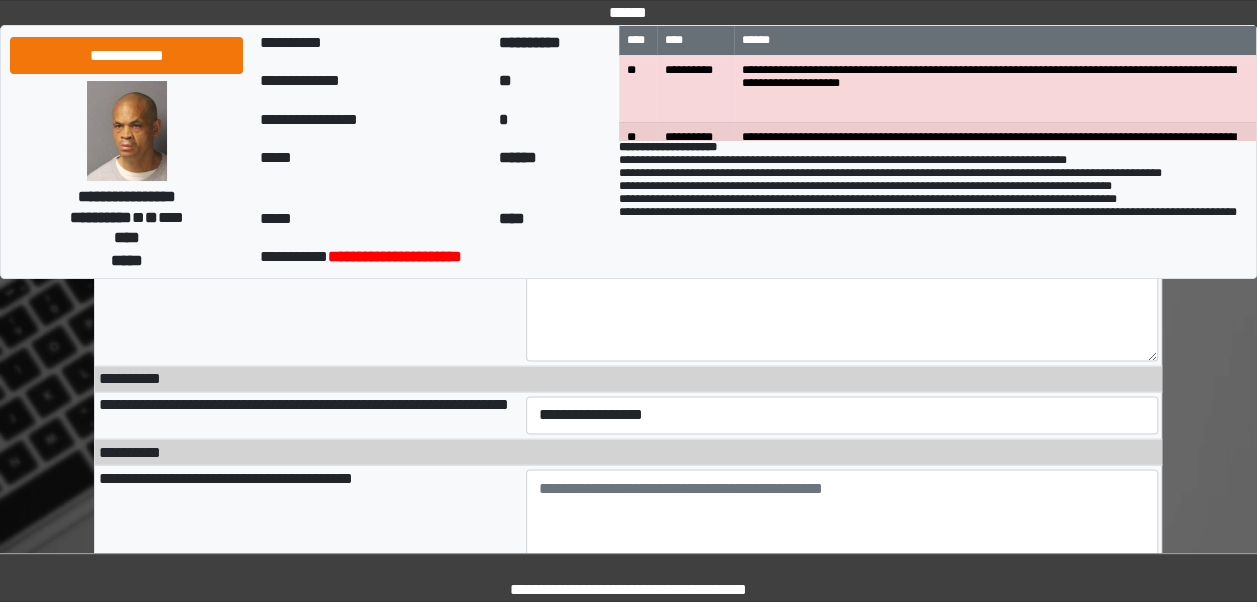 click on "**********" at bounding box center [308, 415] 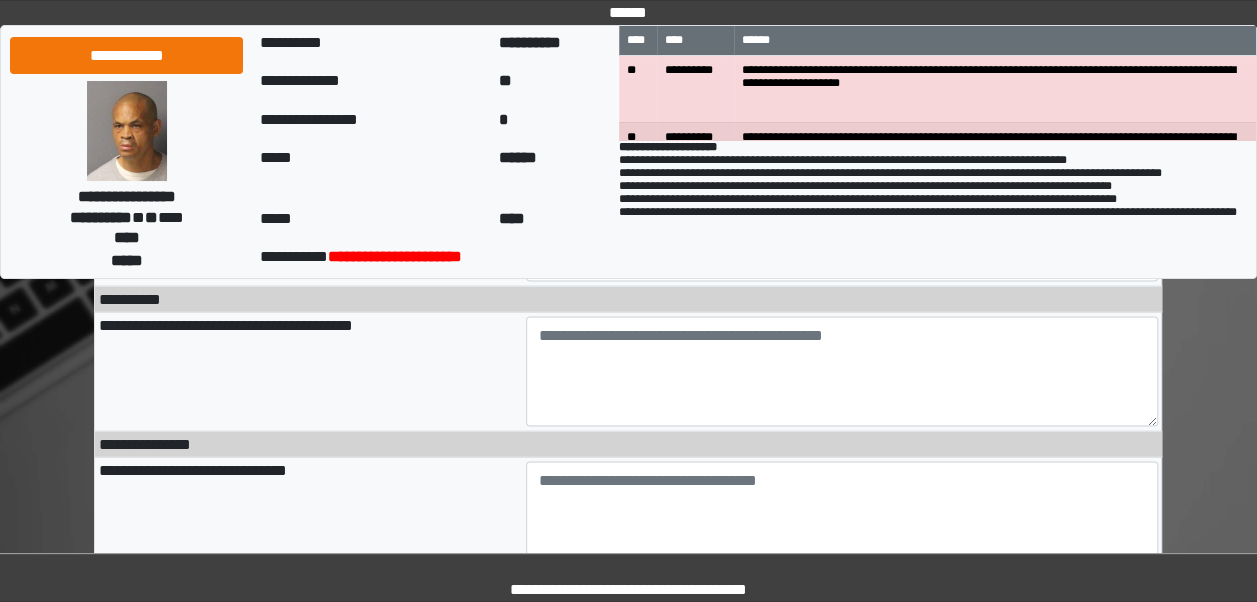 scroll, scrollTop: 1618, scrollLeft: 0, axis: vertical 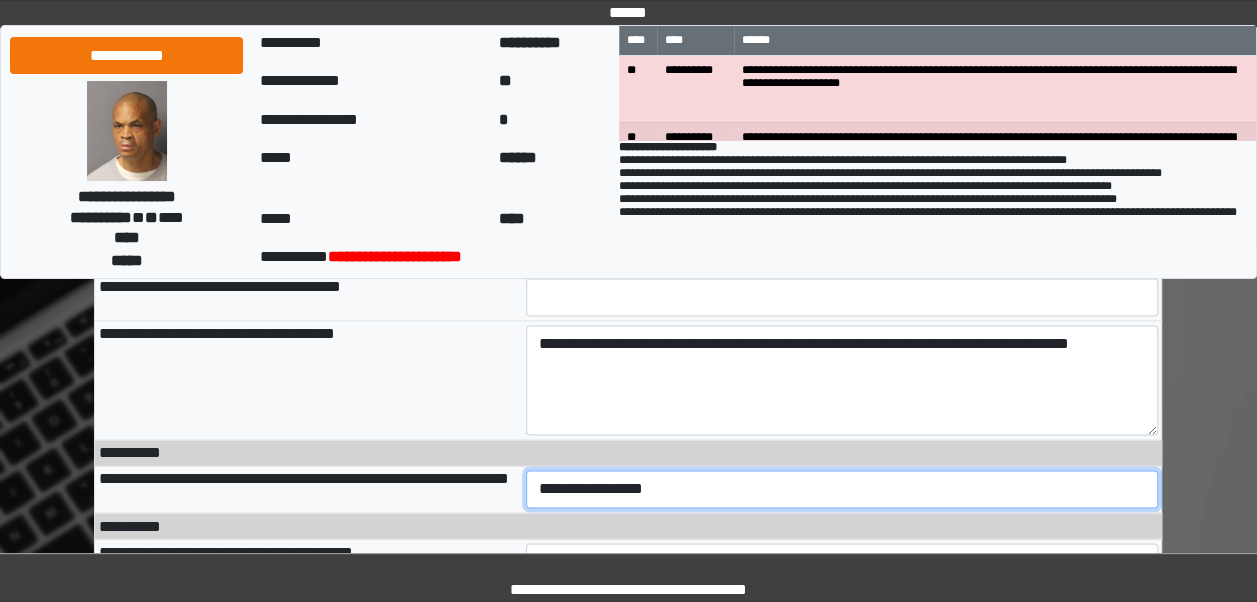 click on "**********" at bounding box center [842, 489] 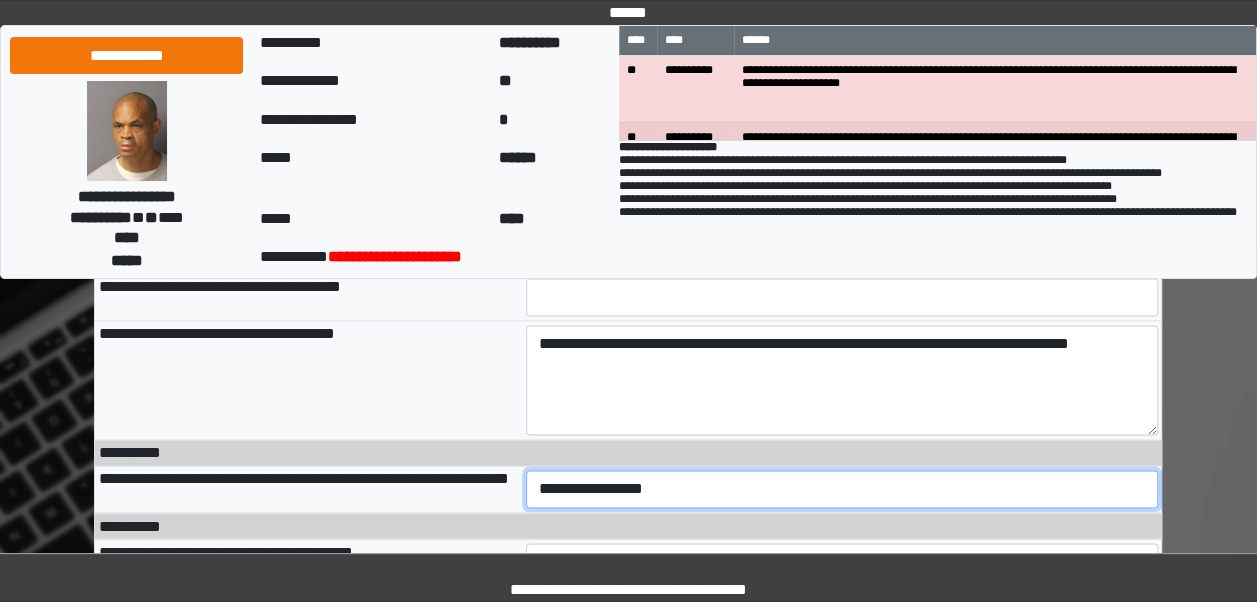 select on "***" 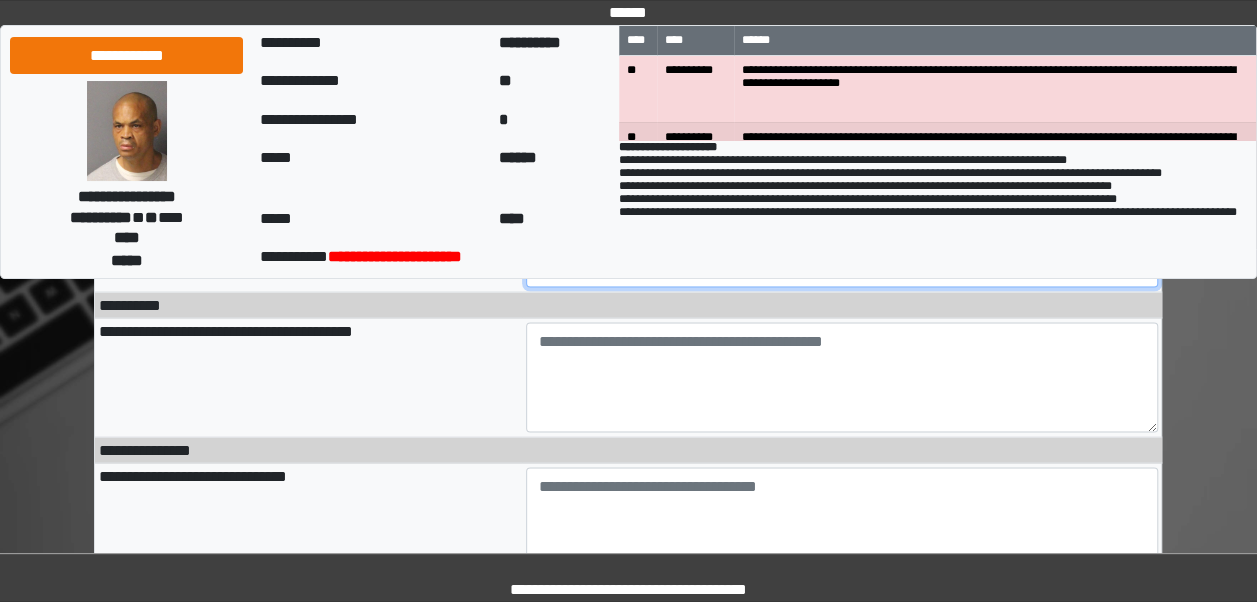 scroll, scrollTop: 1574, scrollLeft: 0, axis: vertical 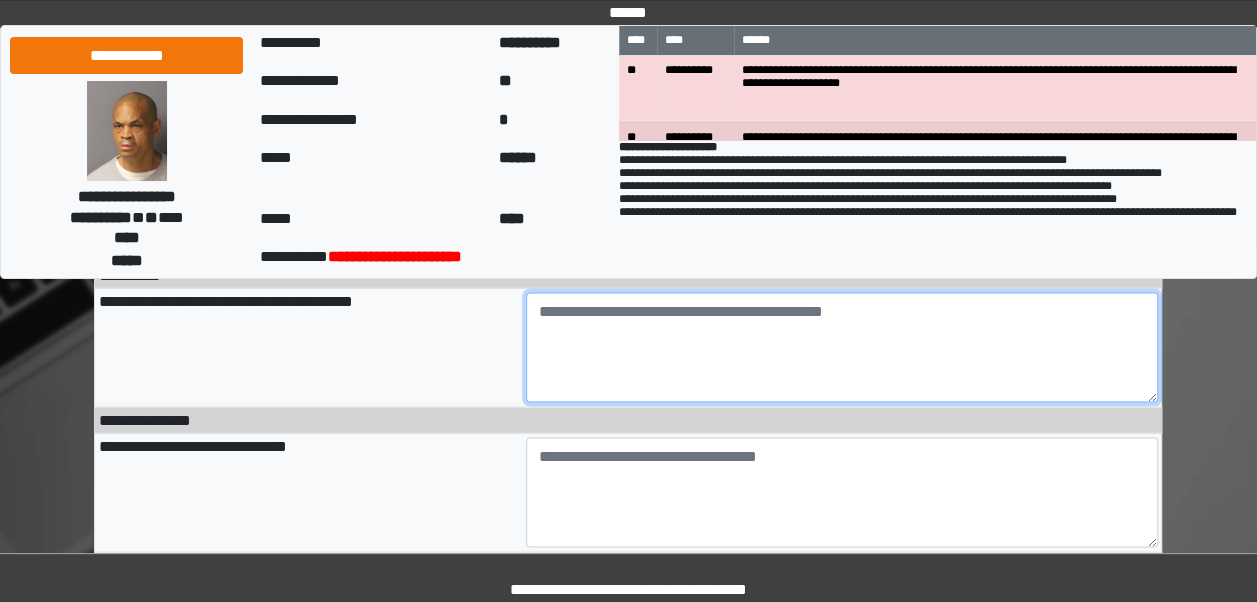 click at bounding box center (842, 347) 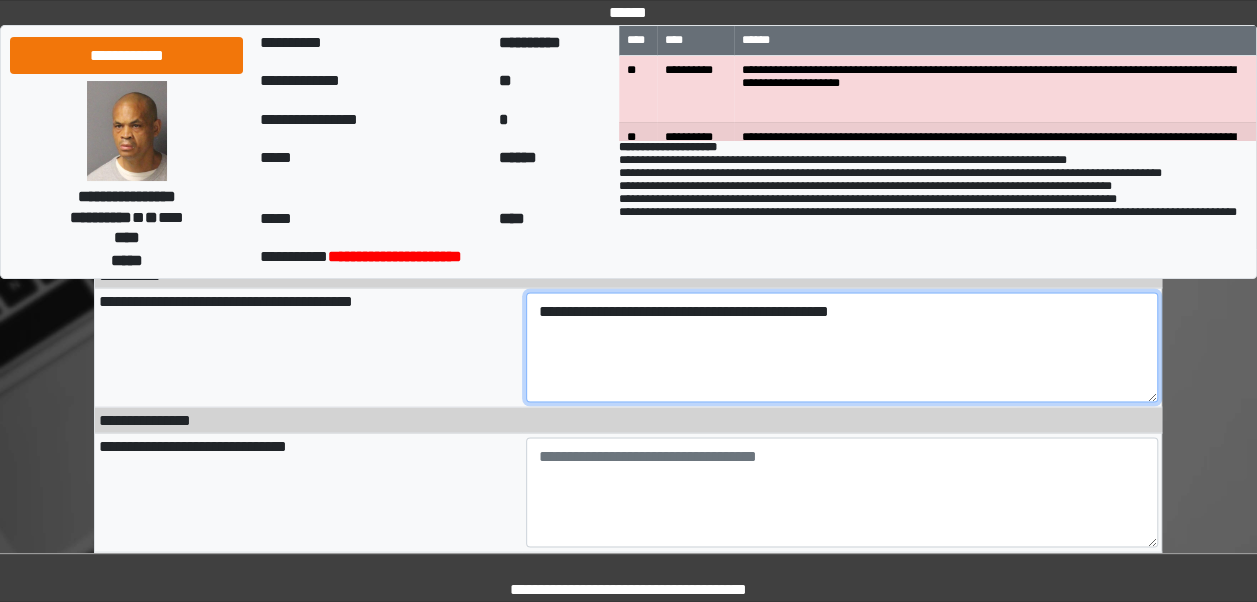 click on "**********" at bounding box center (842, 347) 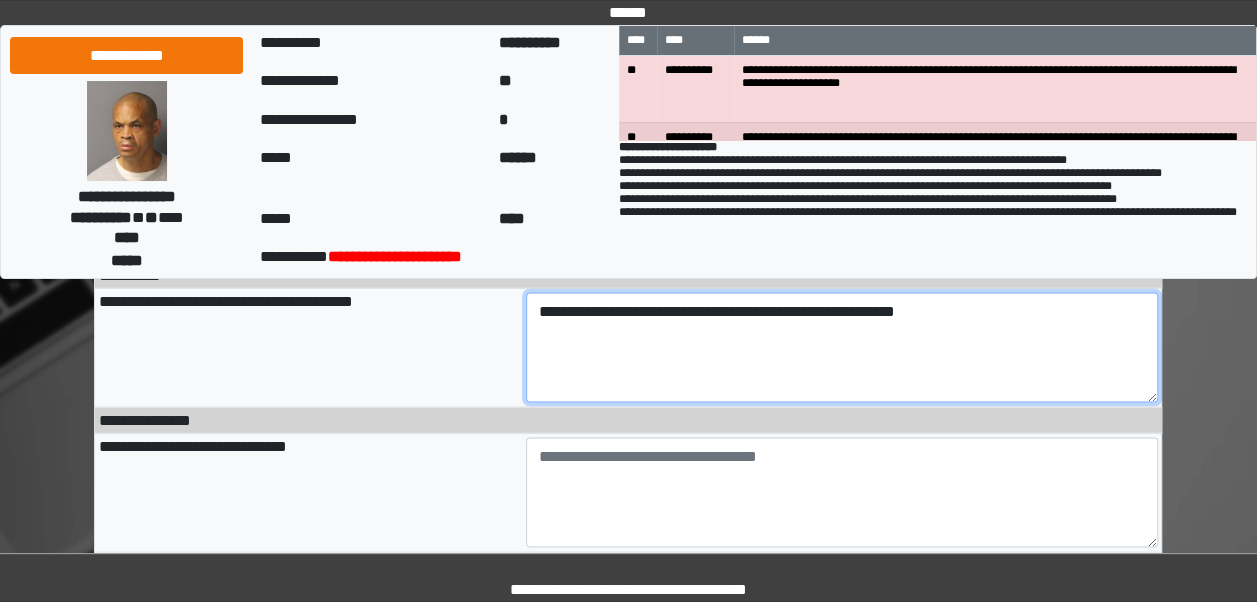 scroll, scrollTop: 1712, scrollLeft: 0, axis: vertical 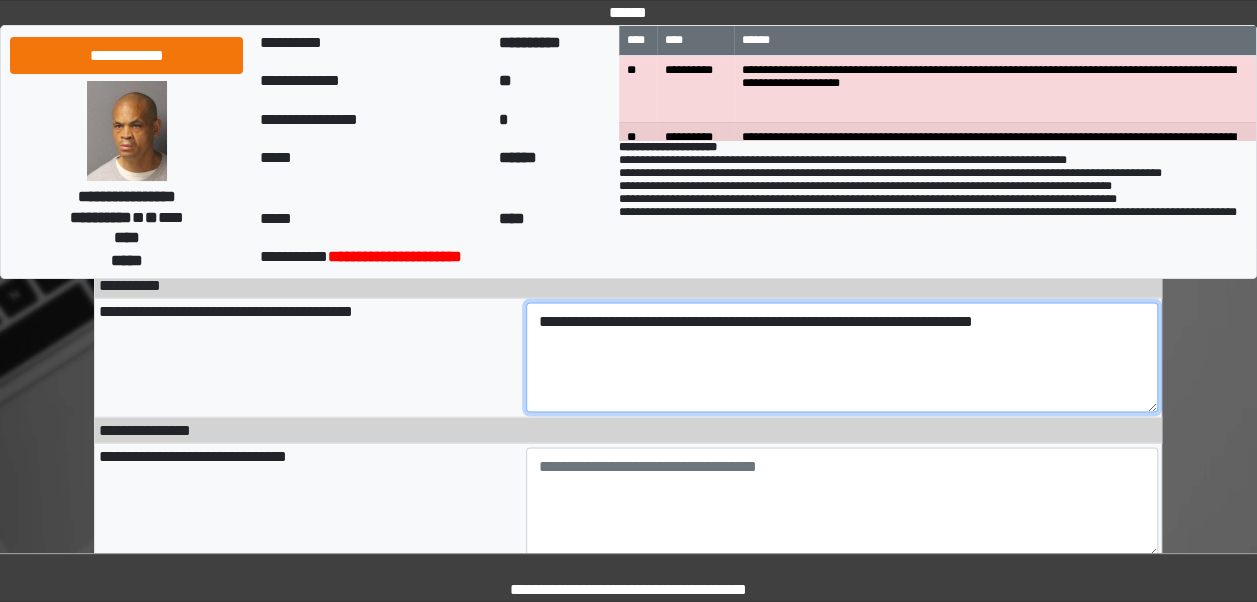 type on "**********" 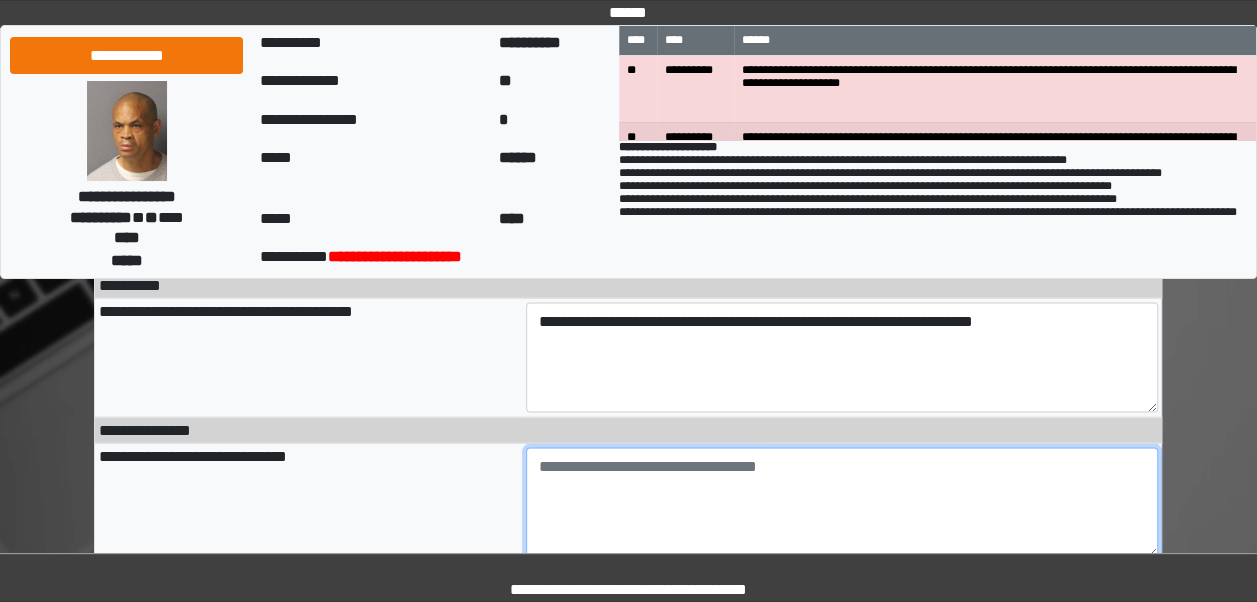 click at bounding box center [842, 502] 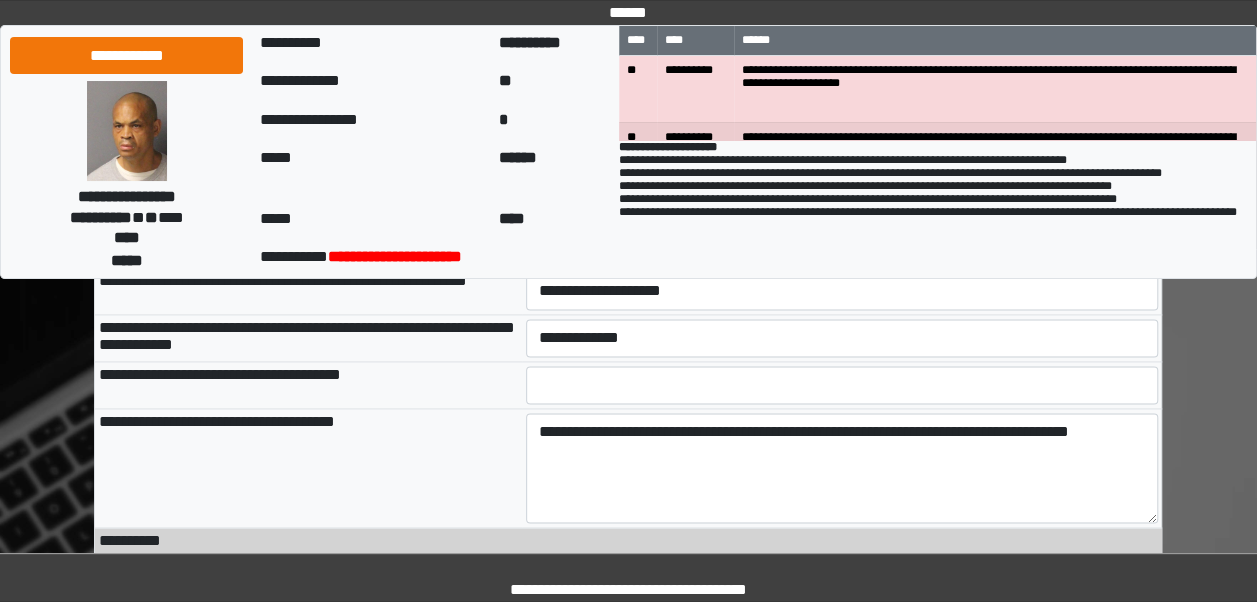 scroll, scrollTop: 1254, scrollLeft: 0, axis: vertical 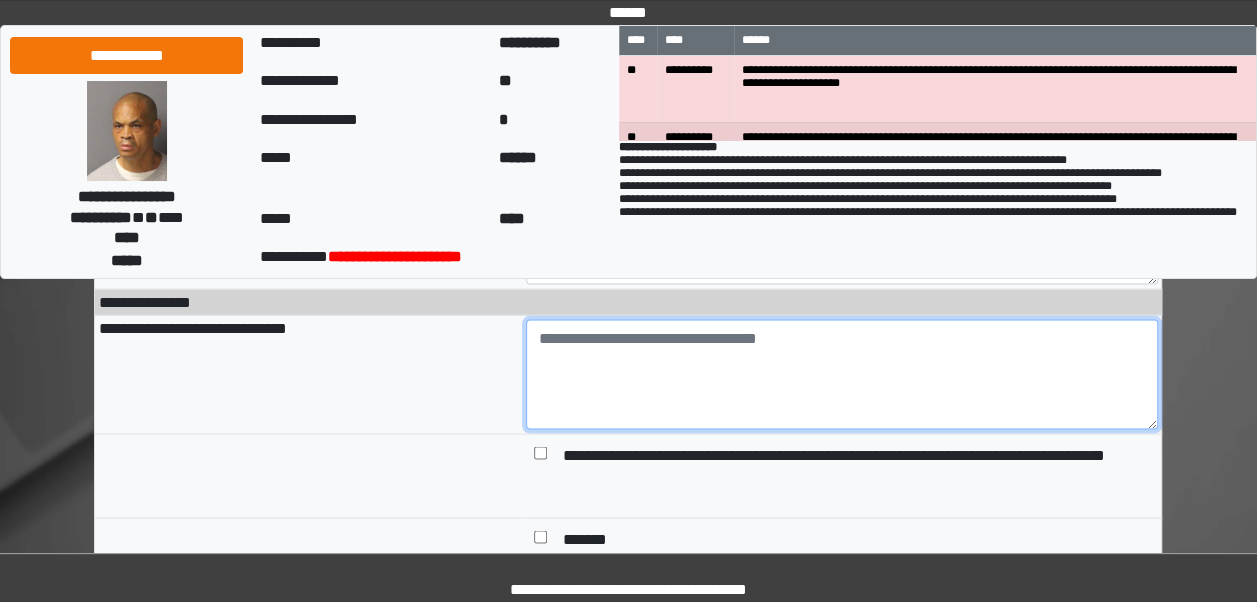click at bounding box center [842, 374] 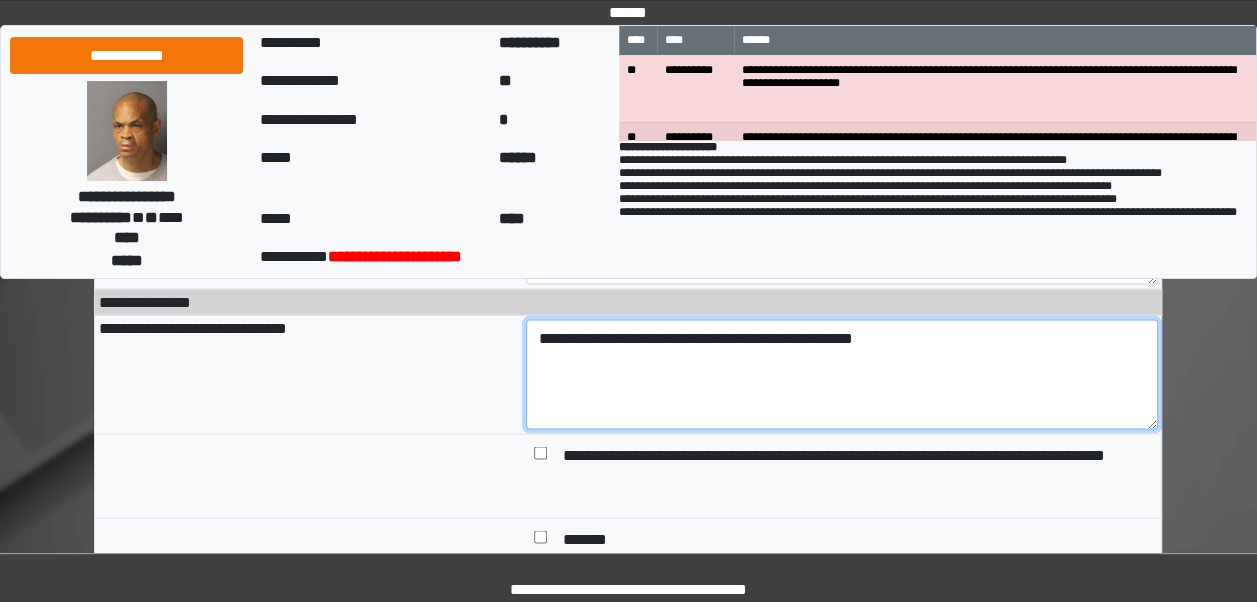 scroll, scrollTop: 1923, scrollLeft: 0, axis: vertical 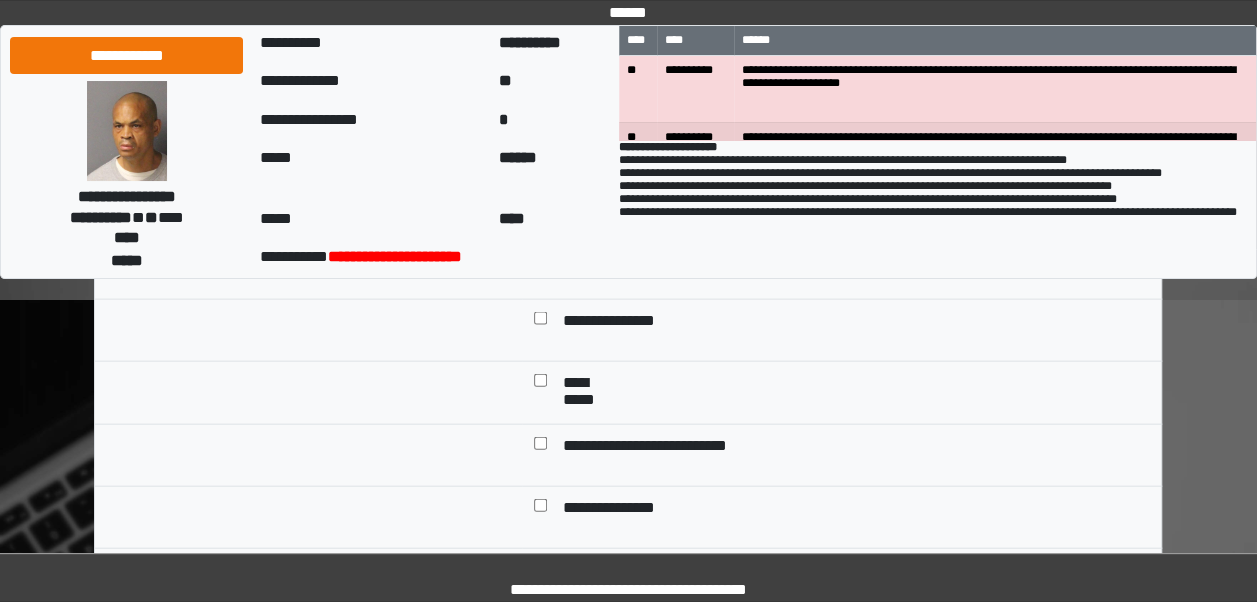type on "**********" 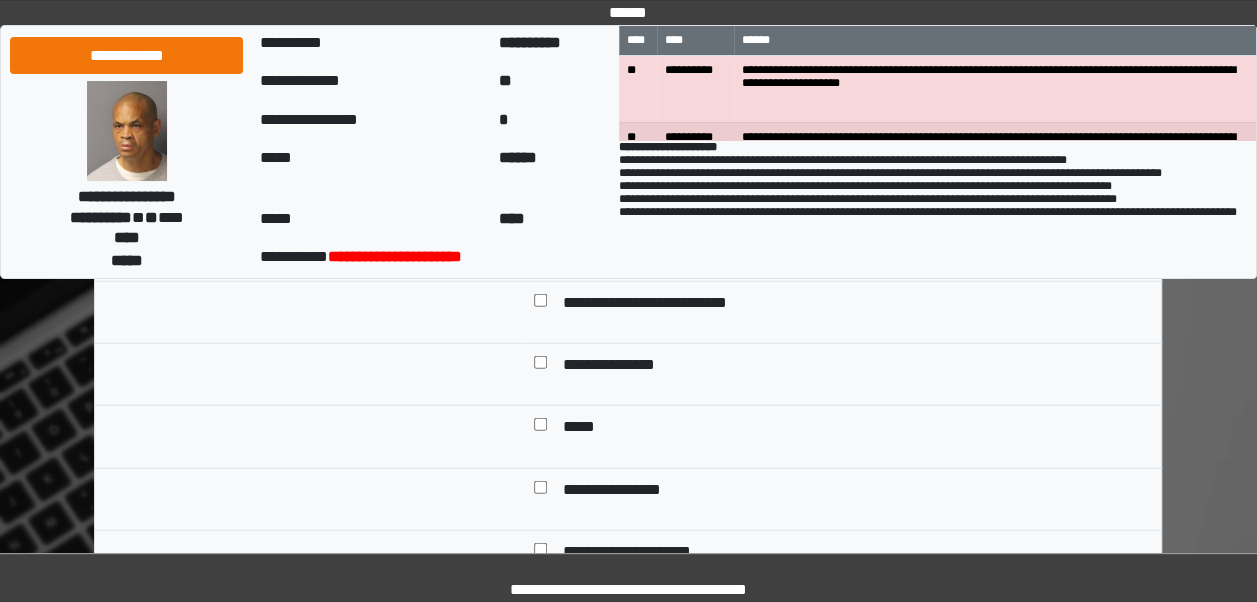 scroll, scrollTop: 2134, scrollLeft: 0, axis: vertical 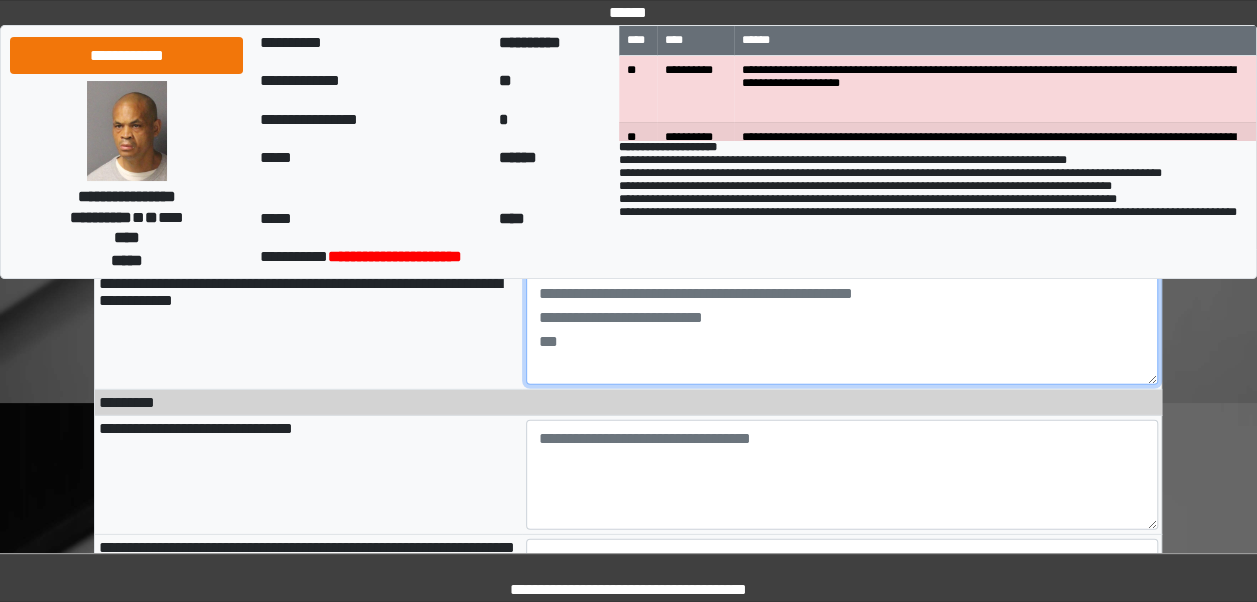 click at bounding box center (842, 330) 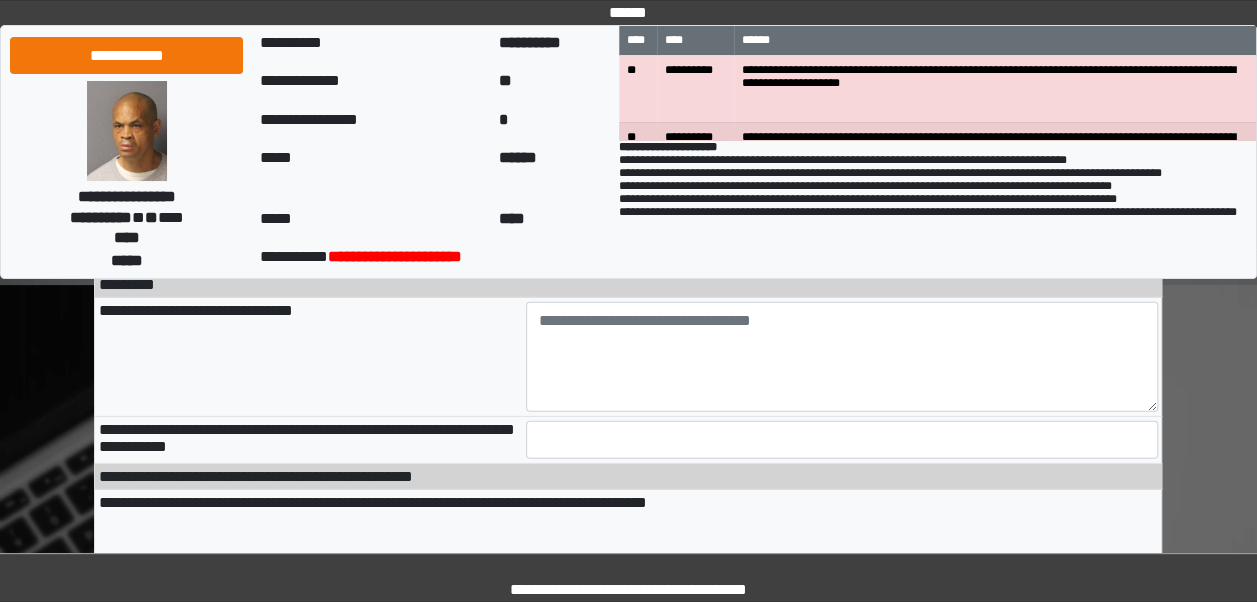scroll, scrollTop: 2818, scrollLeft: 0, axis: vertical 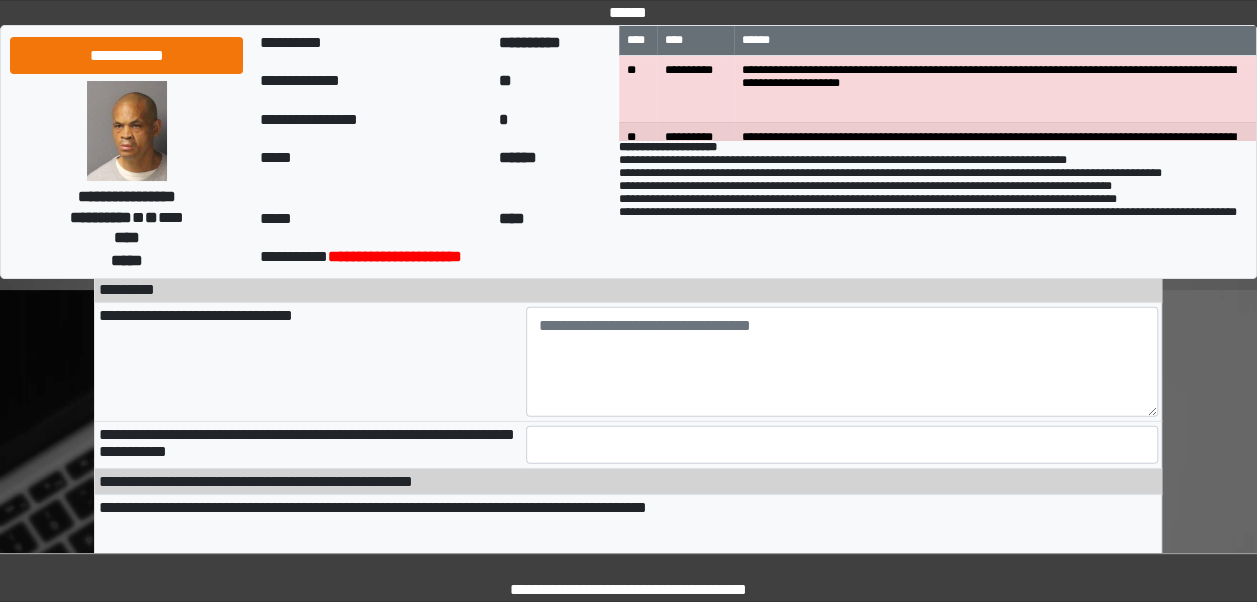 type on "**********" 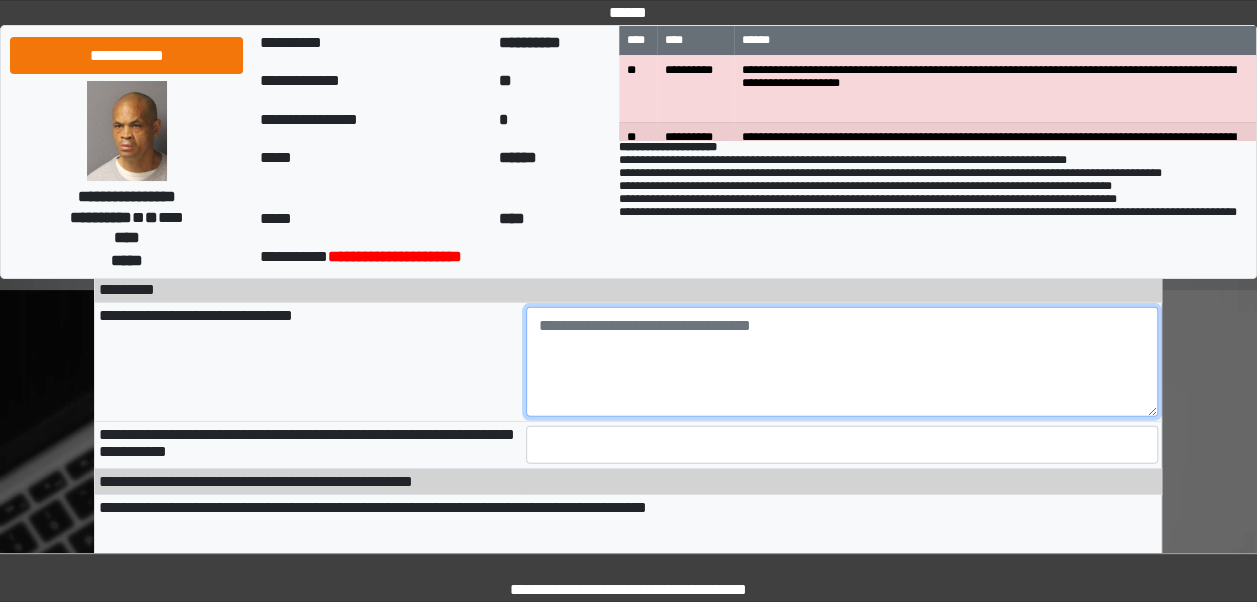 click at bounding box center (842, 362) 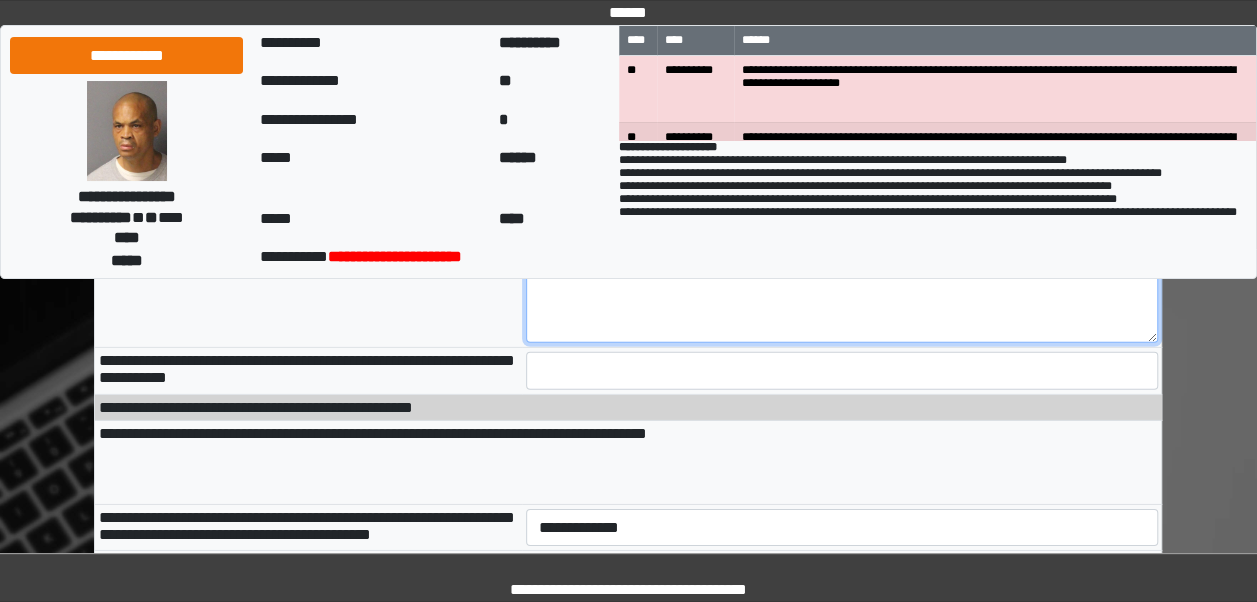 scroll, scrollTop: 2902, scrollLeft: 0, axis: vertical 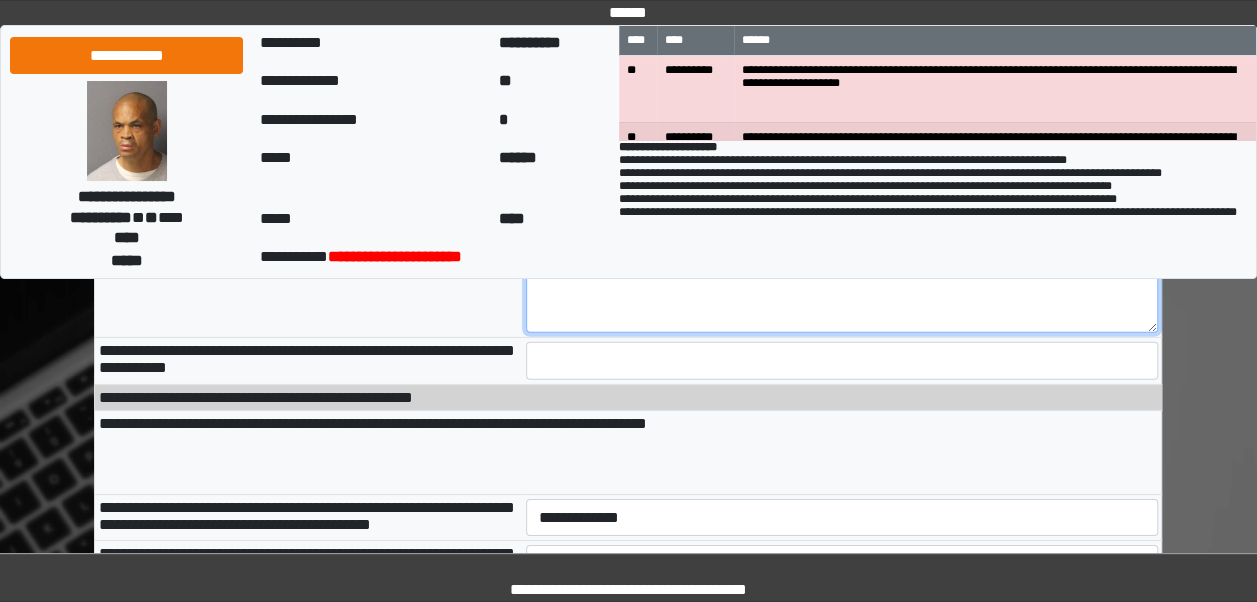 type on "**********" 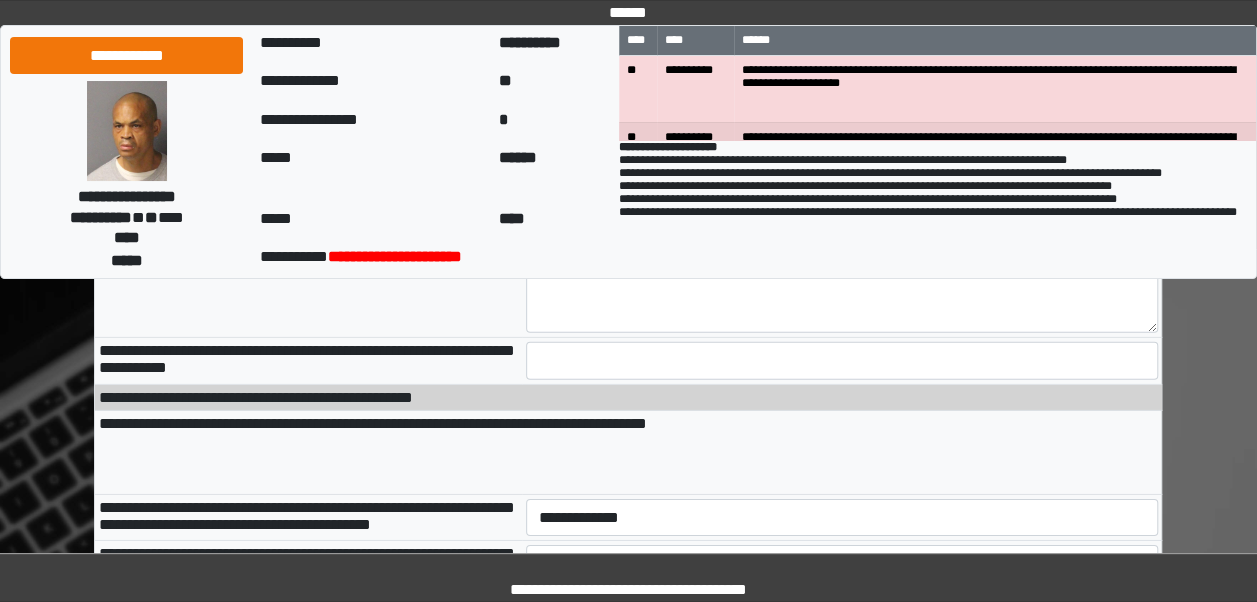 click at bounding box center (842, 361) 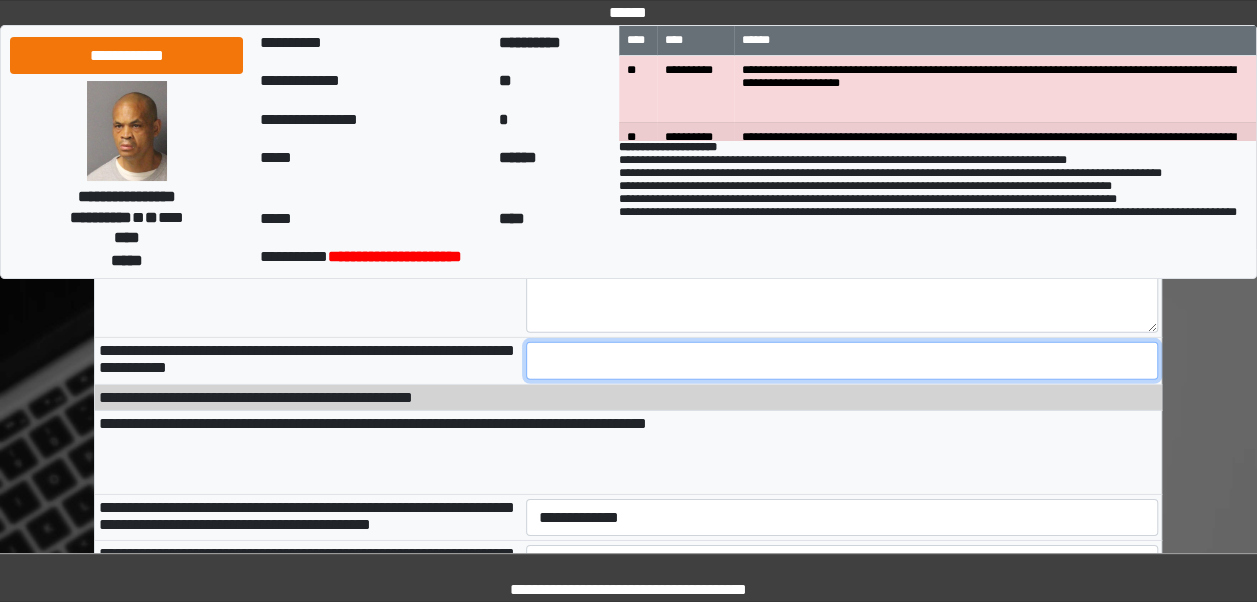 click at bounding box center [842, 361] 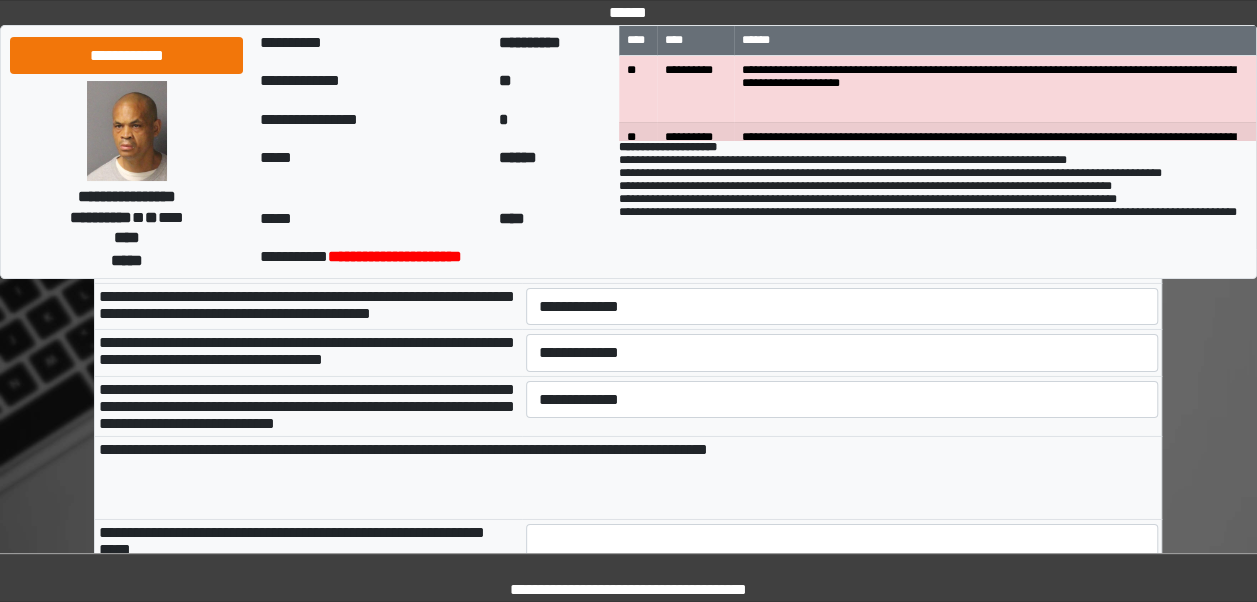 scroll, scrollTop: 3187, scrollLeft: 0, axis: vertical 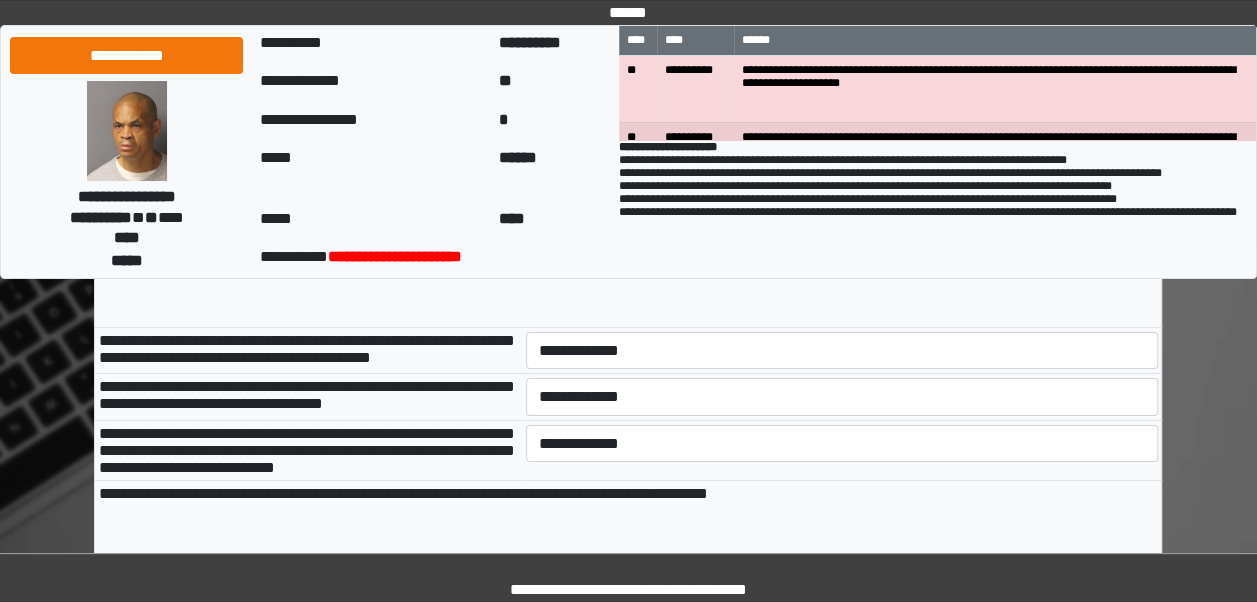 type on "**" 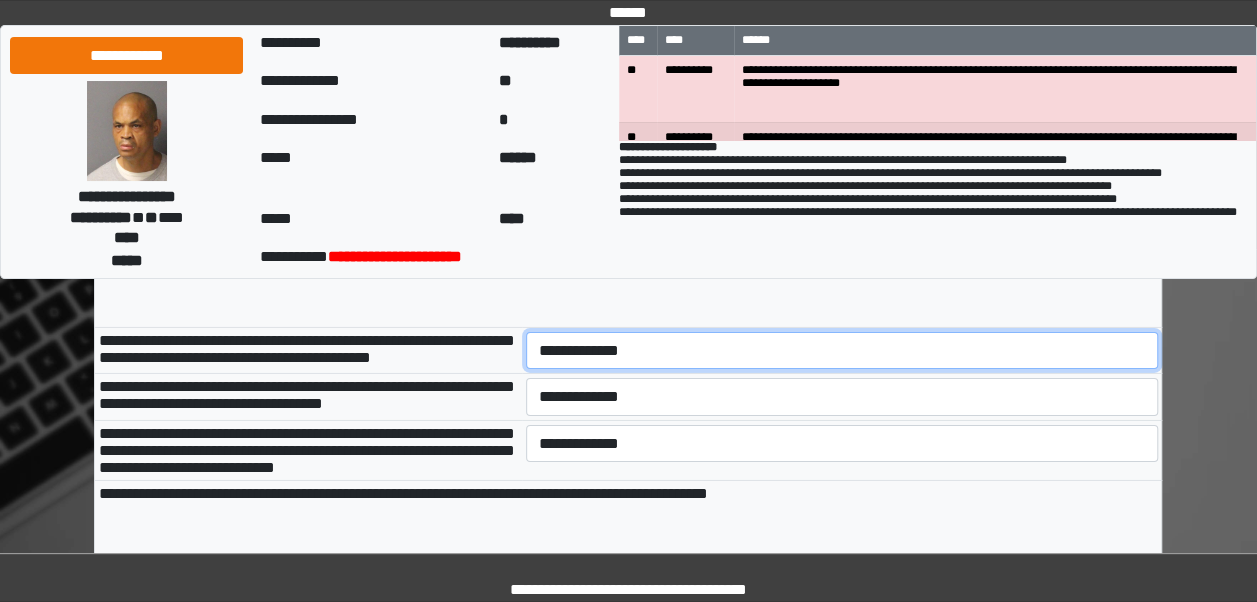 click on "**********" at bounding box center [842, 350] 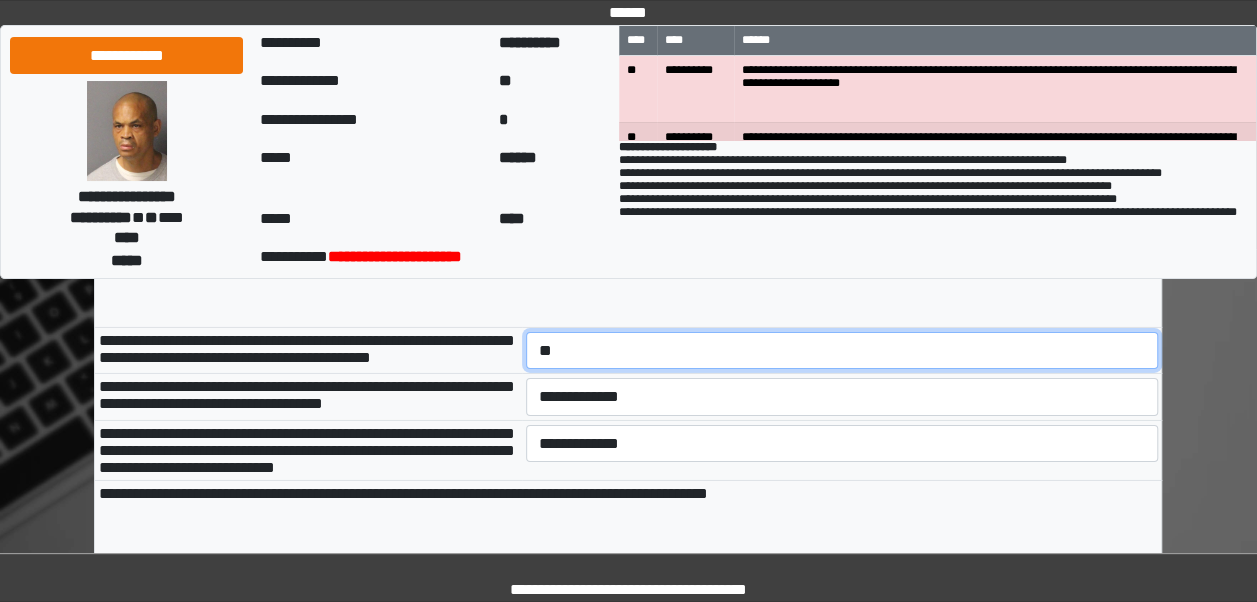 click on "**********" at bounding box center [842, 350] 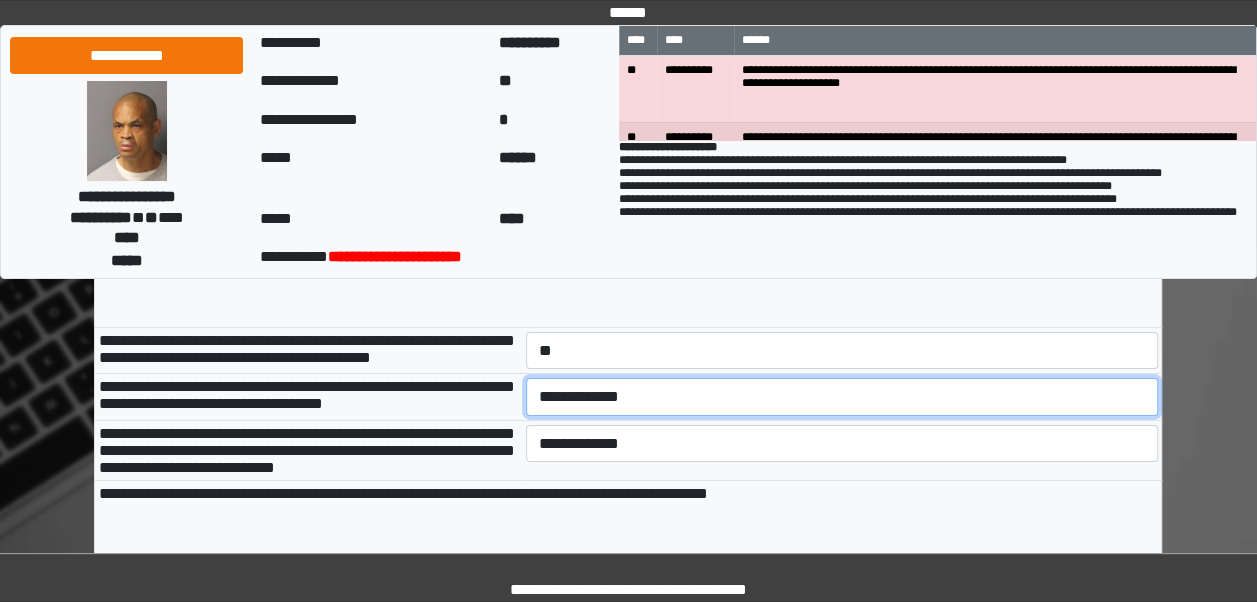 click on "**********" at bounding box center [842, 396] 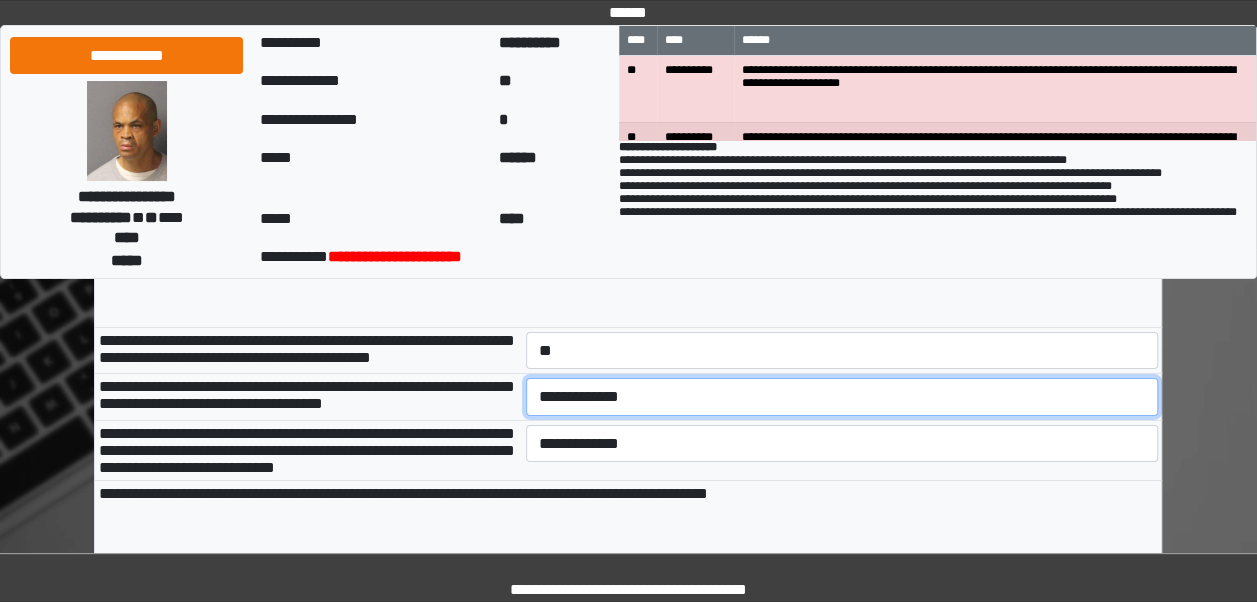 select on "*" 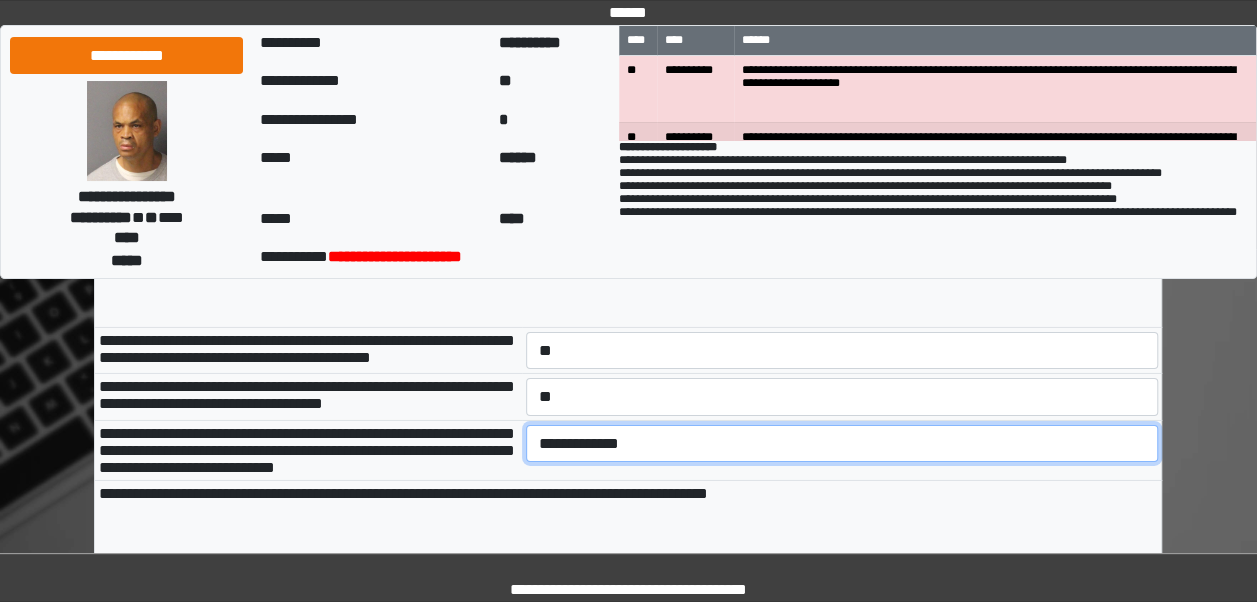 click on "**********" at bounding box center (842, 443) 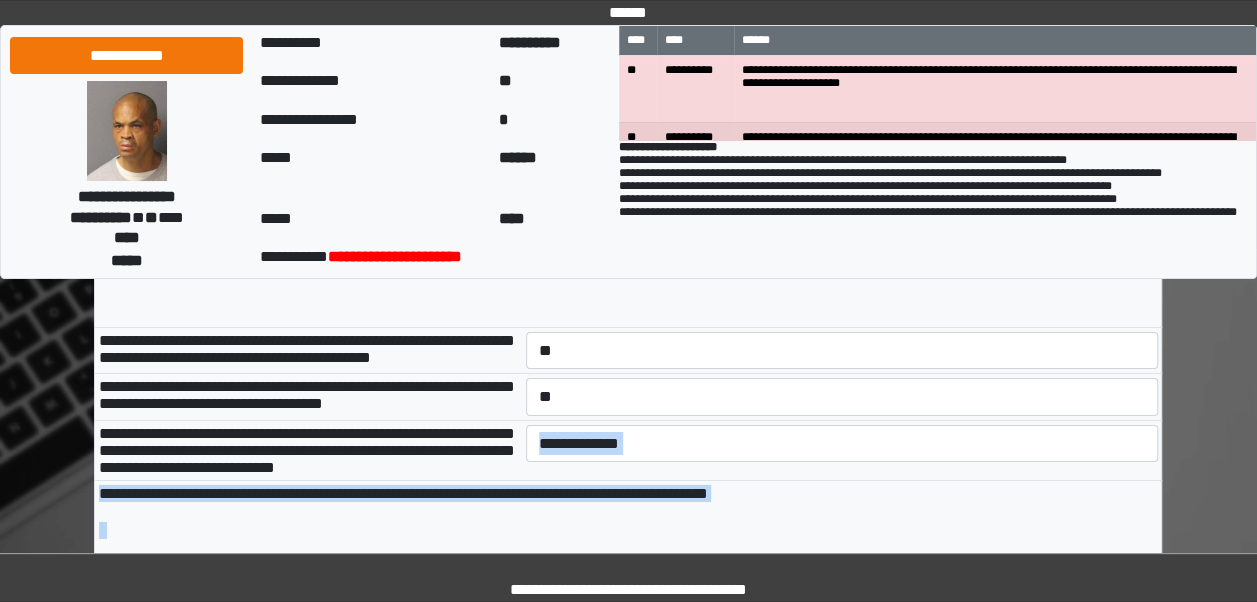 click on "**********" at bounding box center (628, -2768) 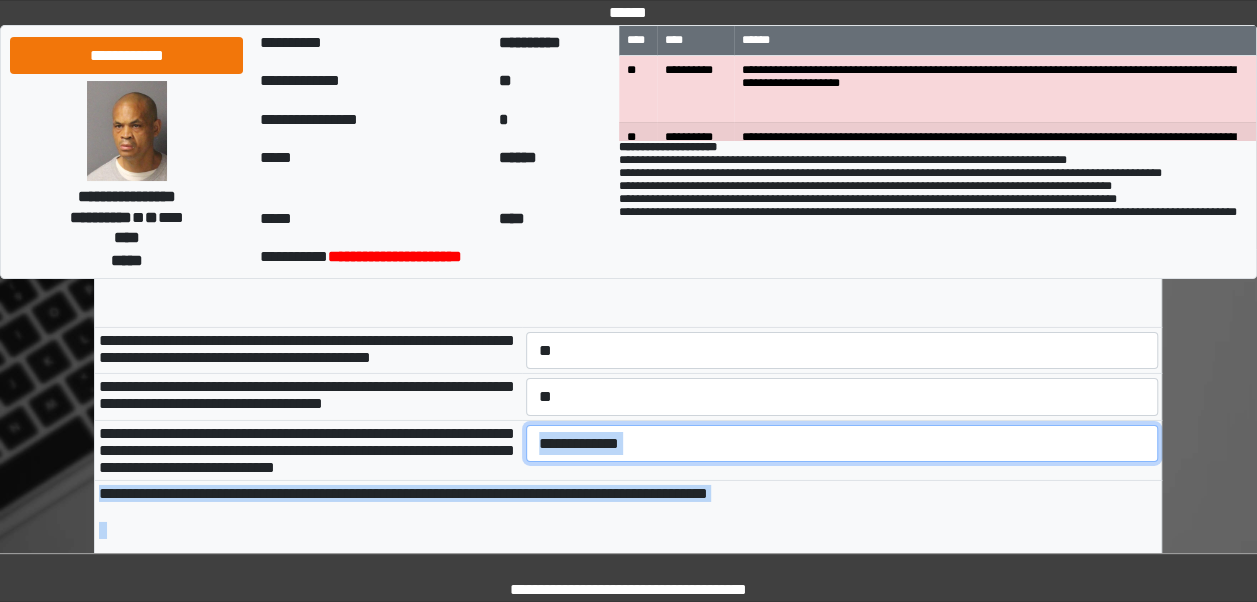 drag, startPoint x: 642, startPoint y: 550, endPoint x: 617, endPoint y: 522, distance: 37.536648 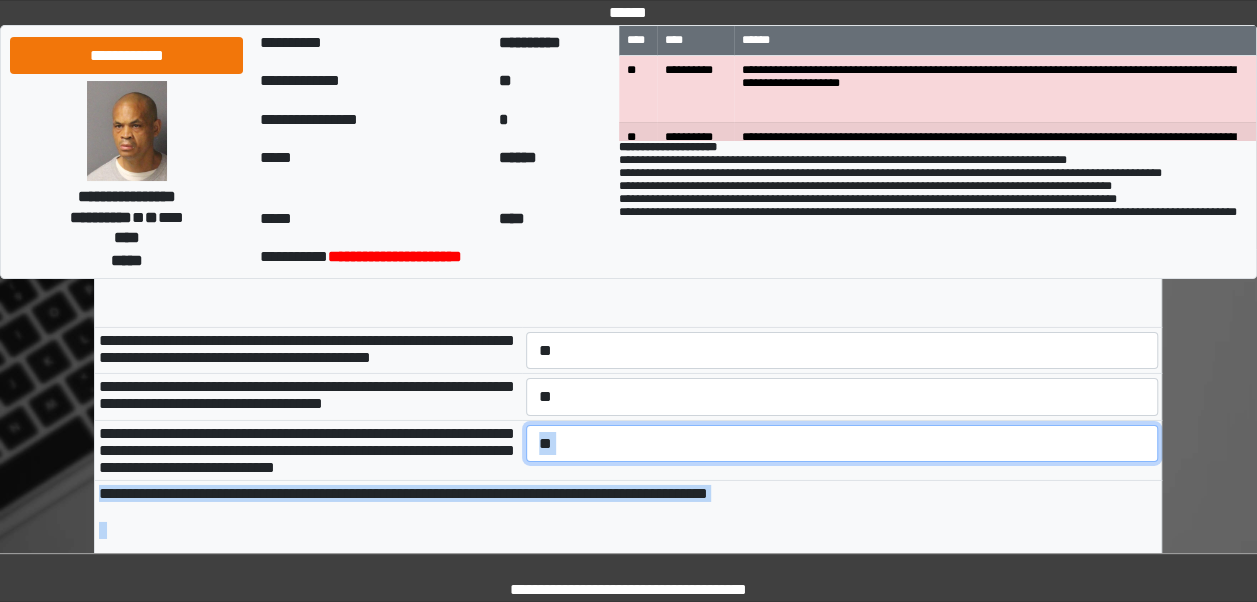 click on "**********" at bounding box center [842, 443] 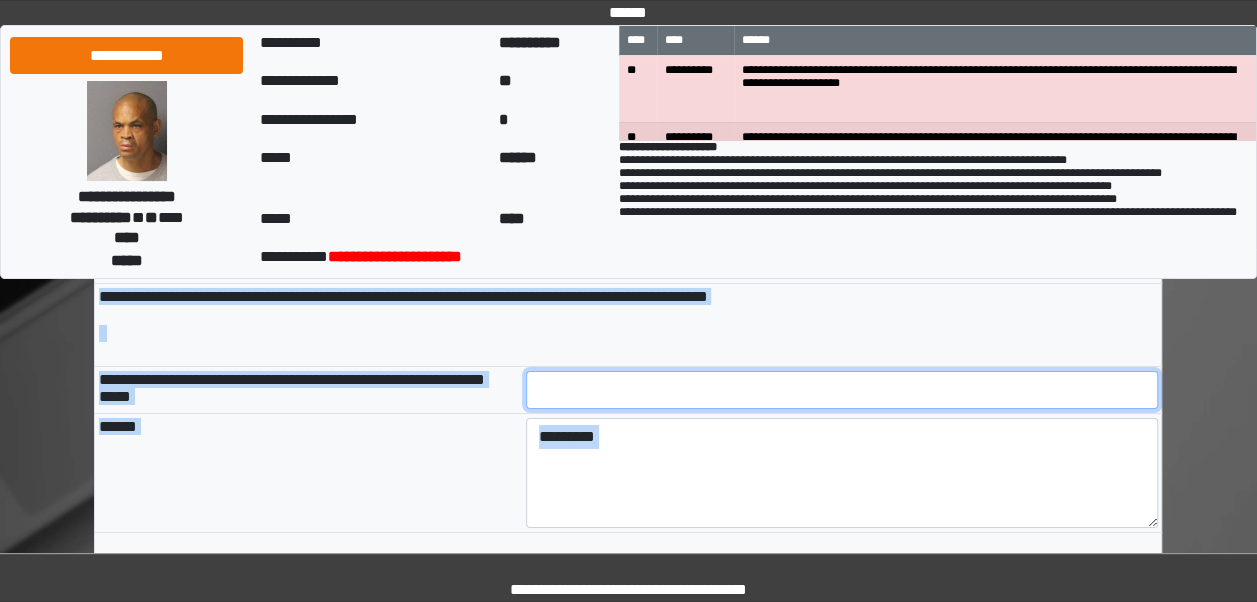 click at bounding box center (842, 390) 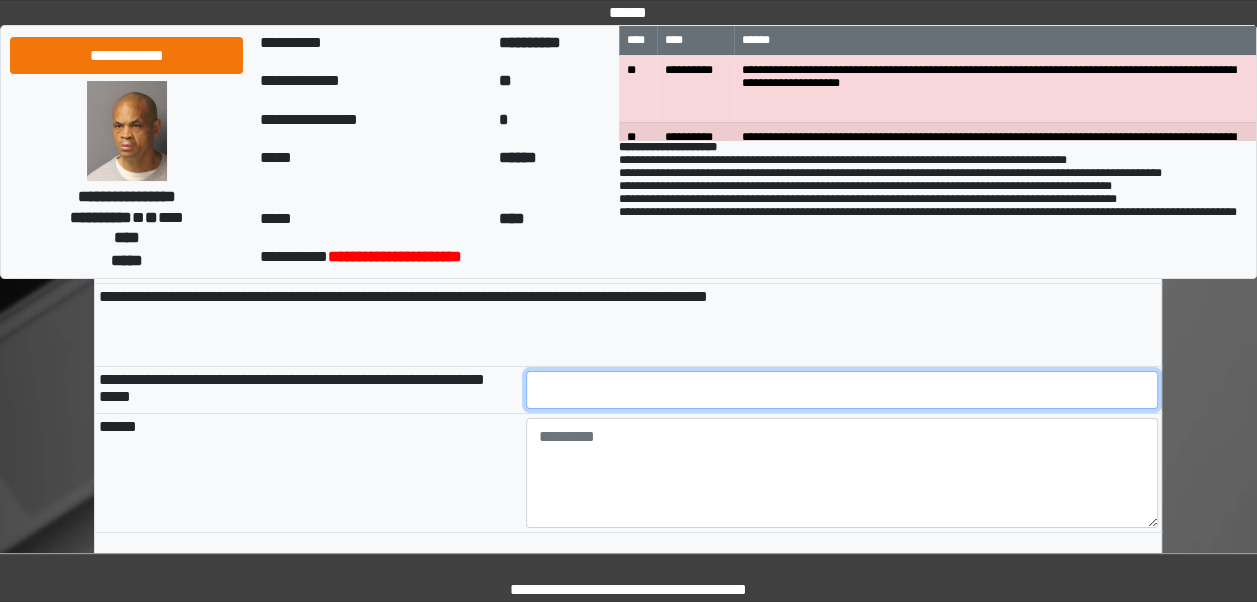 click at bounding box center [842, 390] 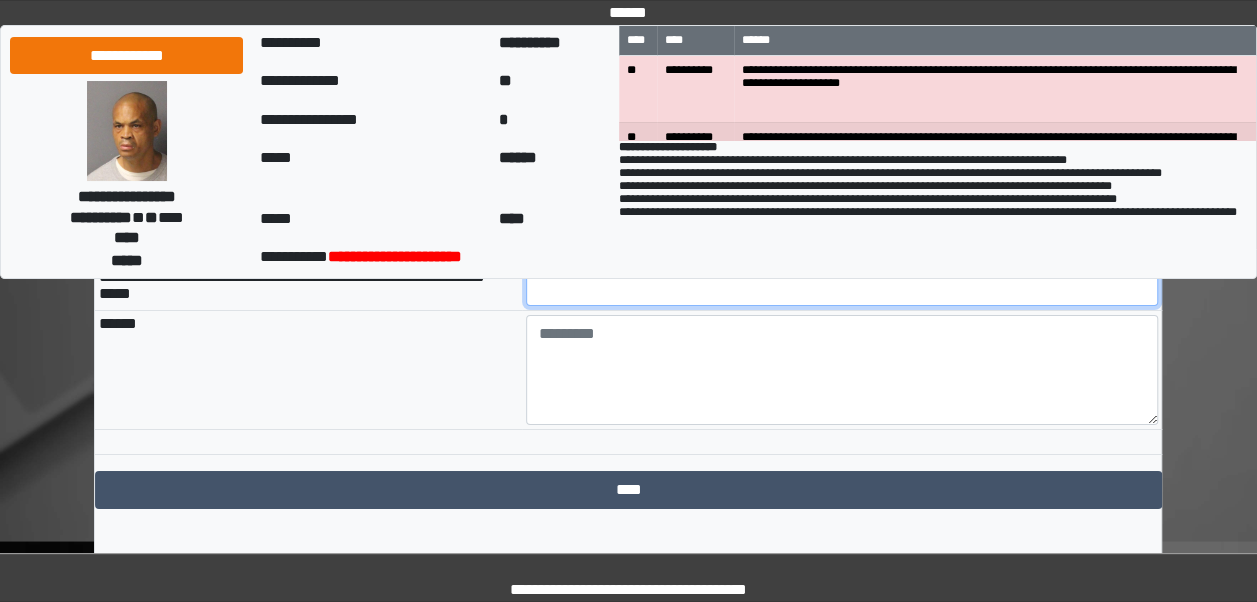 scroll, scrollTop: 3423, scrollLeft: 0, axis: vertical 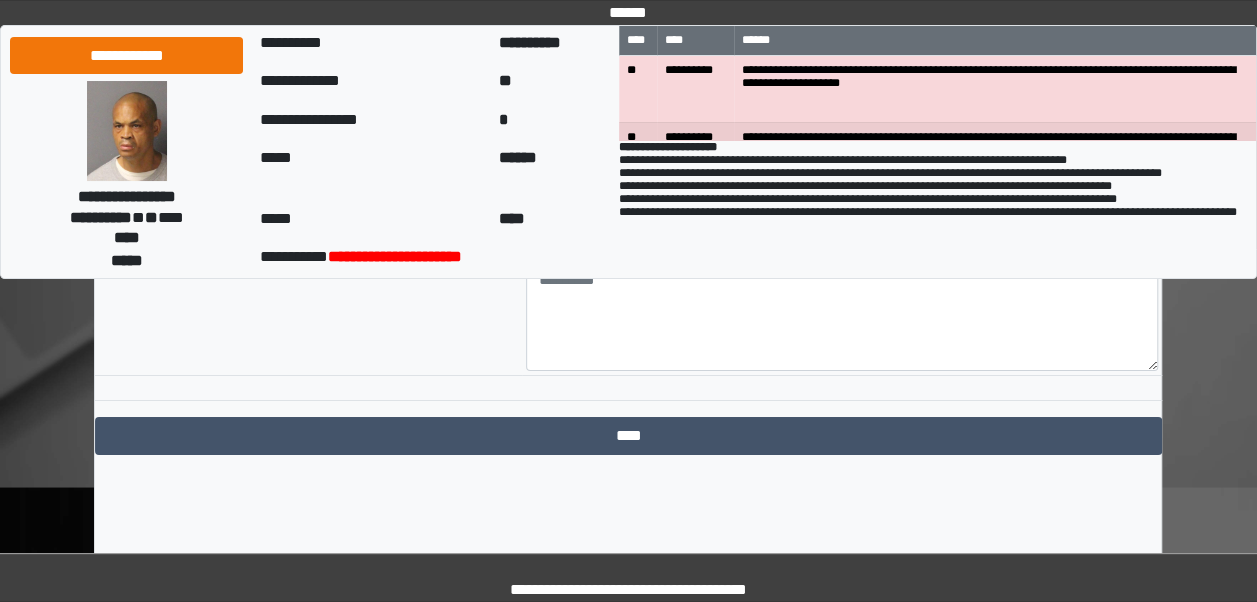 type on "*" 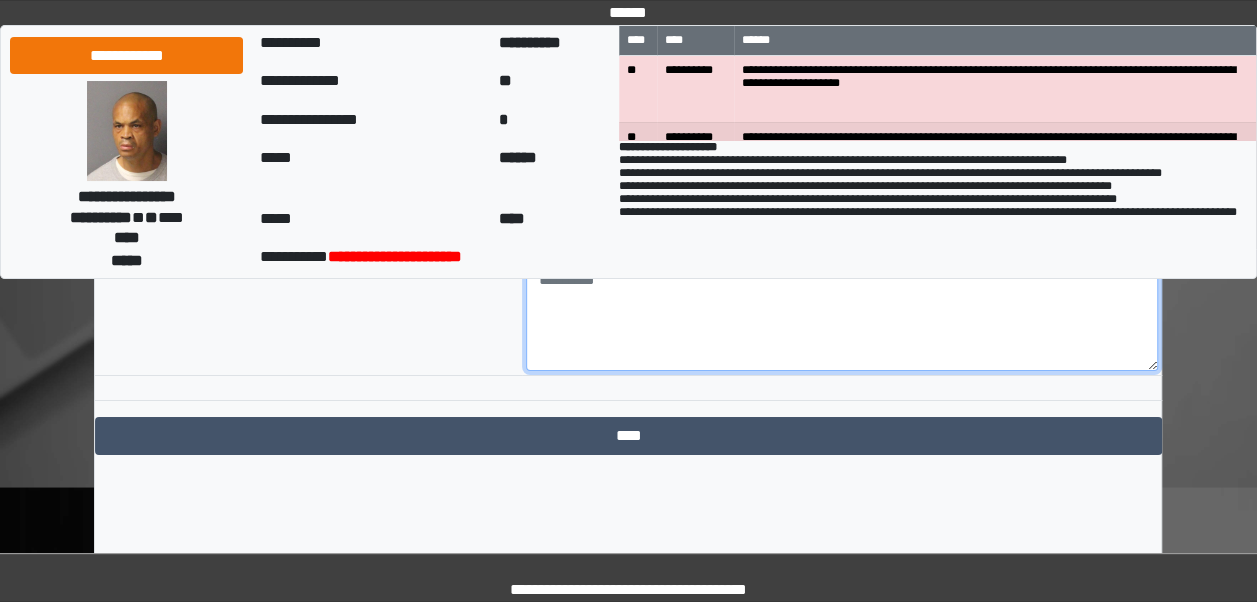 click at bounding box center [842, 316] 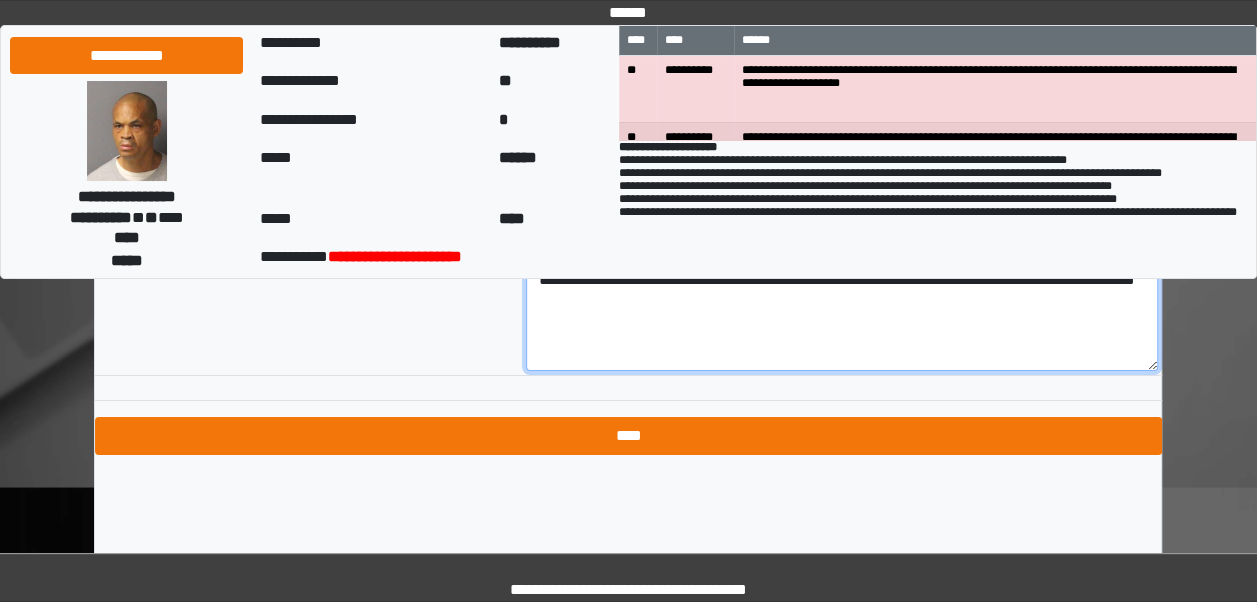 type on "**********" 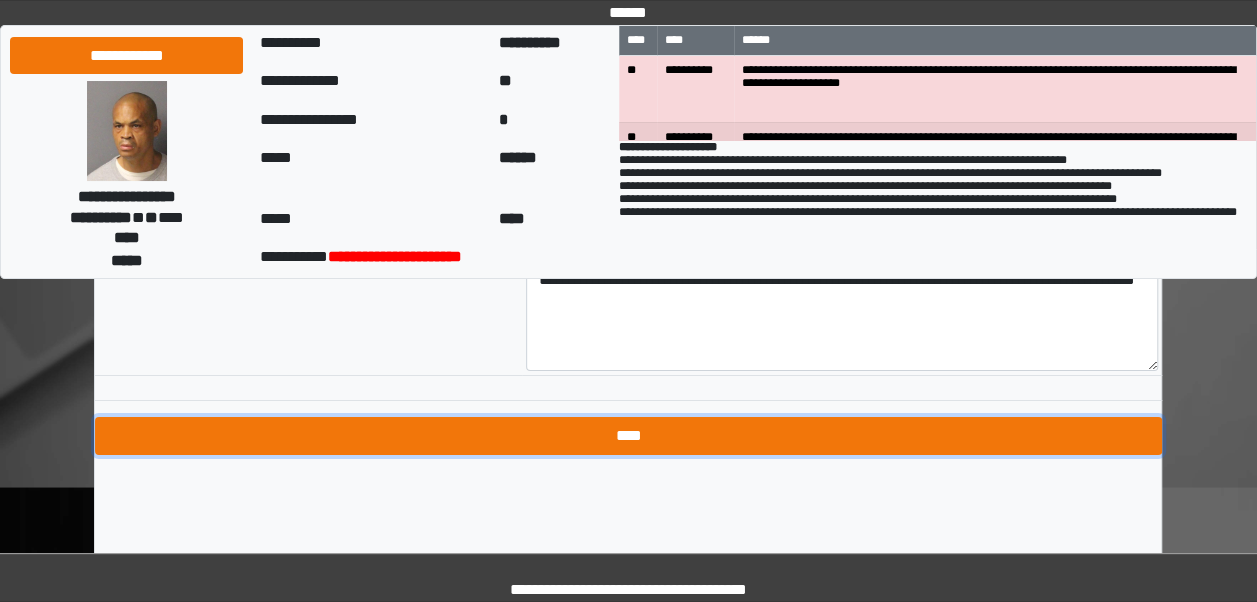 click on "****" at bounding box center (628, 436) 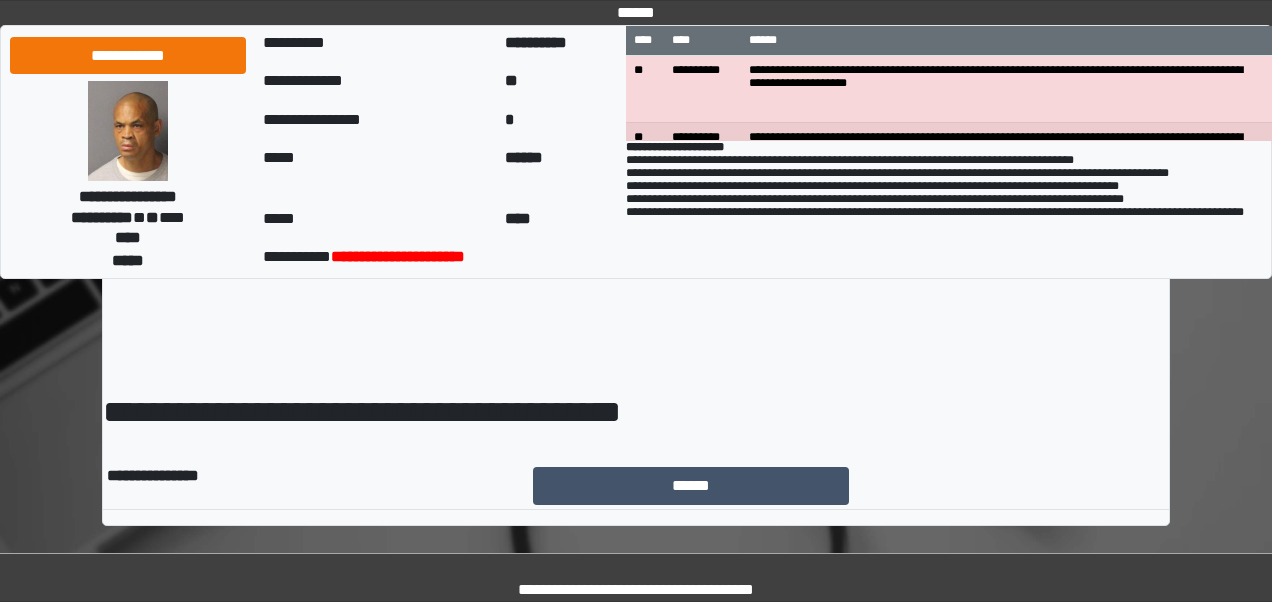 scroll, scrollTop: 0, scrollLeft: 0, axis: both 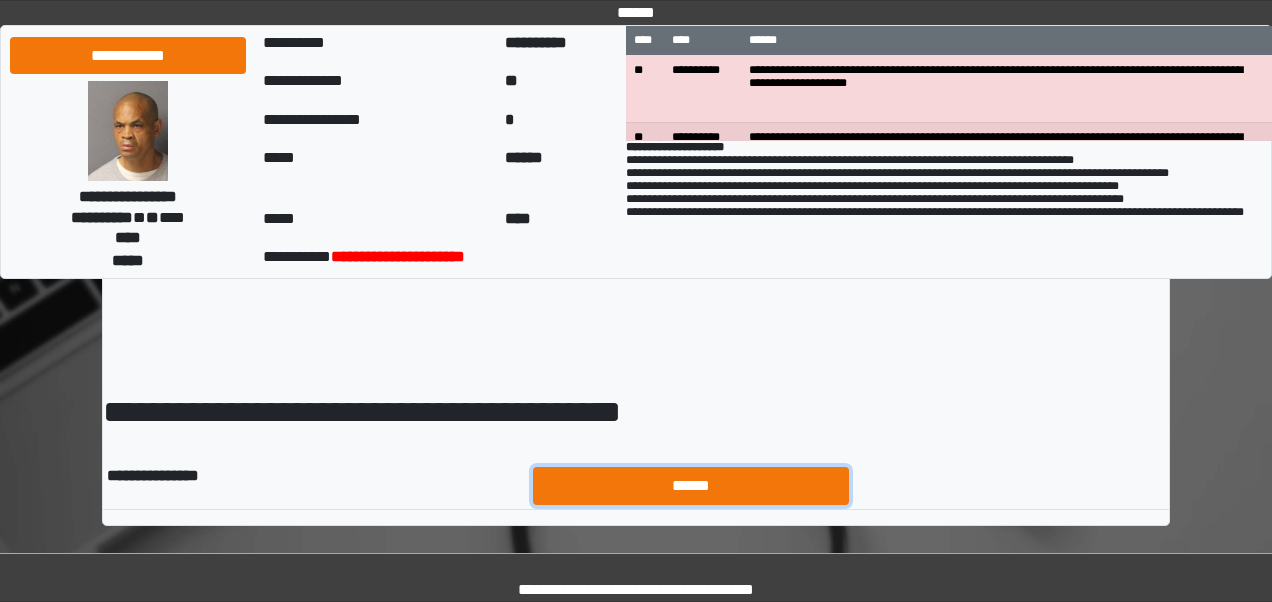 click on "******" at bounding box center (691, 485) 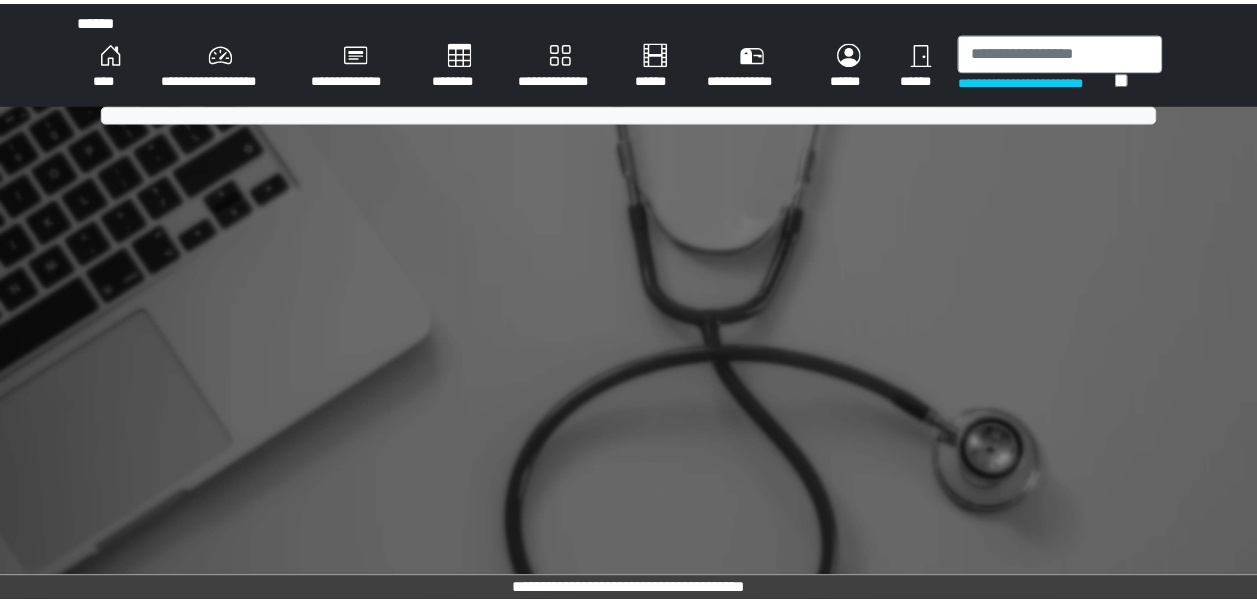 scroll, scrollTop: 0, scrollLeft: 0, axis: both 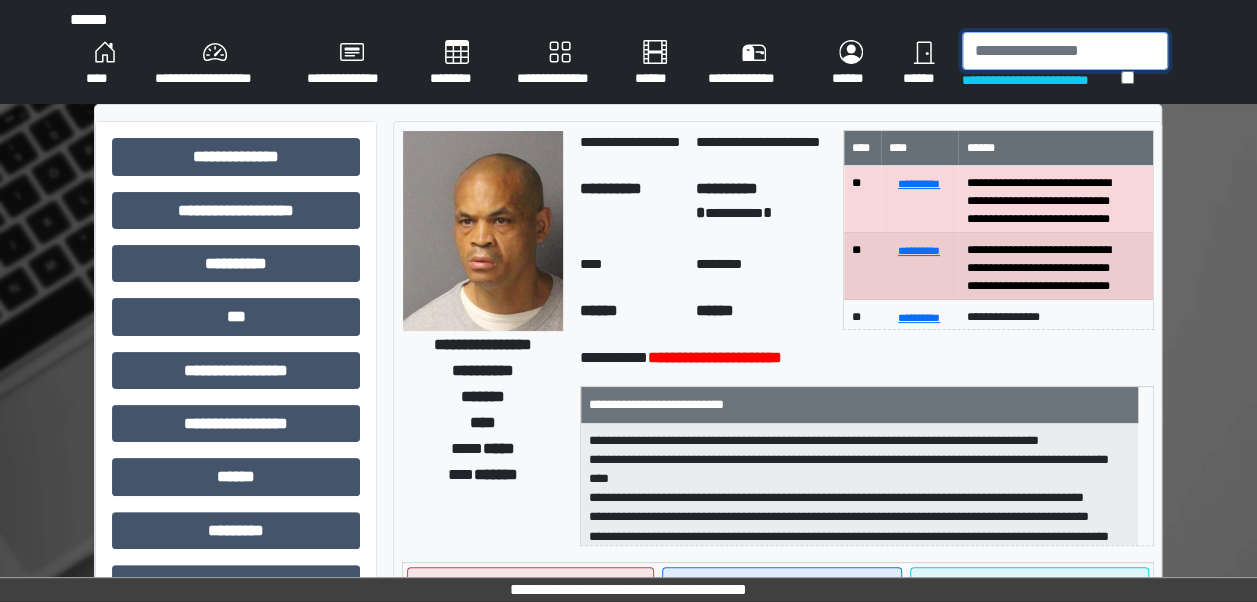 click at bounding box center [1065, 51] 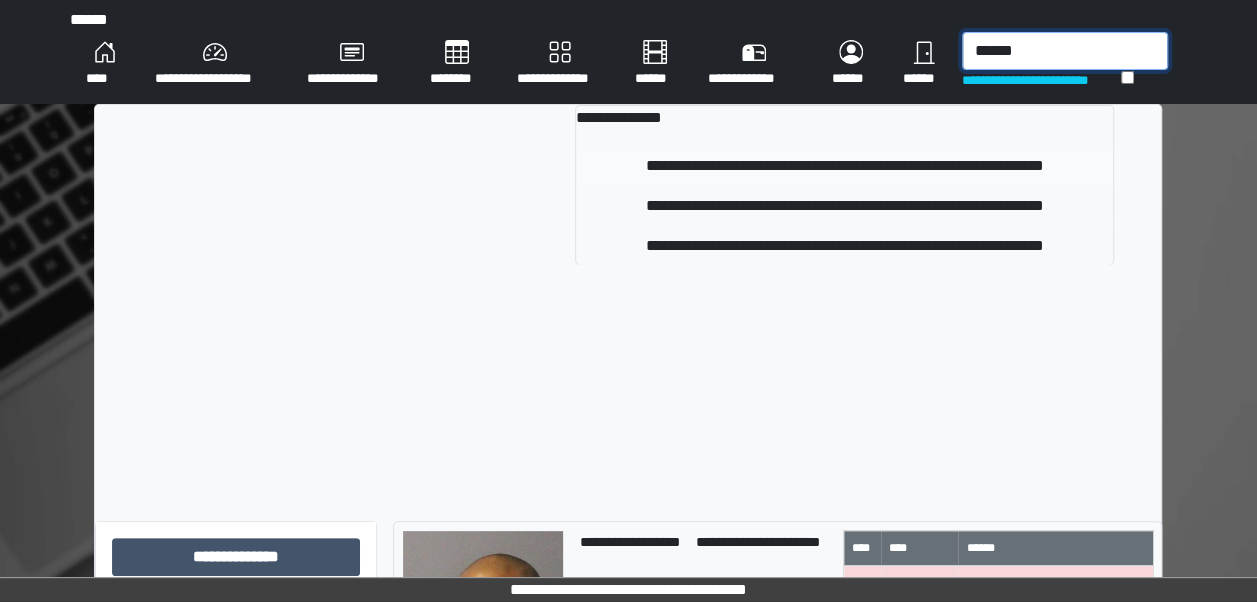 type on "******" 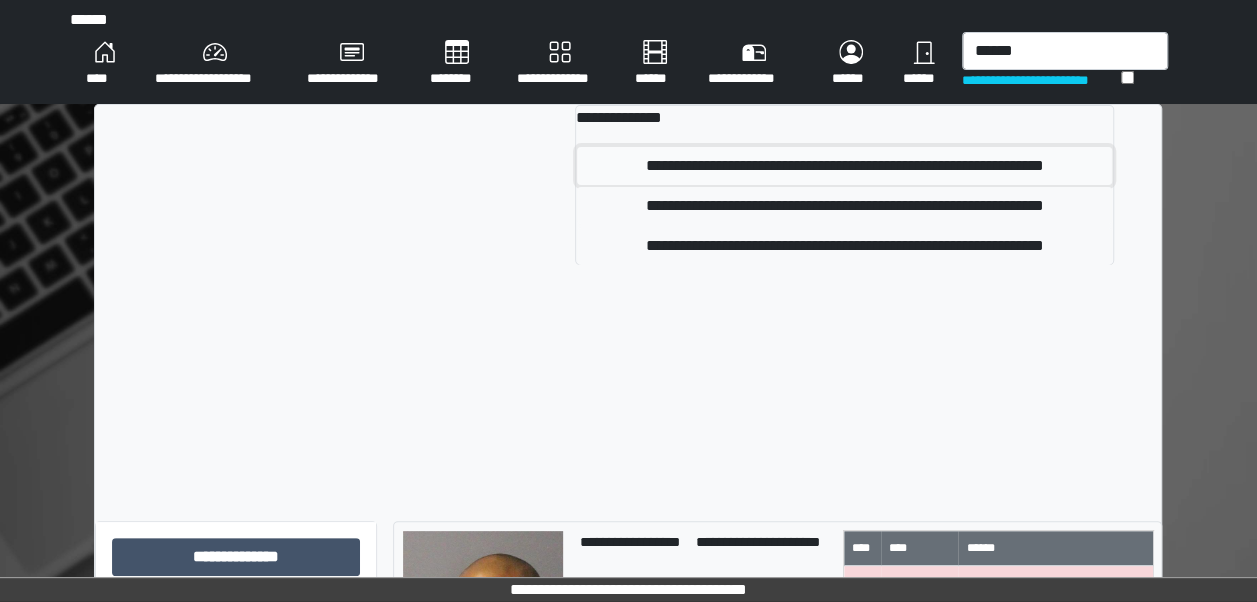 click on "**********" at bounding box center (844, 166) 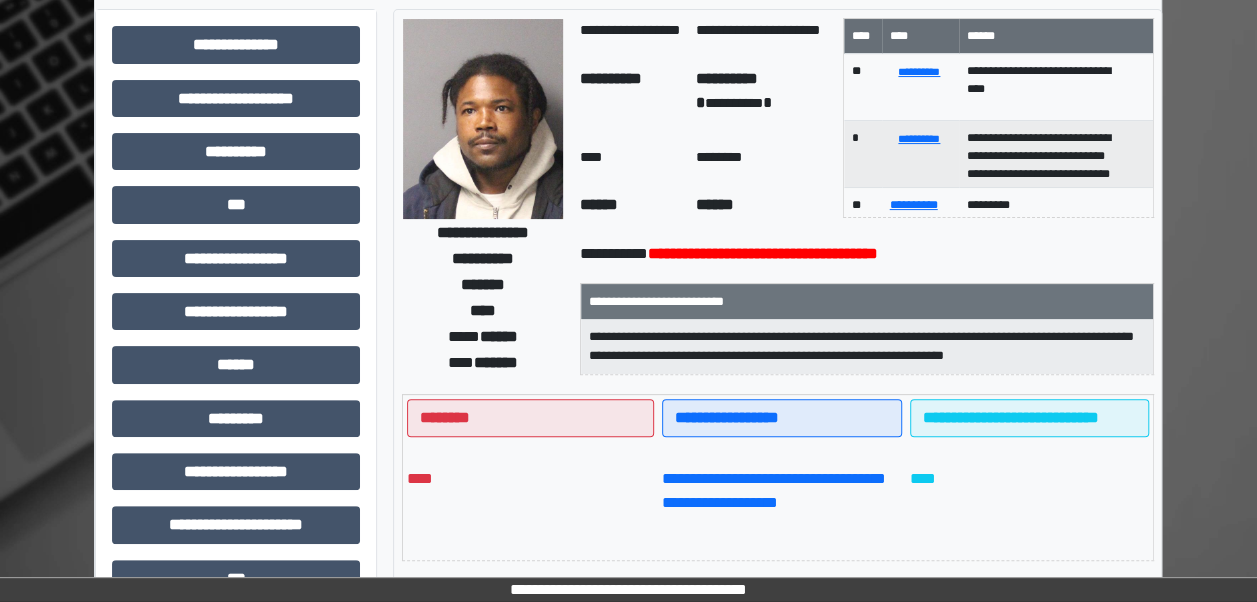 scroll, scrollTop: 187, scrollLeft: 0, axis: vertical 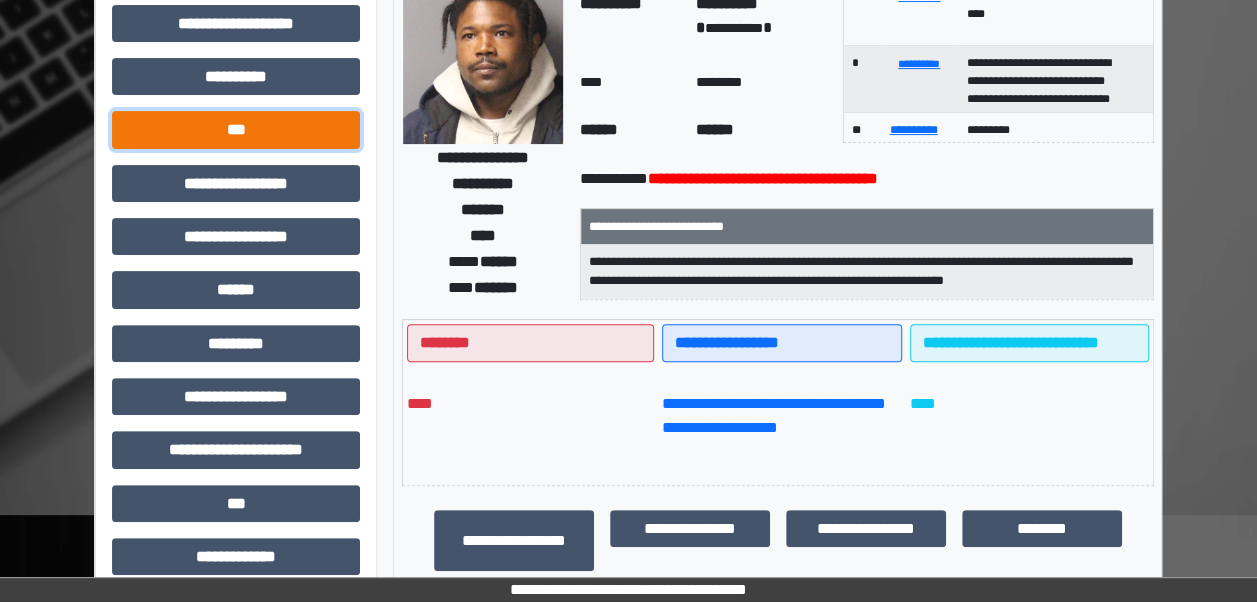 click on "***" at bounding box center (236, 129) 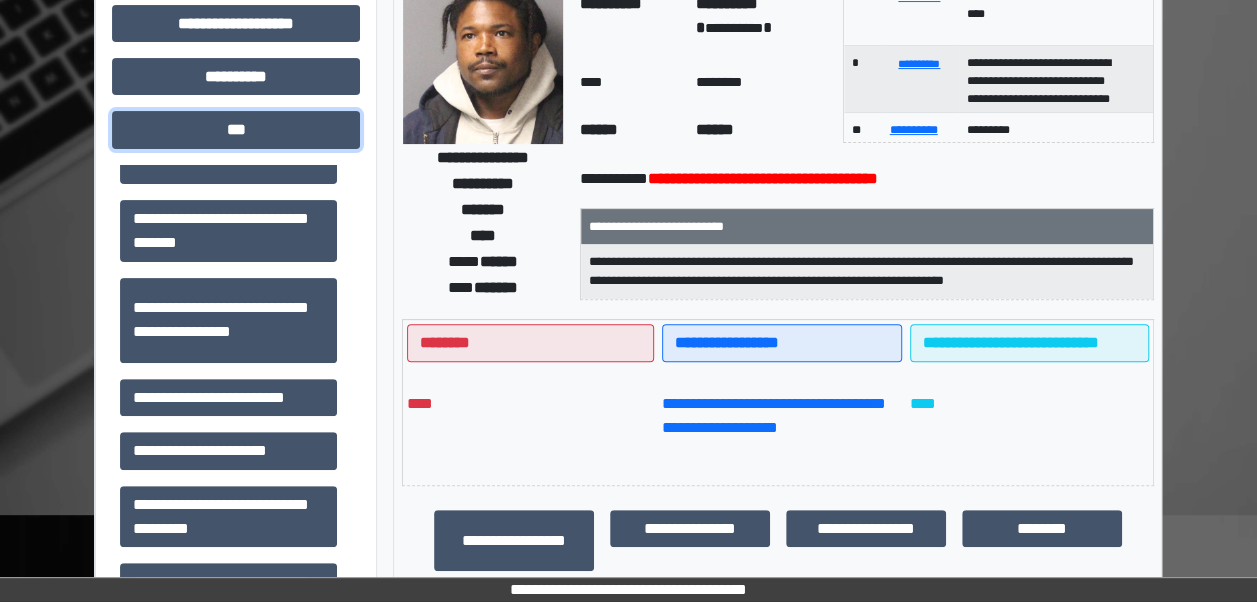 scroll, scrollTop: 167, scrollLeft: 0, axis: vertical 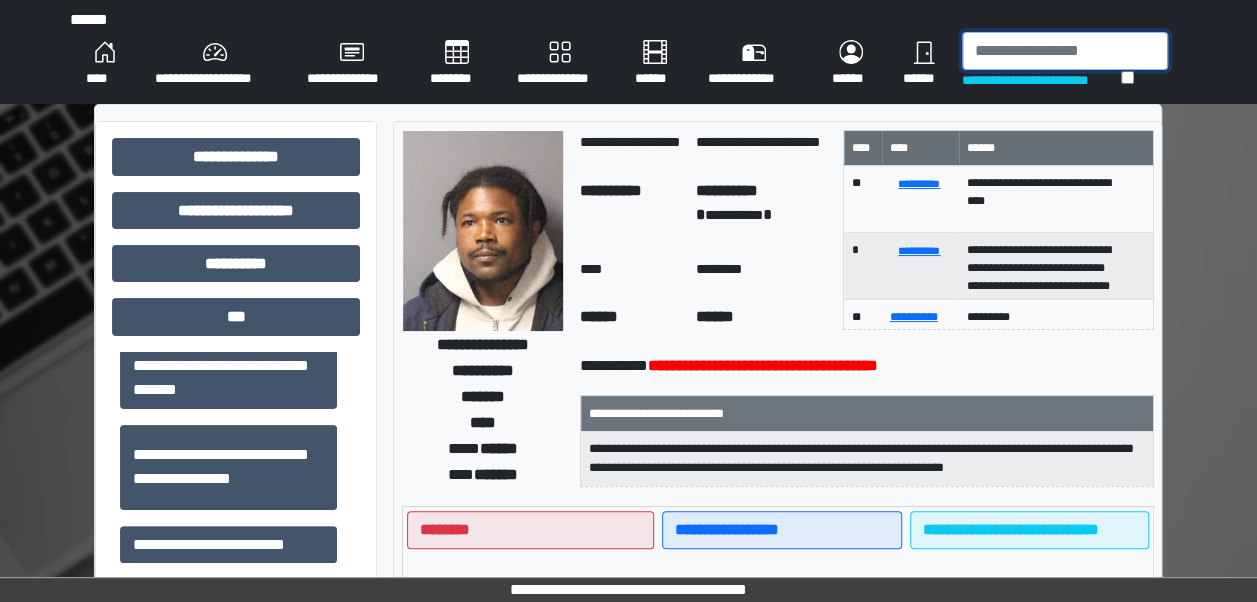 click at bounding box center [1065, 51] 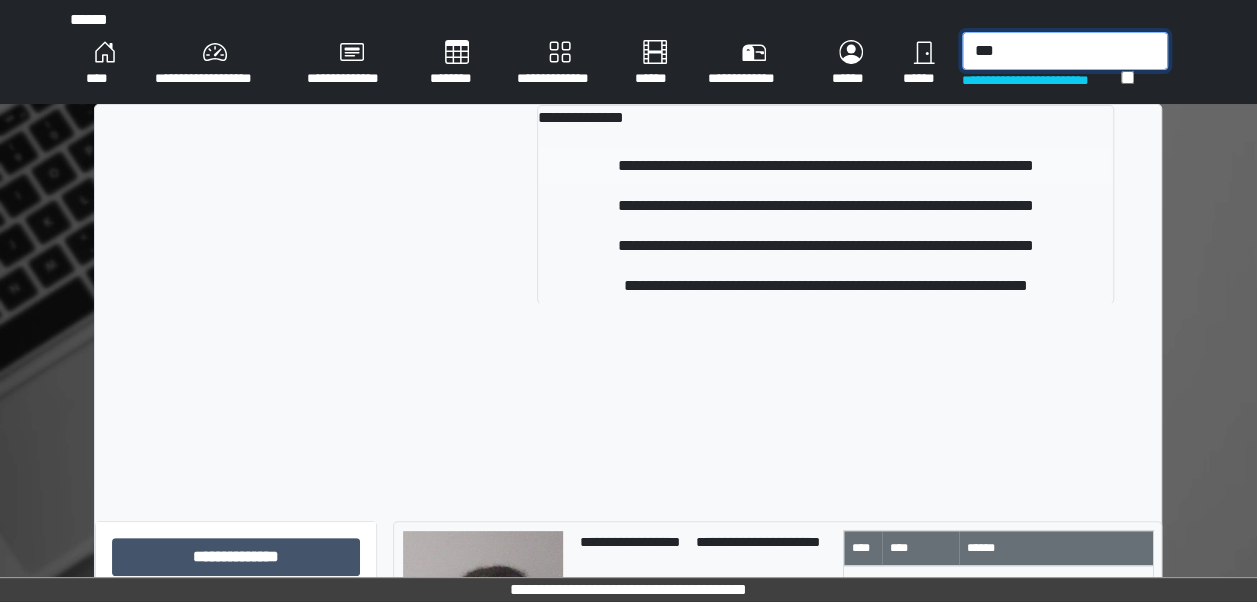 type on "***" 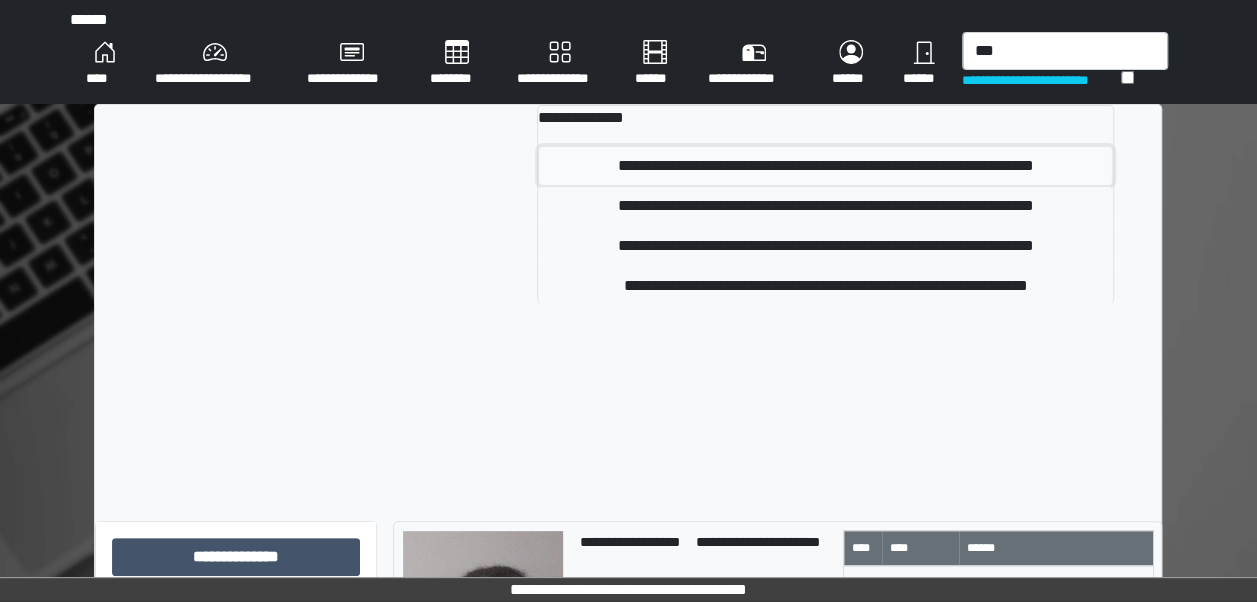 click on "**********" at bounding box center (825, 166) 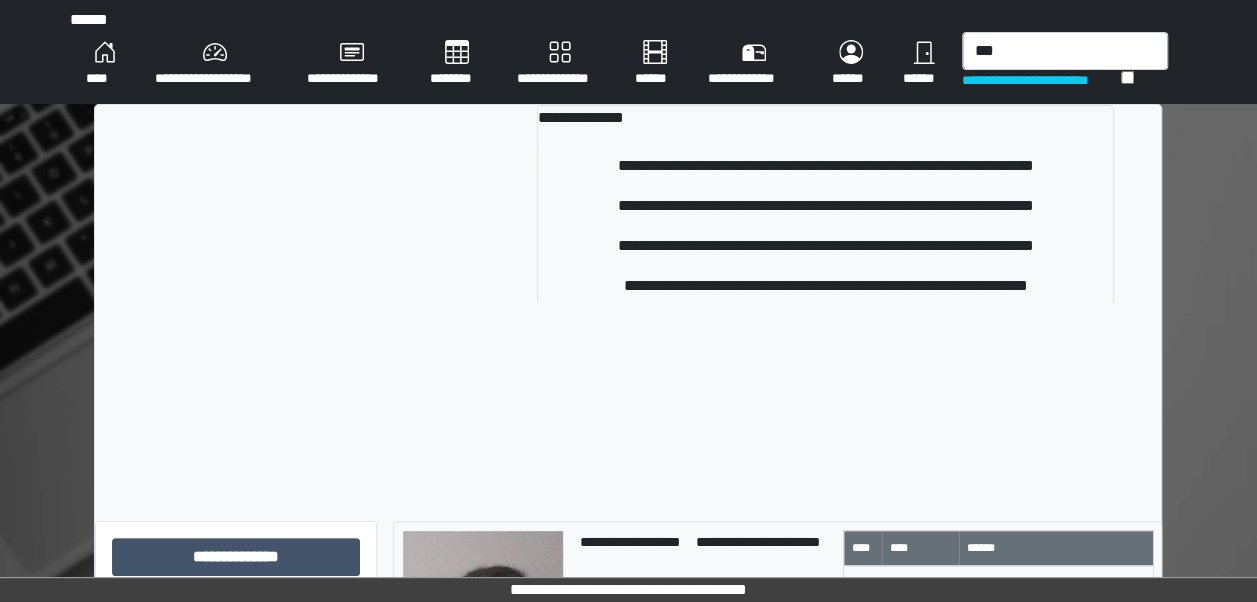 type 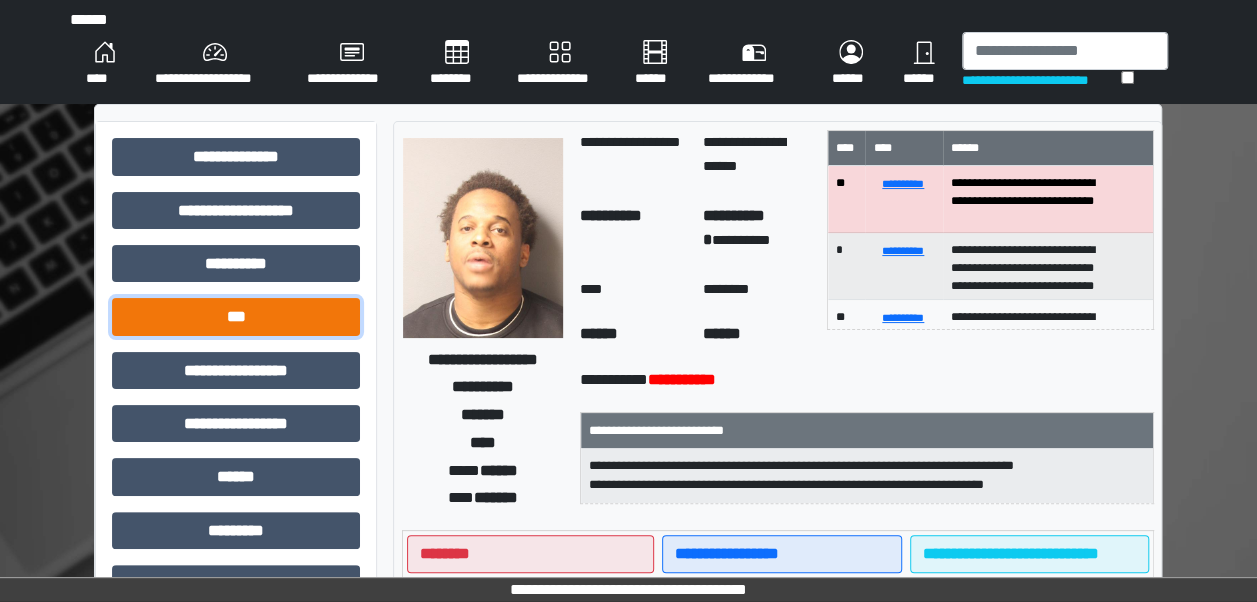 click on "***" at bounding box center (236, 316) 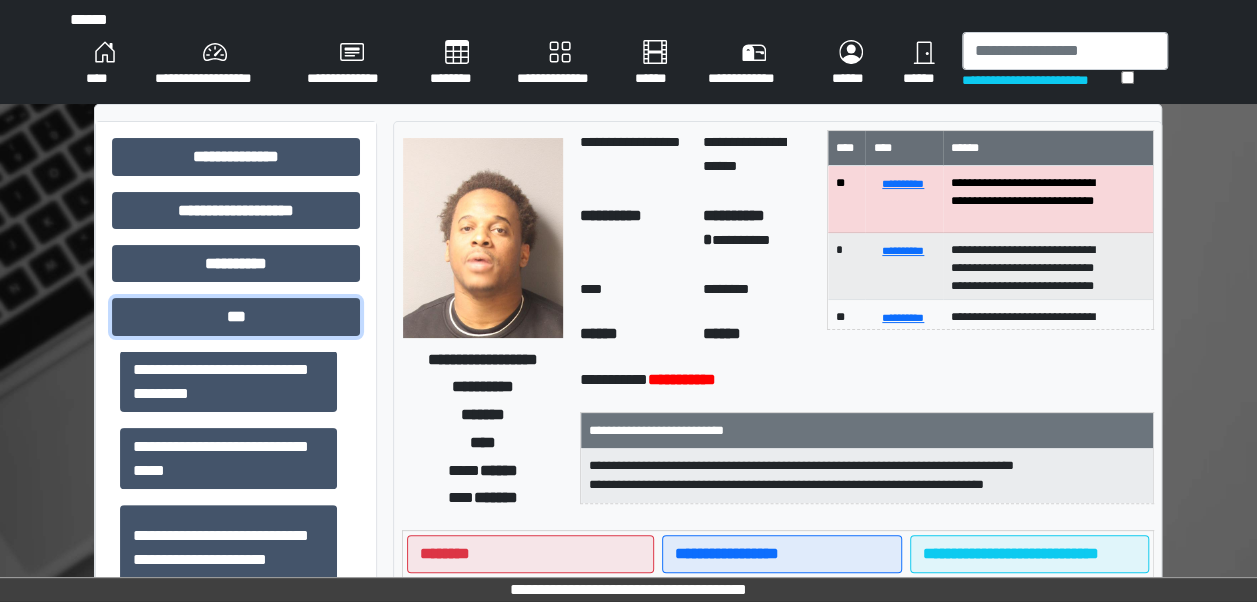 scroll, scrollTop: 616, scrollLeft: 0, axis: vertical 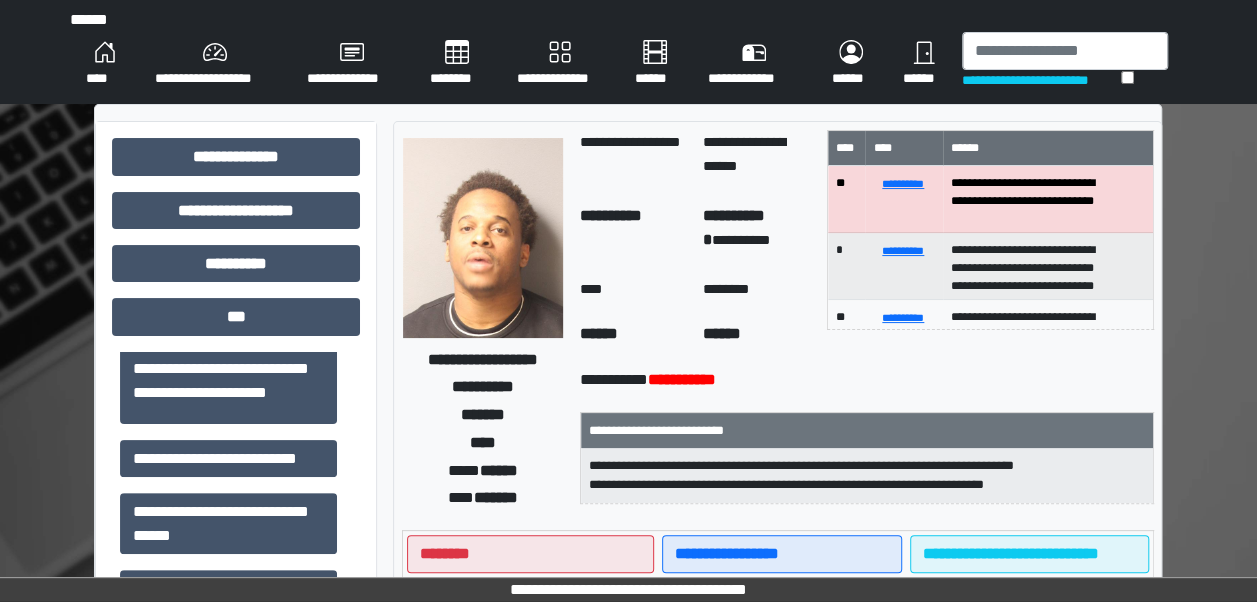 click on "**********" at bounding box center [236, 592] 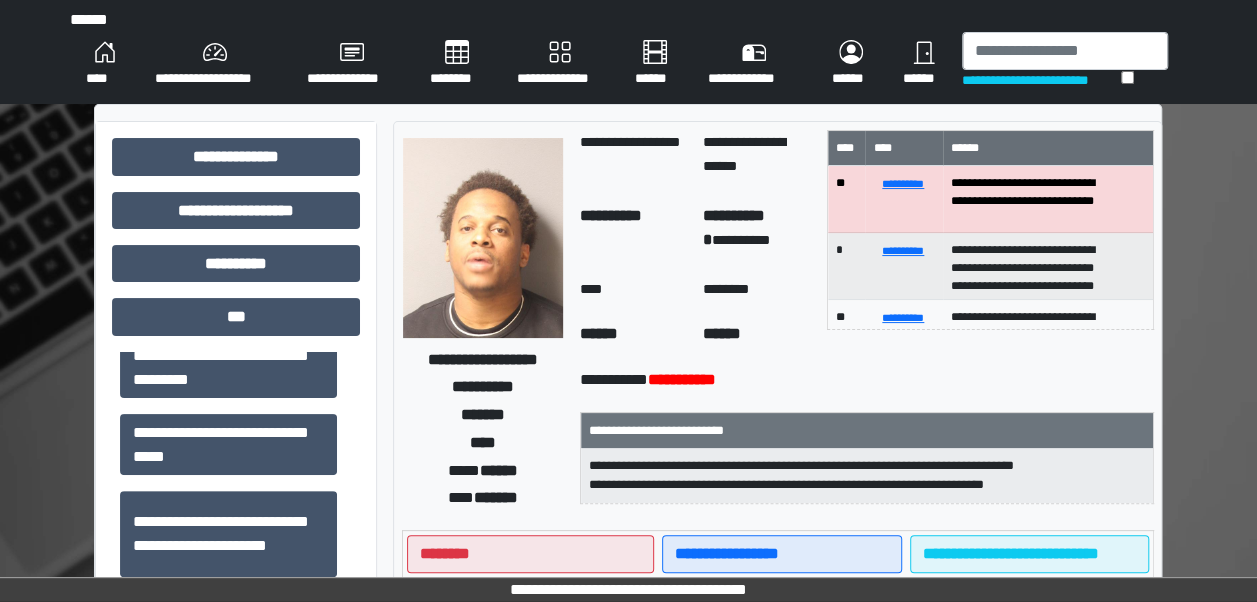 scroll, scrollTop: 456, scrollLeft: 0, axis: vertical 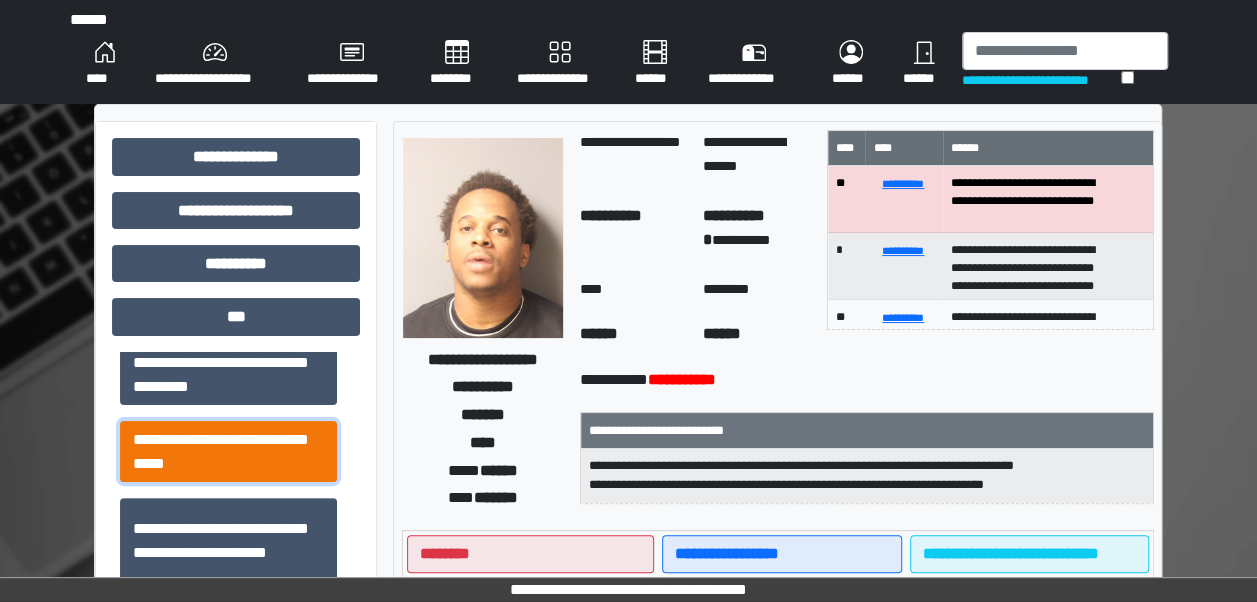 click on "**********" at bounding box center [228, 451] 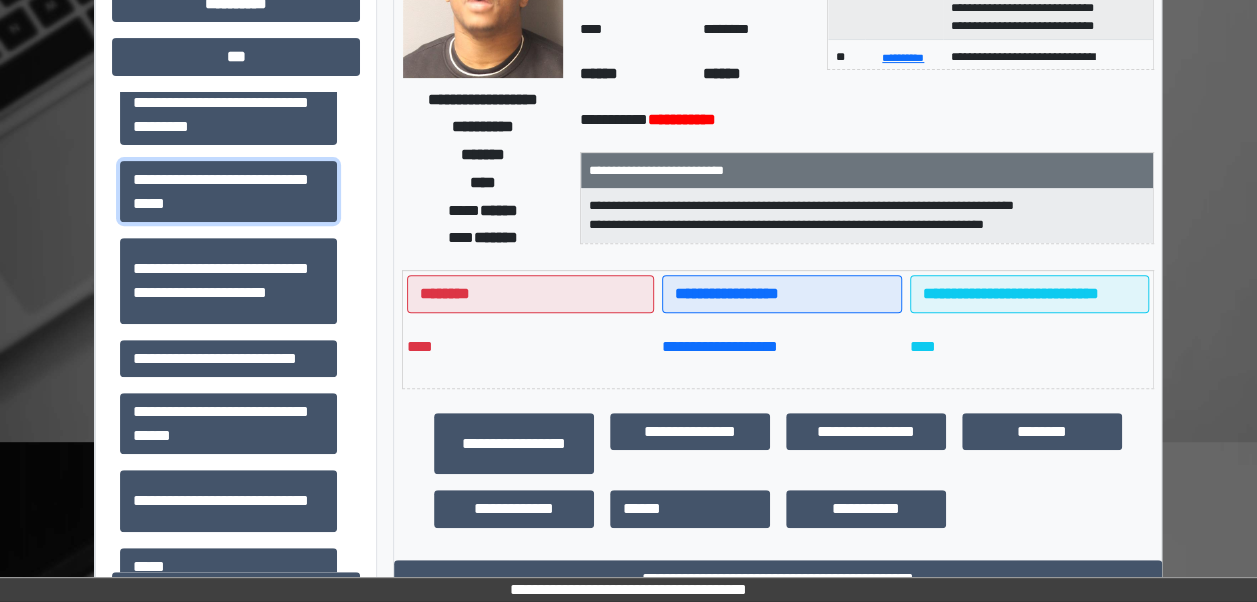 scroll, scrollTop: 258, scrollLeft: 0, axis: vertical 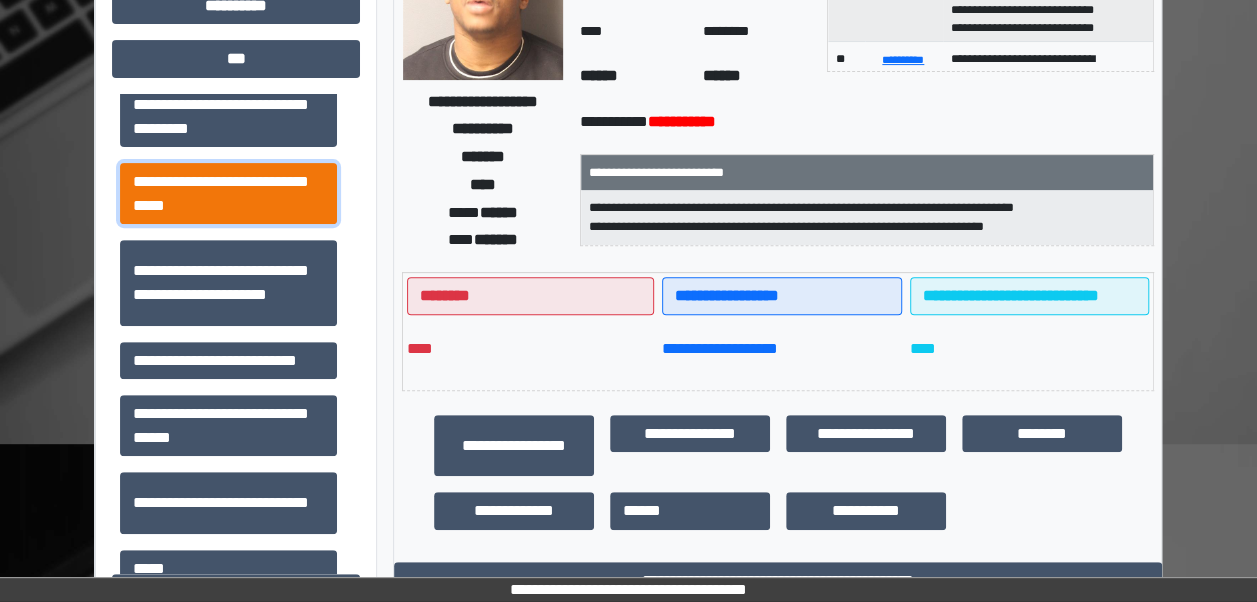 click on "**********" at bounding box center (228, 193) 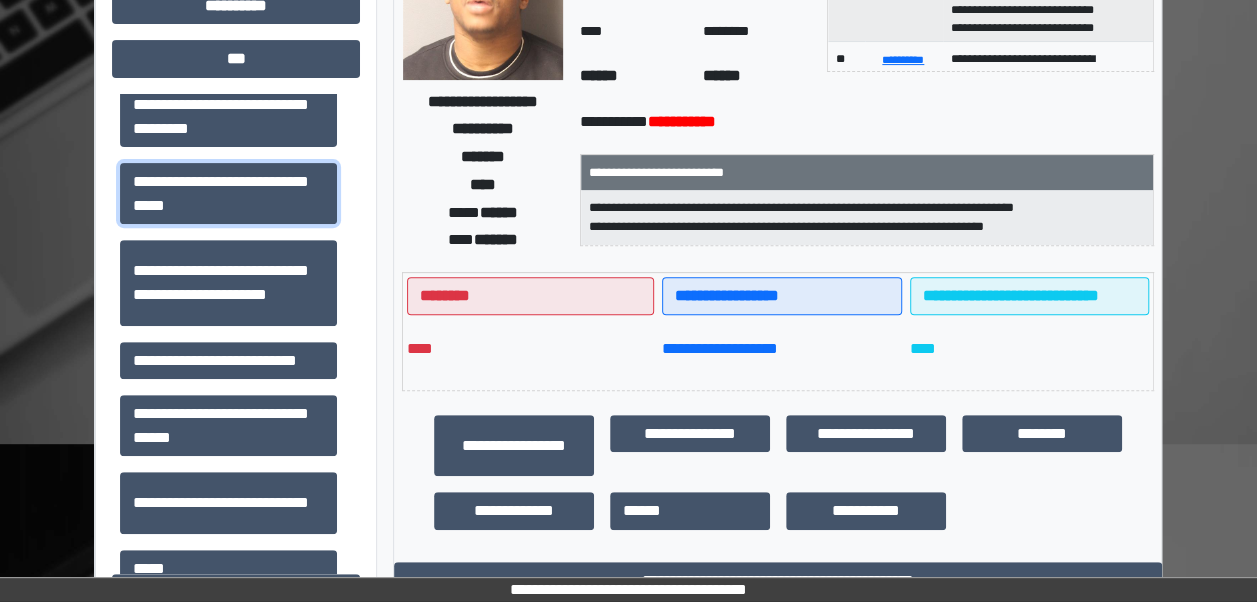 scroll, scrollTop: 0, scrollLeft: 0, axis: both 